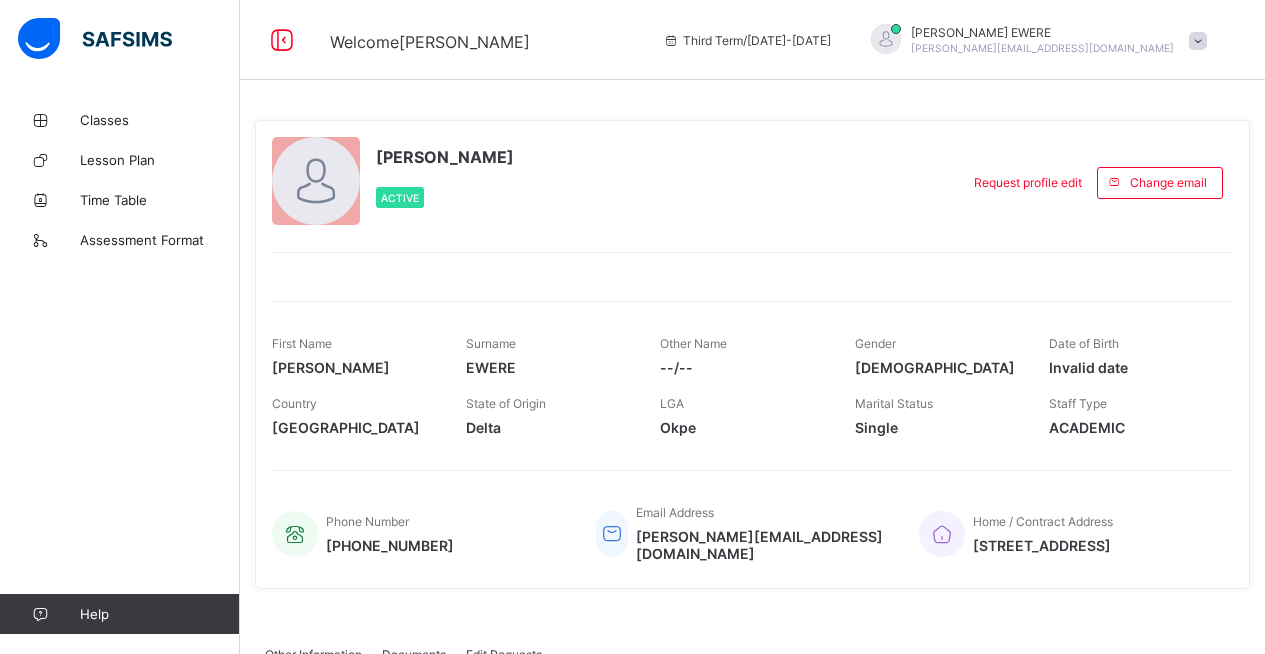 scroll, scrollTop: 0, scrollLeft: 0, axis: both 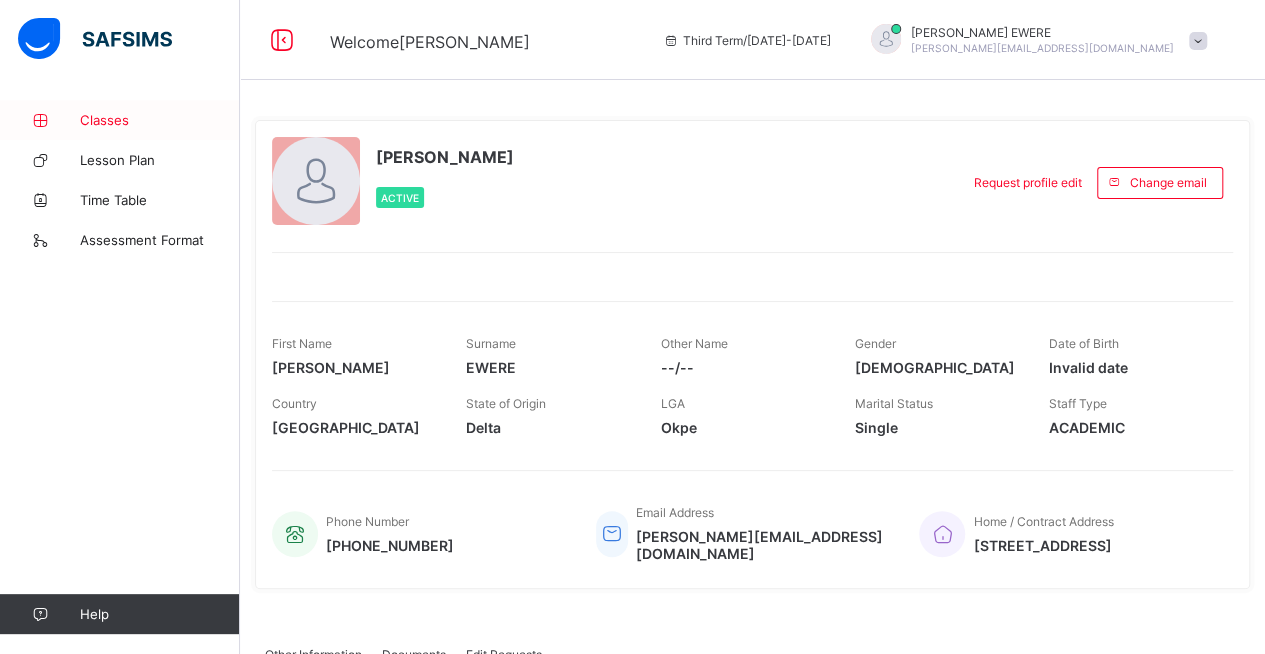 click on "Classes" at bounding box center (160, 120) 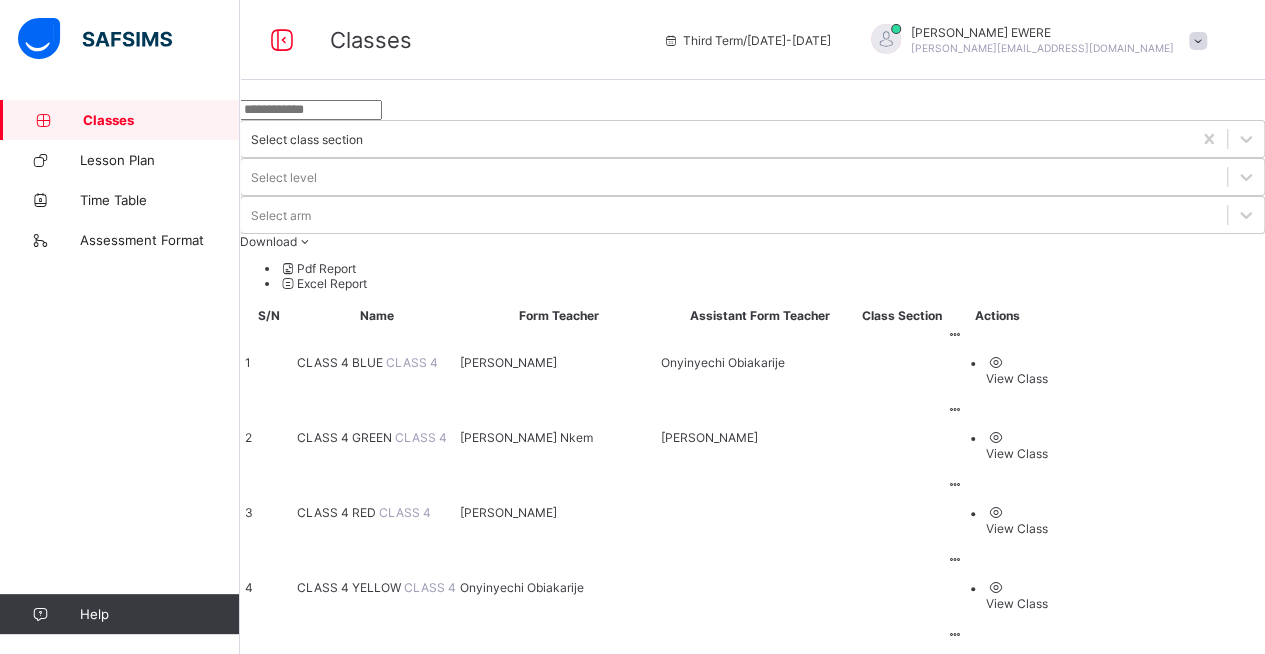 click on "CLASS 5   BLUE" at bounding box center (341, 662) 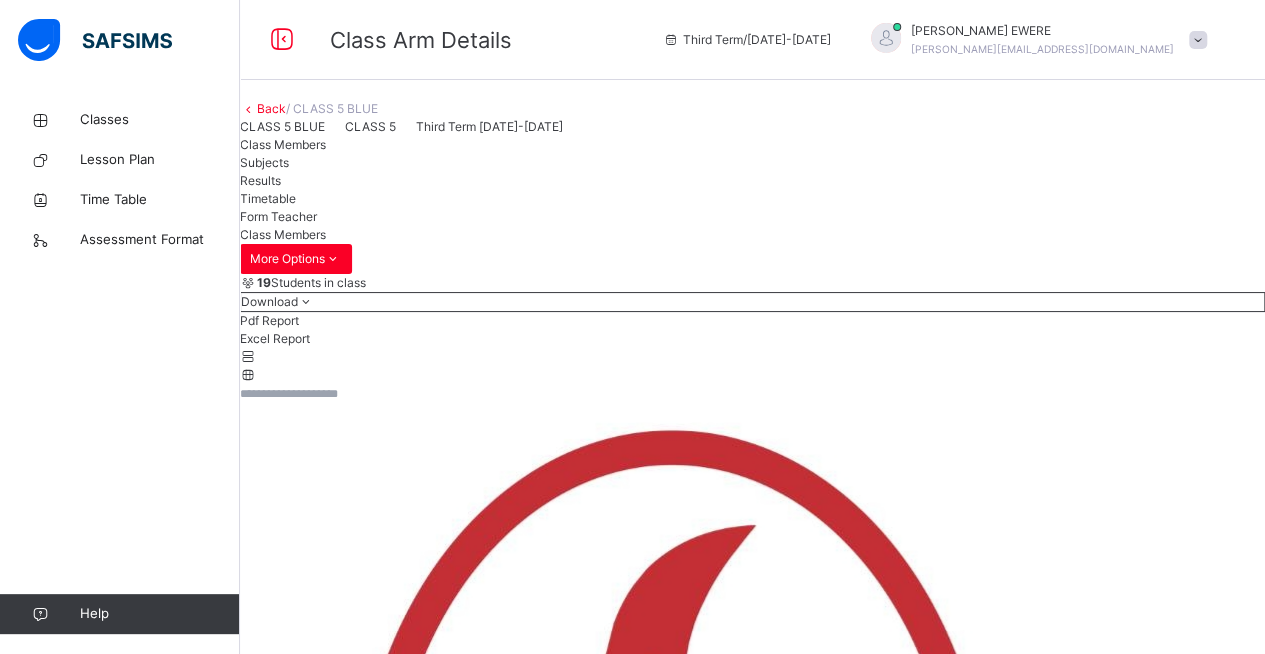 click on "Subjects" at bounding box center [264, 162] 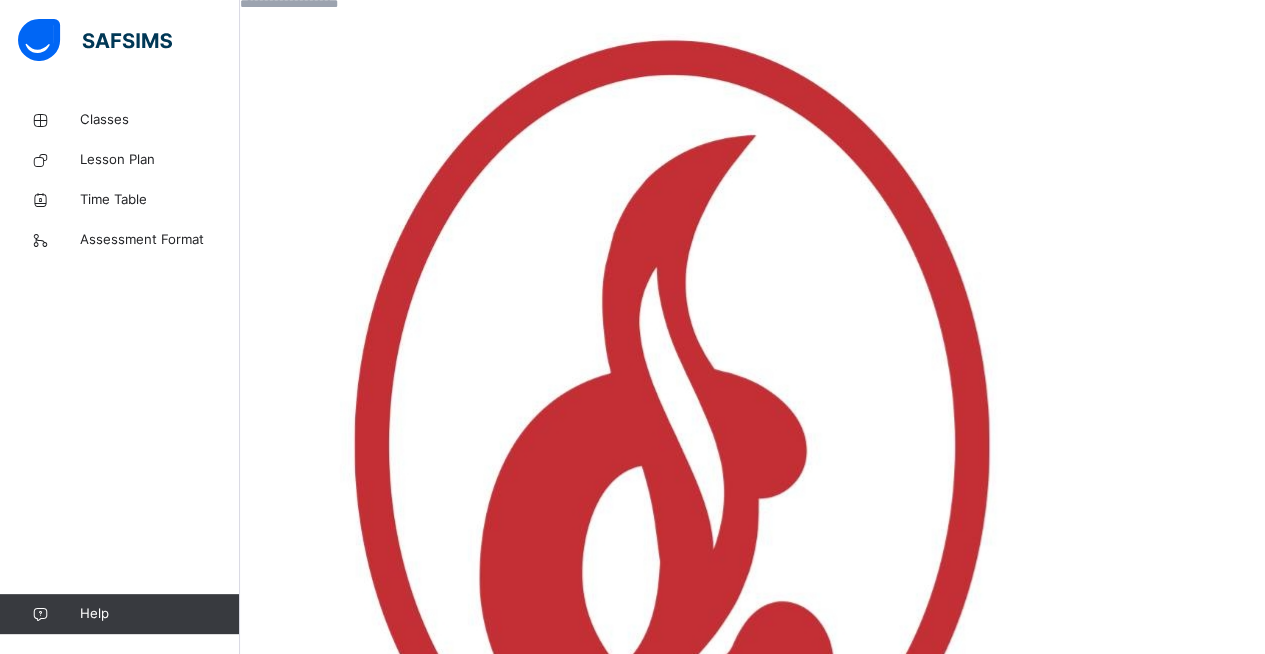 scroll, scrollTop: 392, scrollLeft: 0, axis: vertical 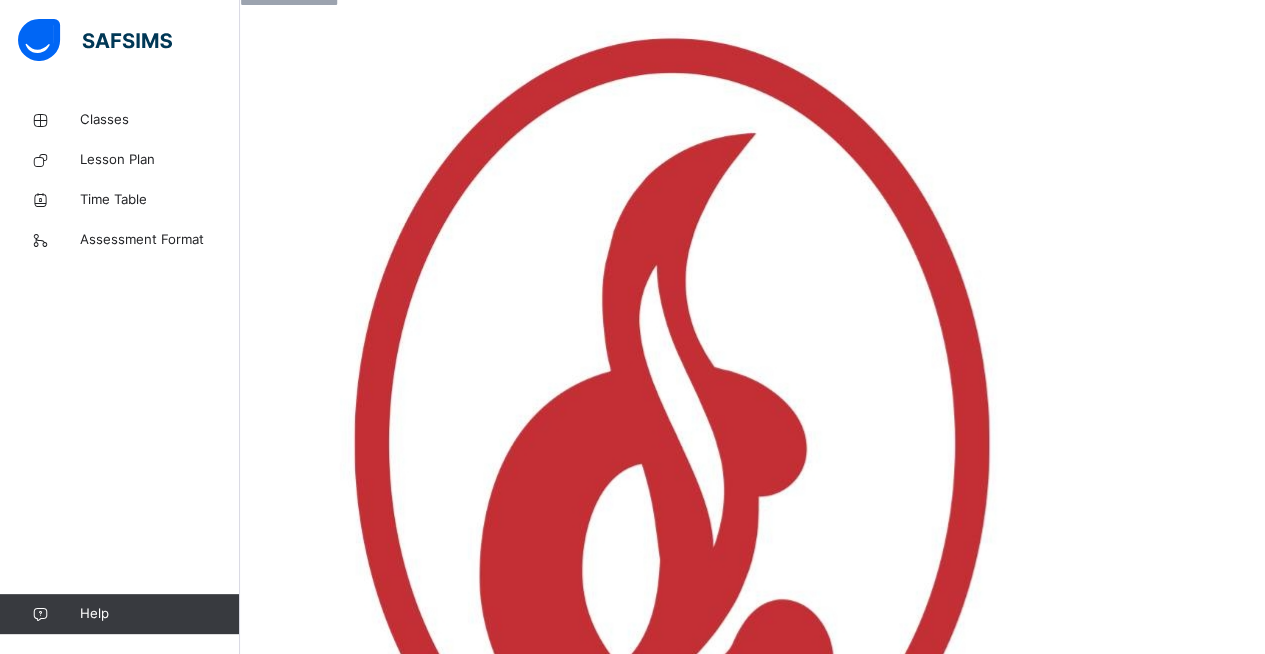 click on "Assess Students" at bounding box center (1203, 3494) 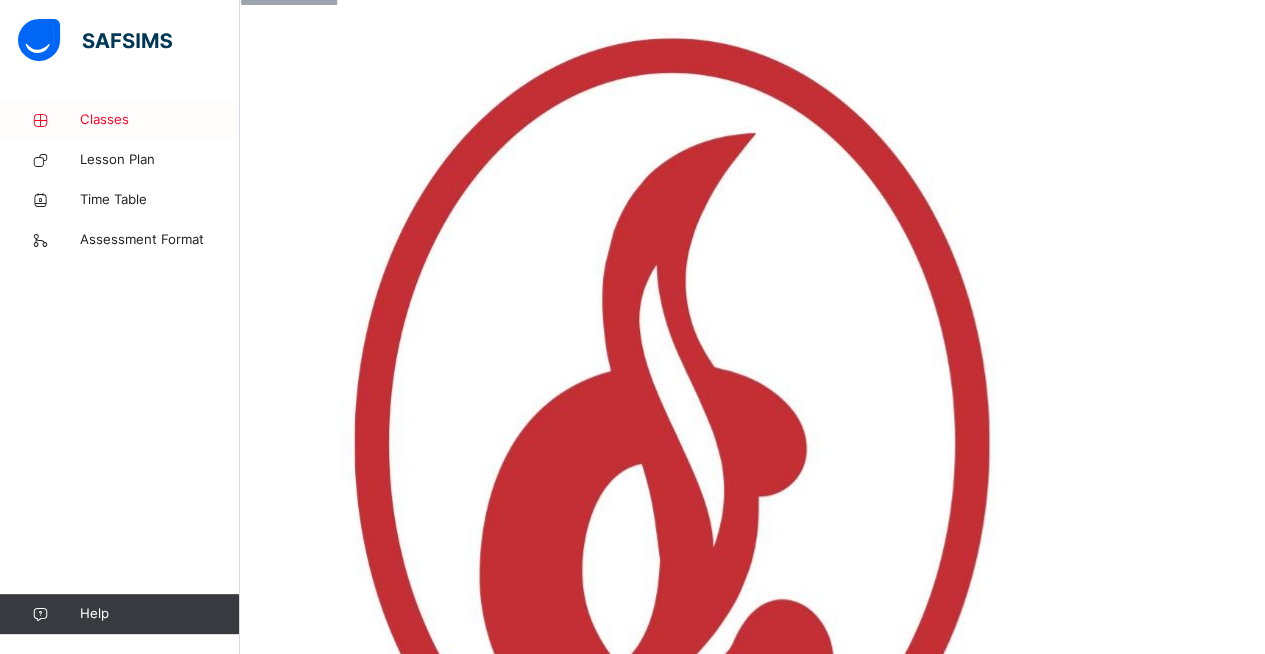 click on "Classes" at bounding box center (160, 120) 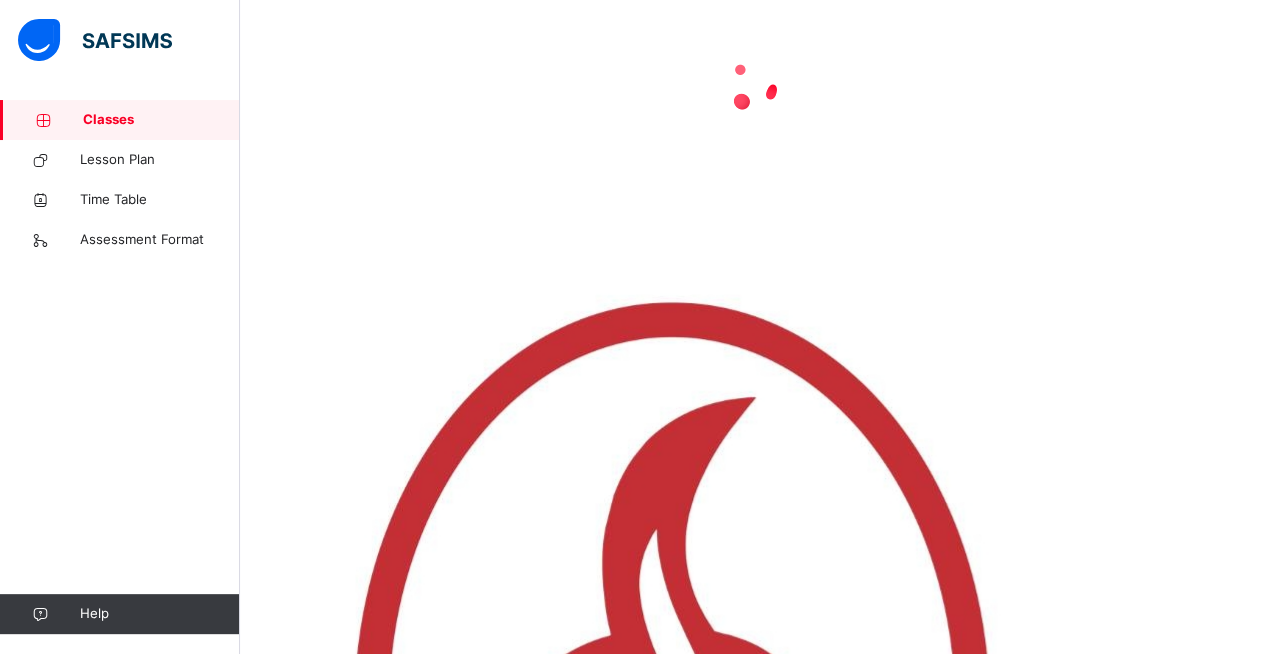 scroll, scrollTop: 0, scrollLeft: 0, axis: both 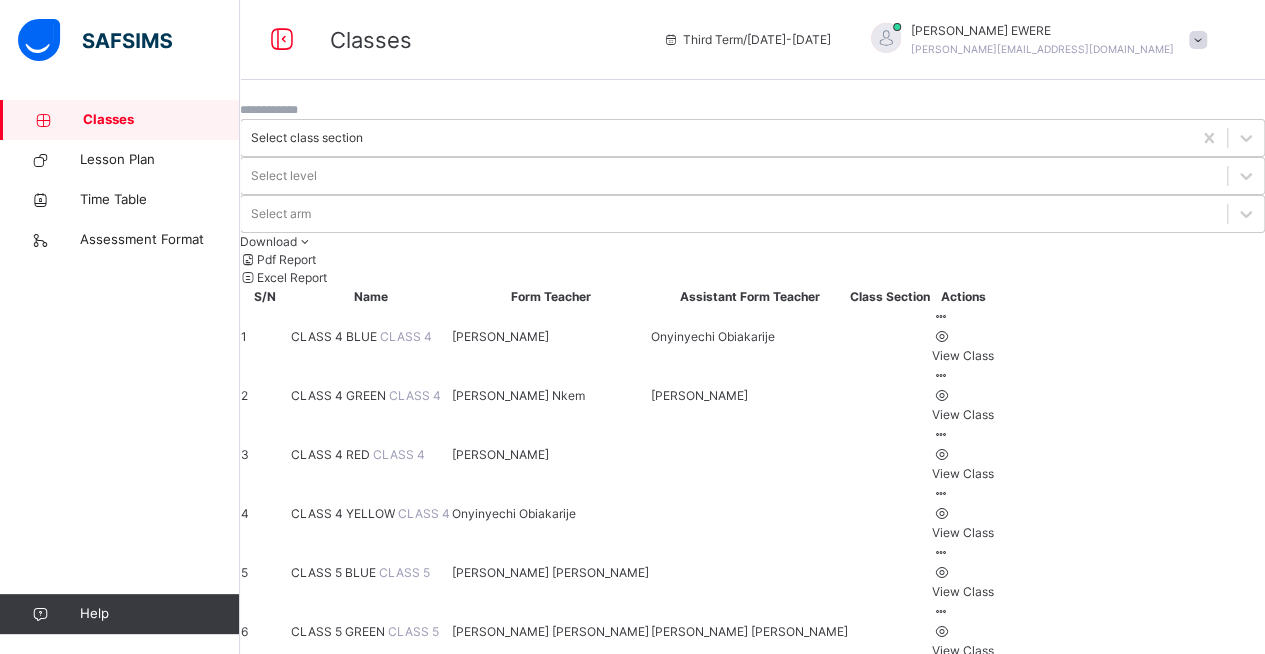 click on "CLASS 5   GREEN" at bounding box center (339, 631) 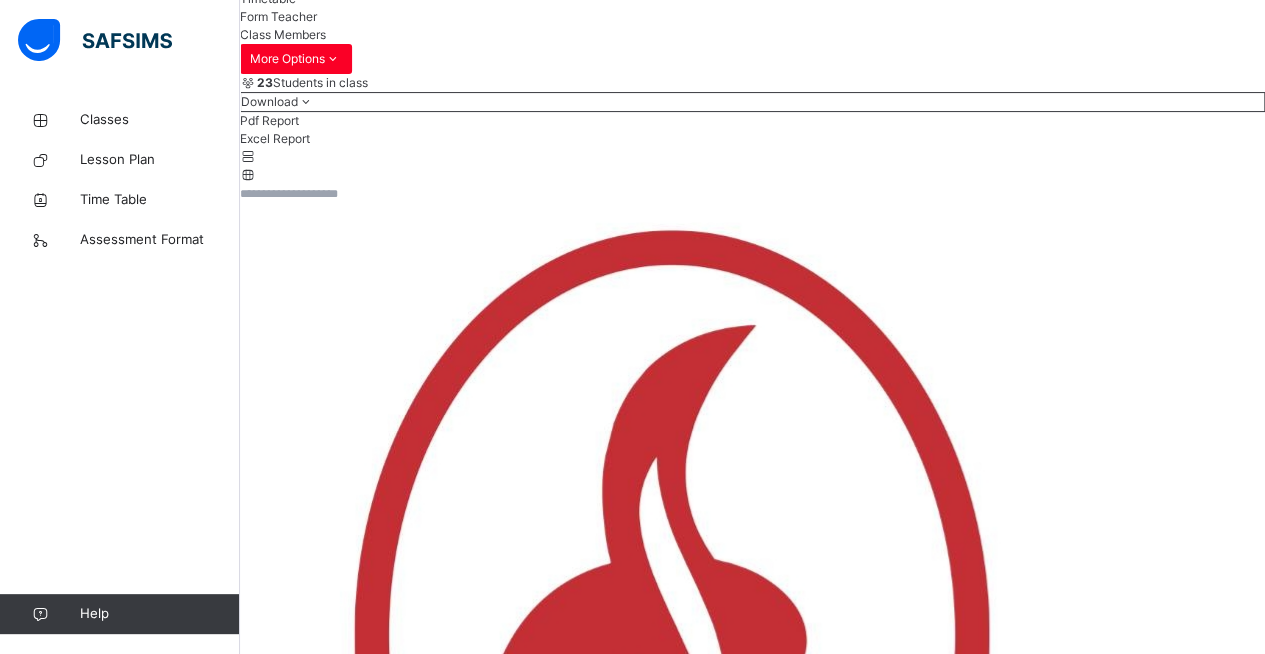 scroll, scrollTop: 252, scrollLeft: 0, axis: vertical 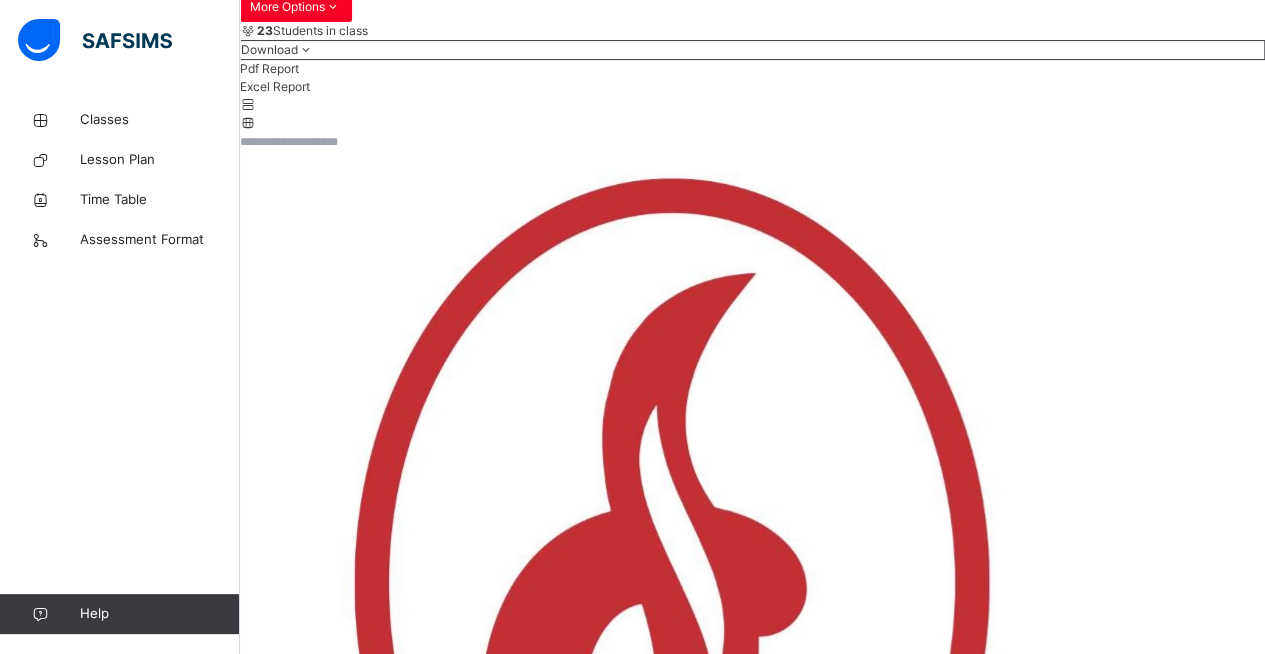 click on "Subjects" at bounding box center (264, -90) 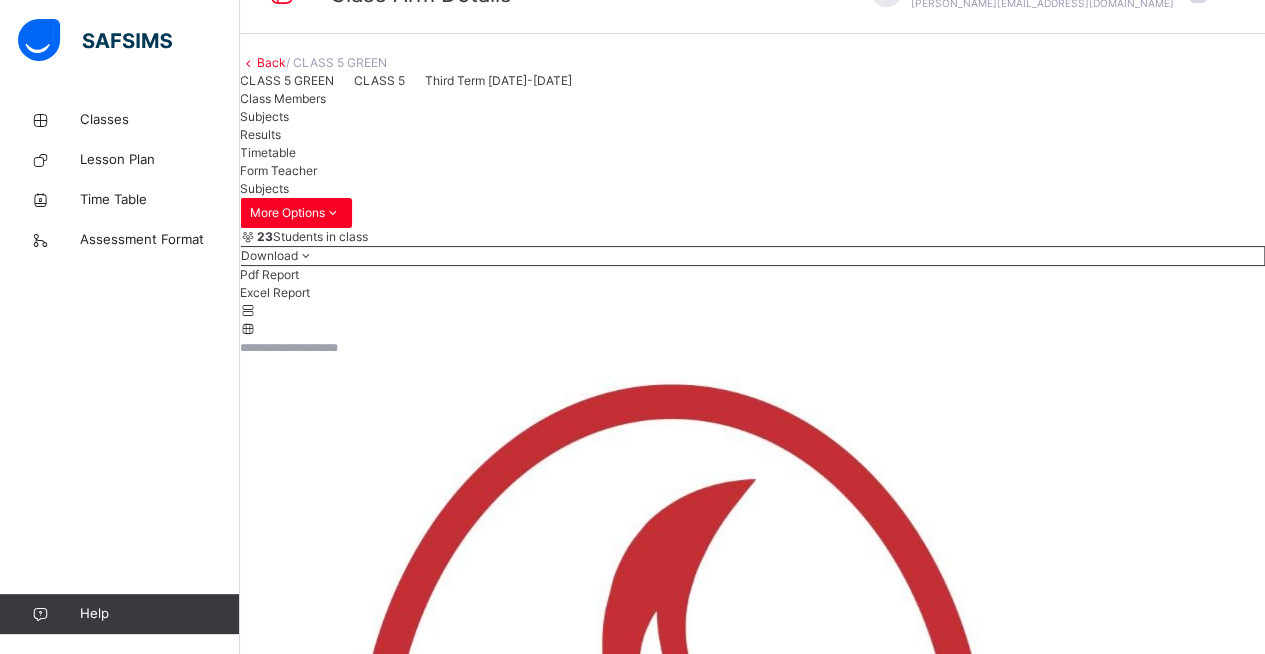 scroll, scrollTop: 0, scrollLeft: 0, axis: both 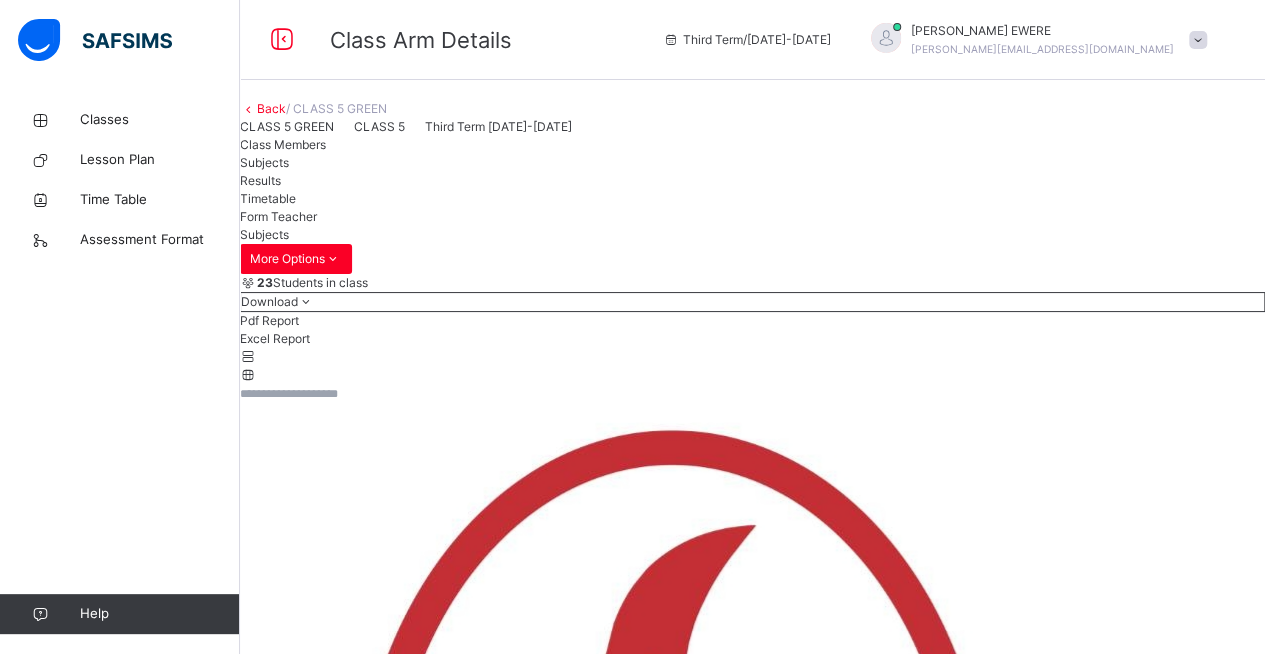 click on "Back" at bounding box center [271, 108] 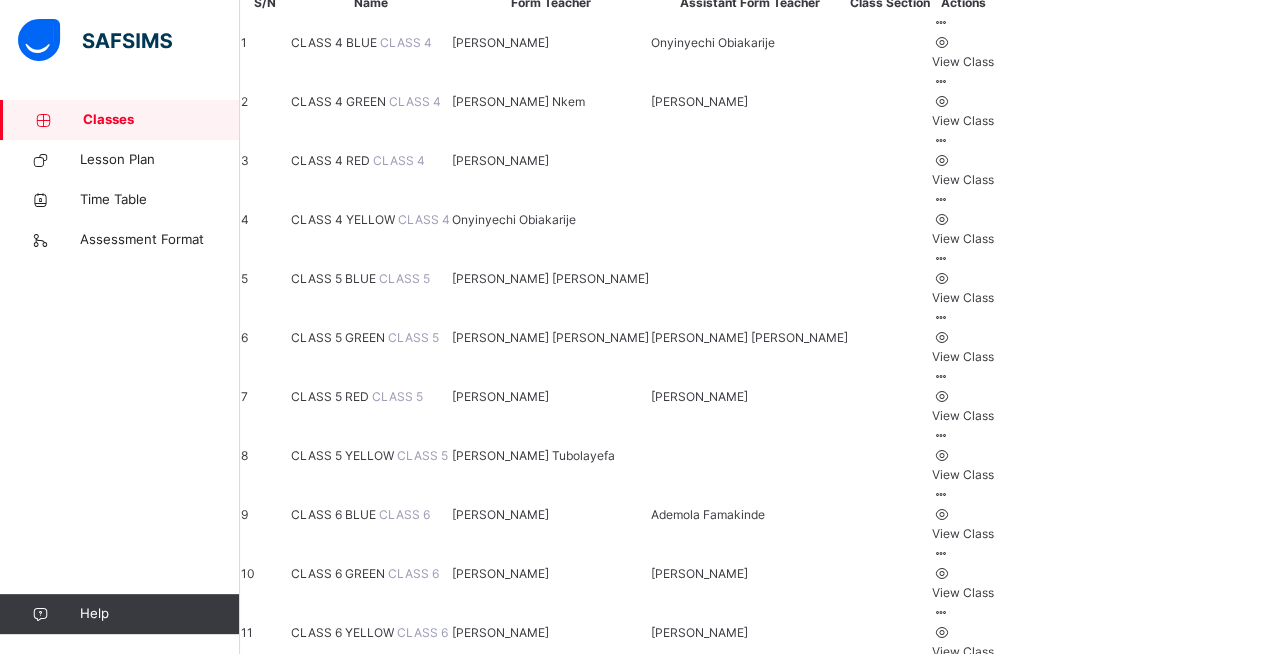 scroll, scrollTop: 300, scrollLeft: 0, axis: vertical 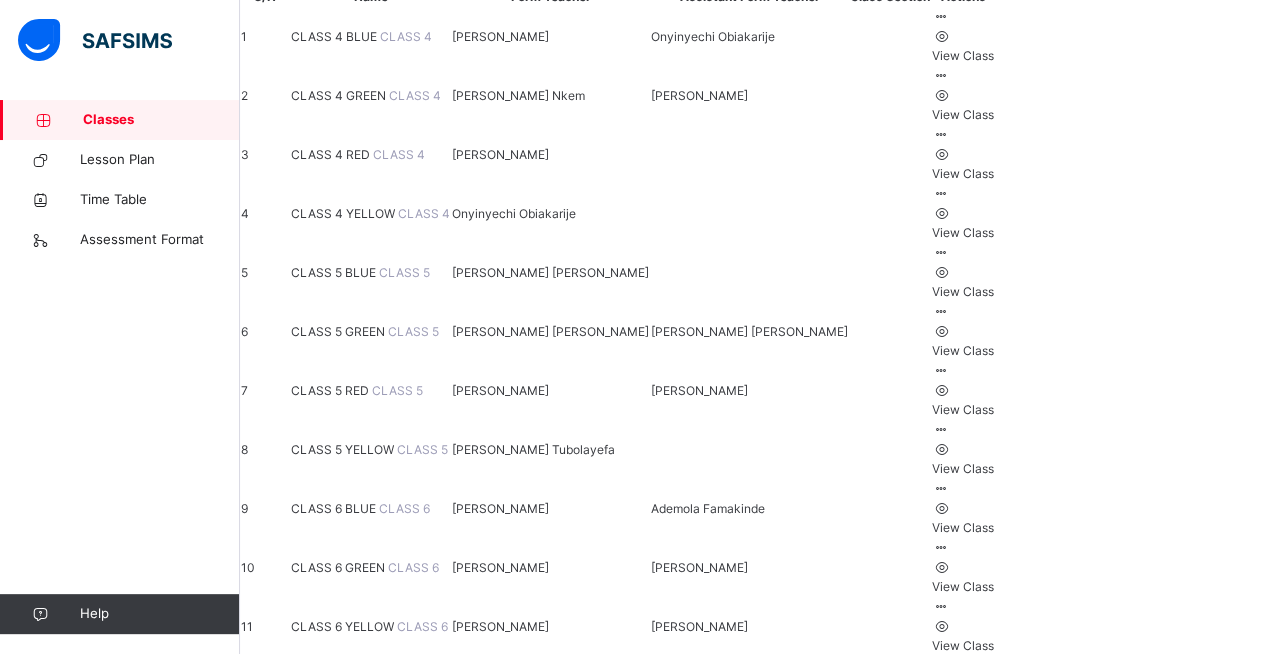 click on "CLASS 5   RED" at bounding box center [331, 390] 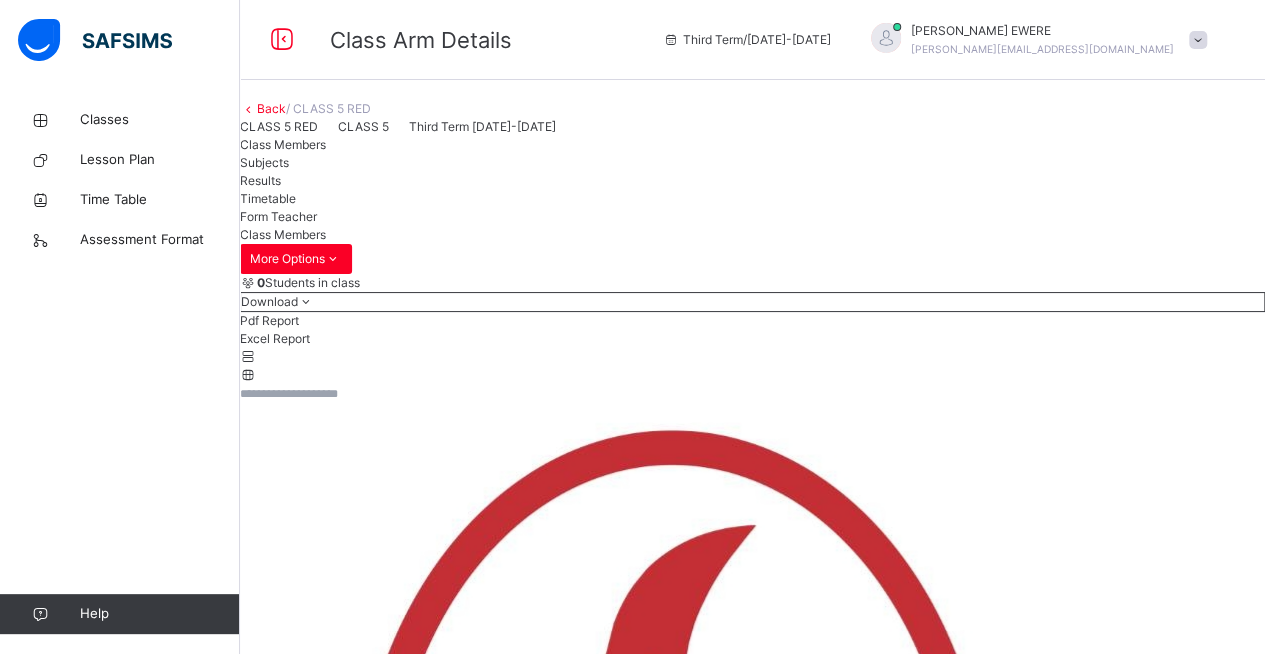 click on "Subjects" at bounding box center [264, 162] 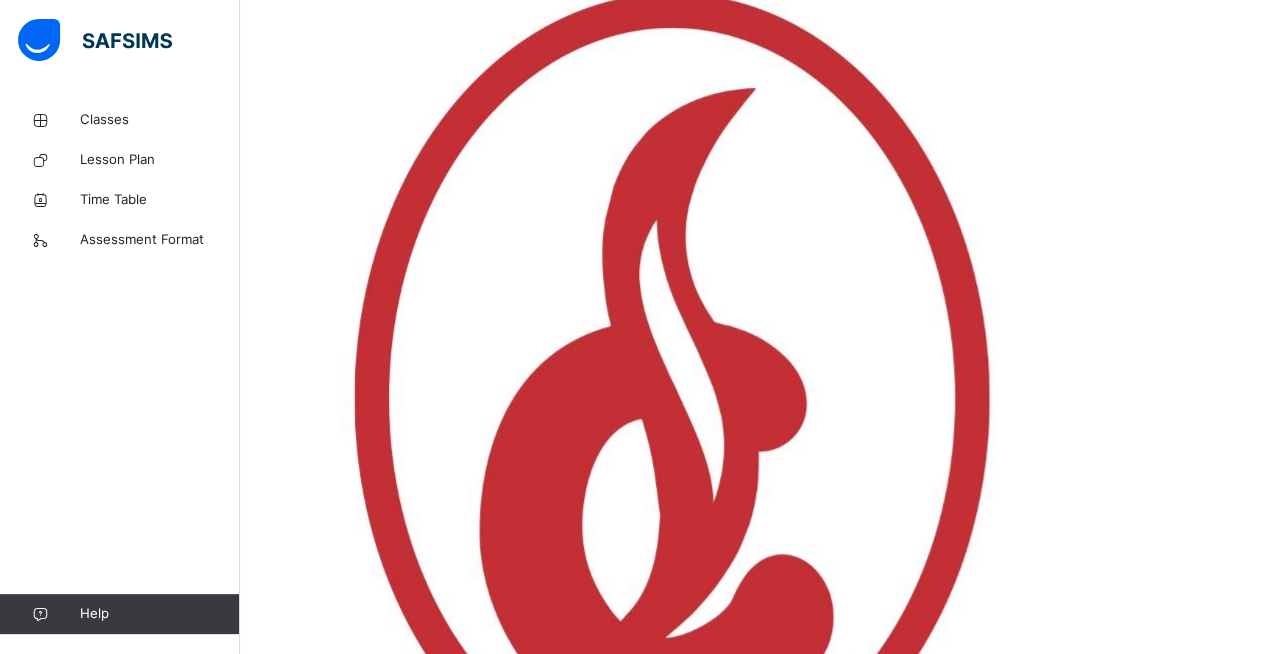 scroll, scrollTop: 469, scrollLeft: 0, axis: vertical 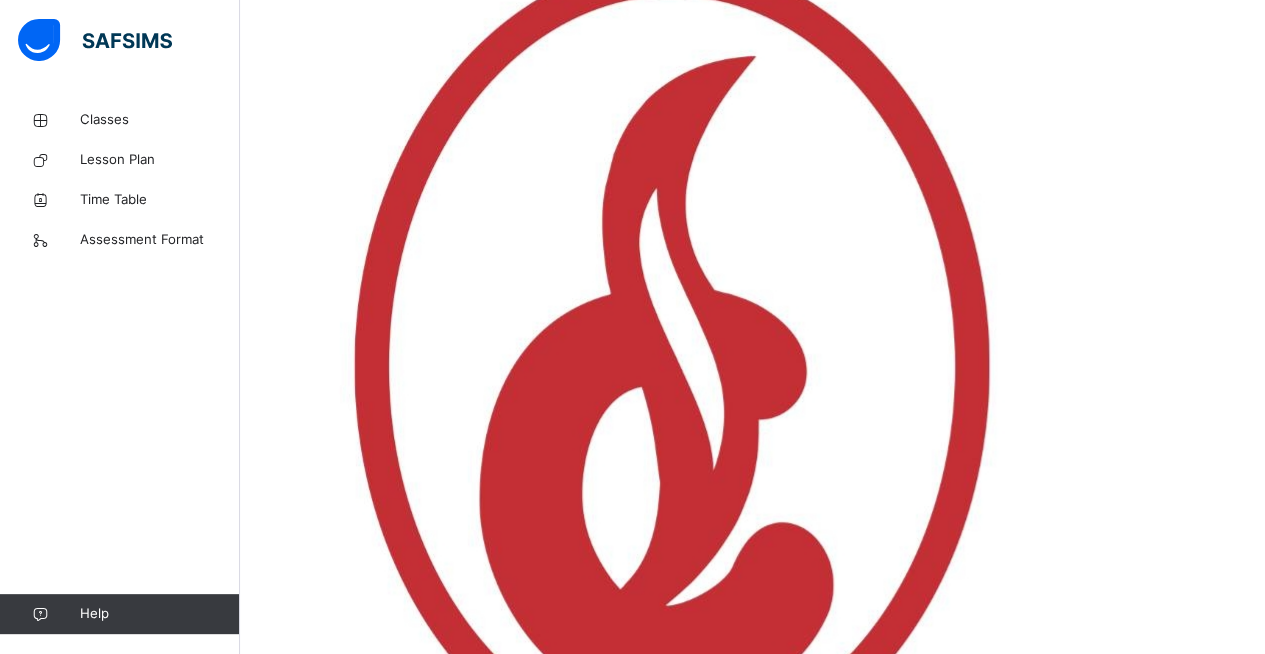 click on "Assess Students" at bounding box center (1203, 3313) 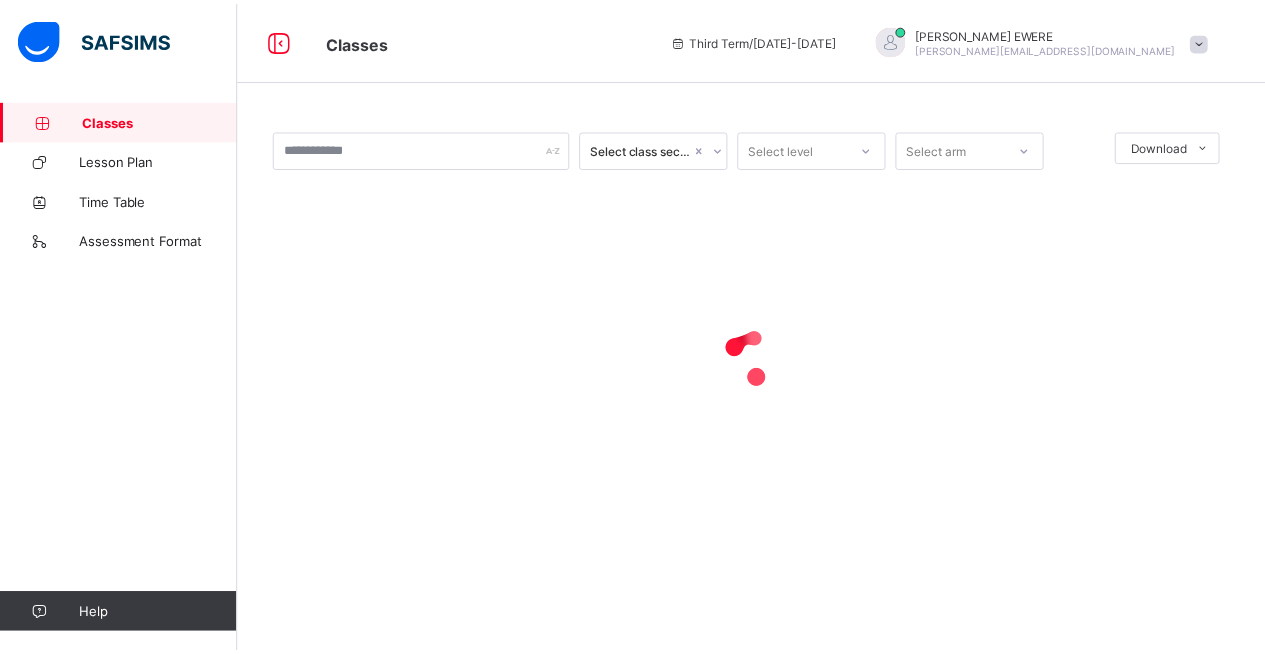 scroll, scrollTop: 0, scrollLeft: 0, axis: both 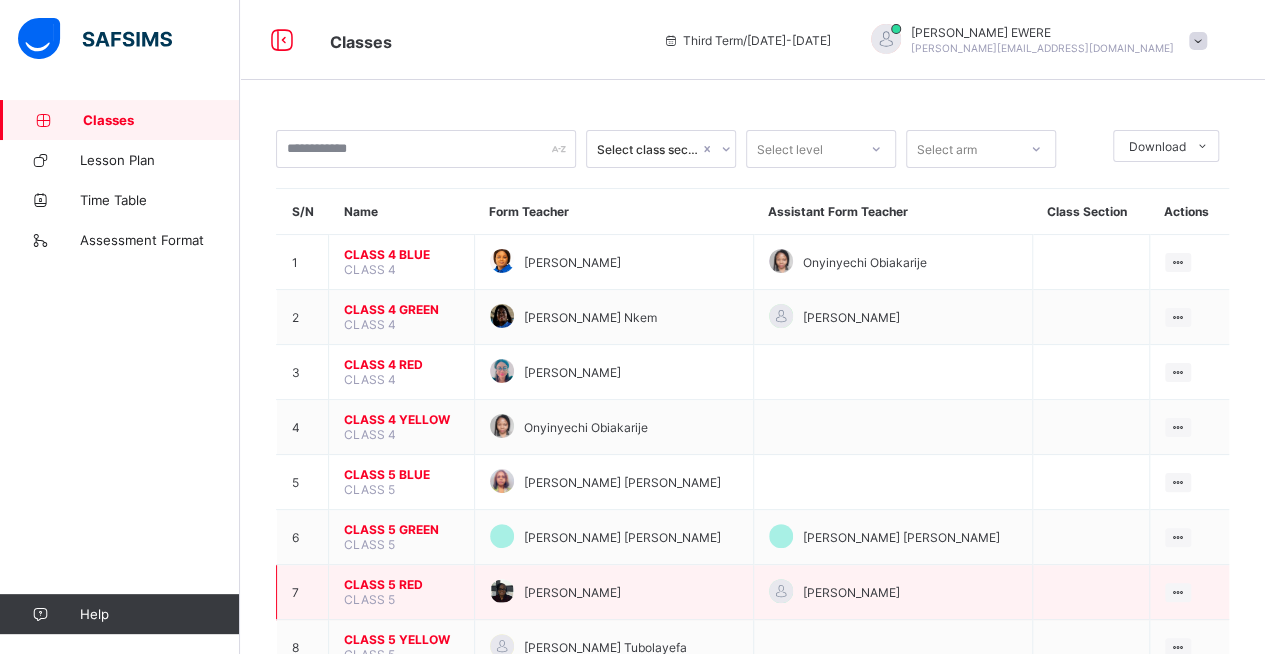 click on "CLASS 5   RED" at bounding box center [401, 584] 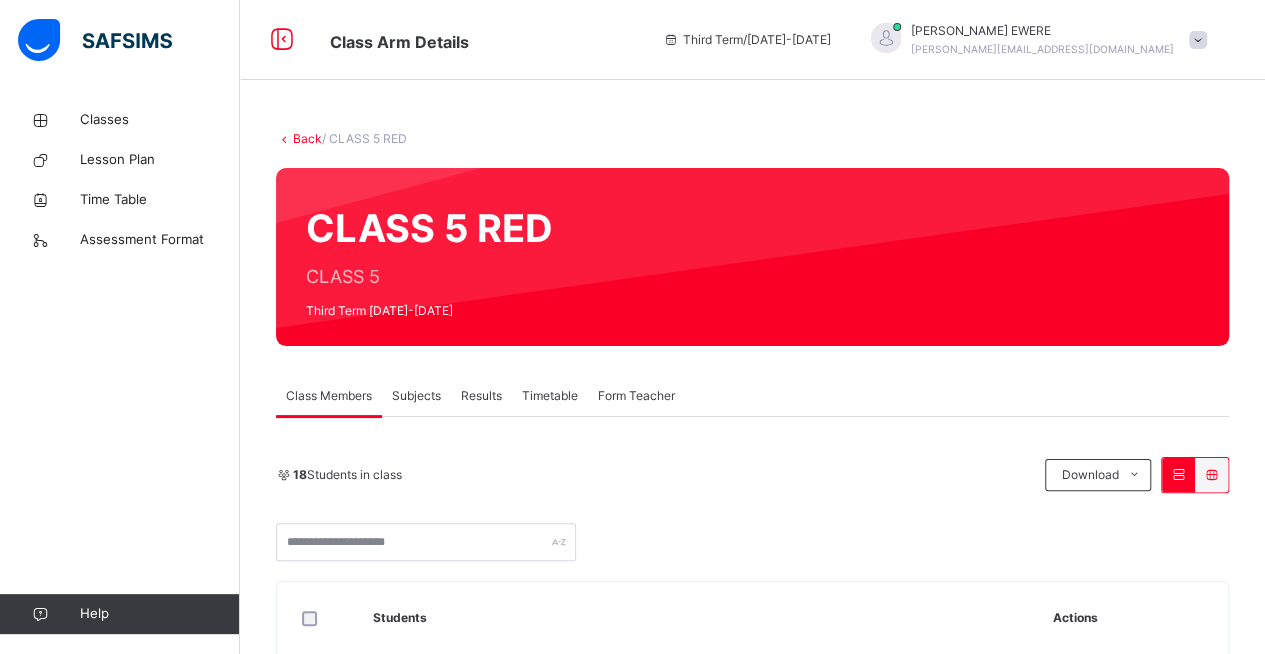 click on "Subjects" at bounding box center [416, 396] 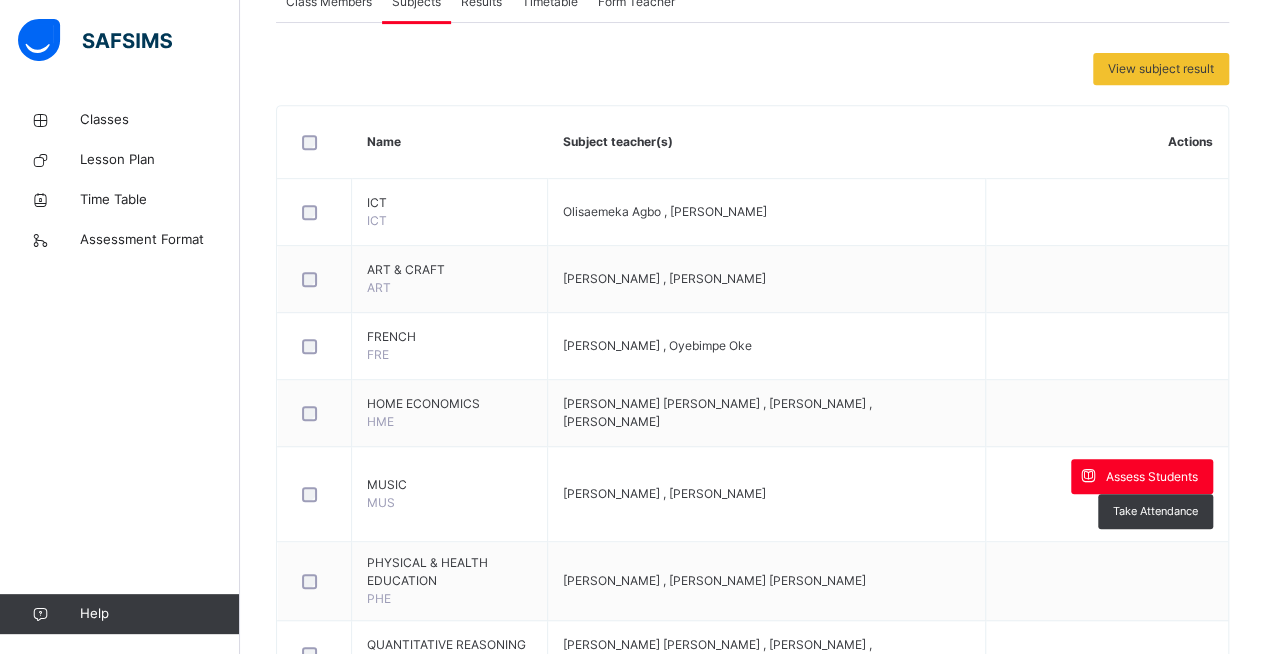 scroll, scrollTop: 454, scrollLeft: 0, axis: vertical 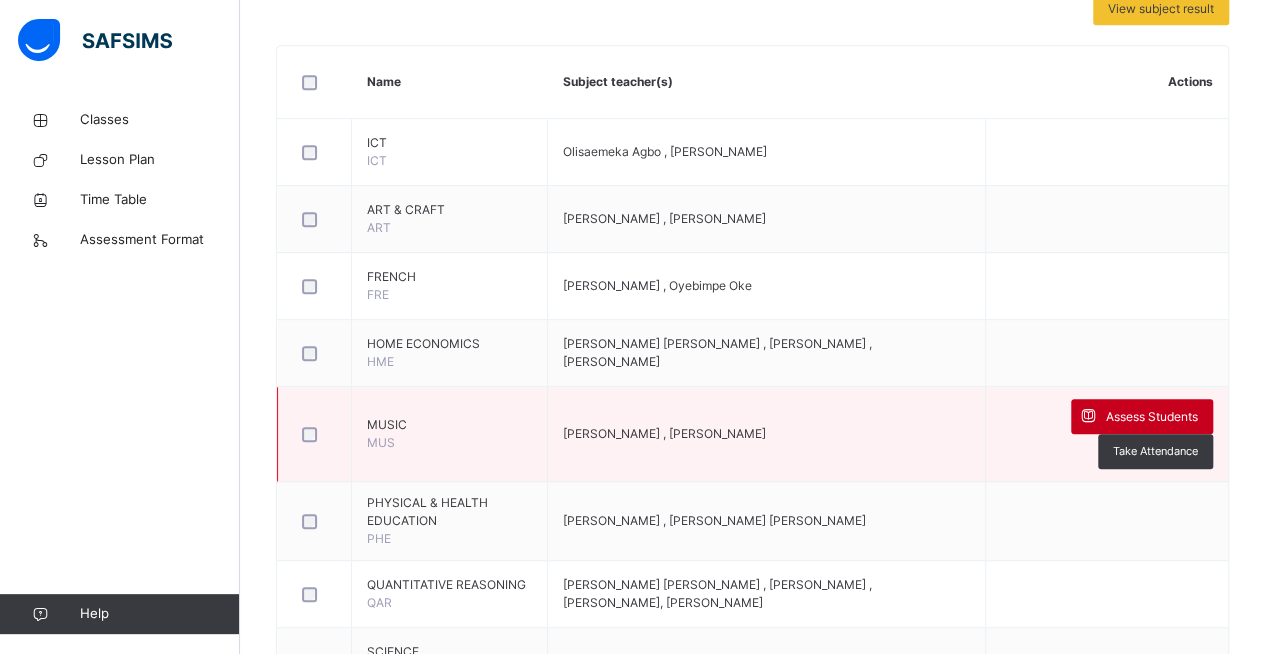 click on "Assess Students" at bounding box center [1152, 417] 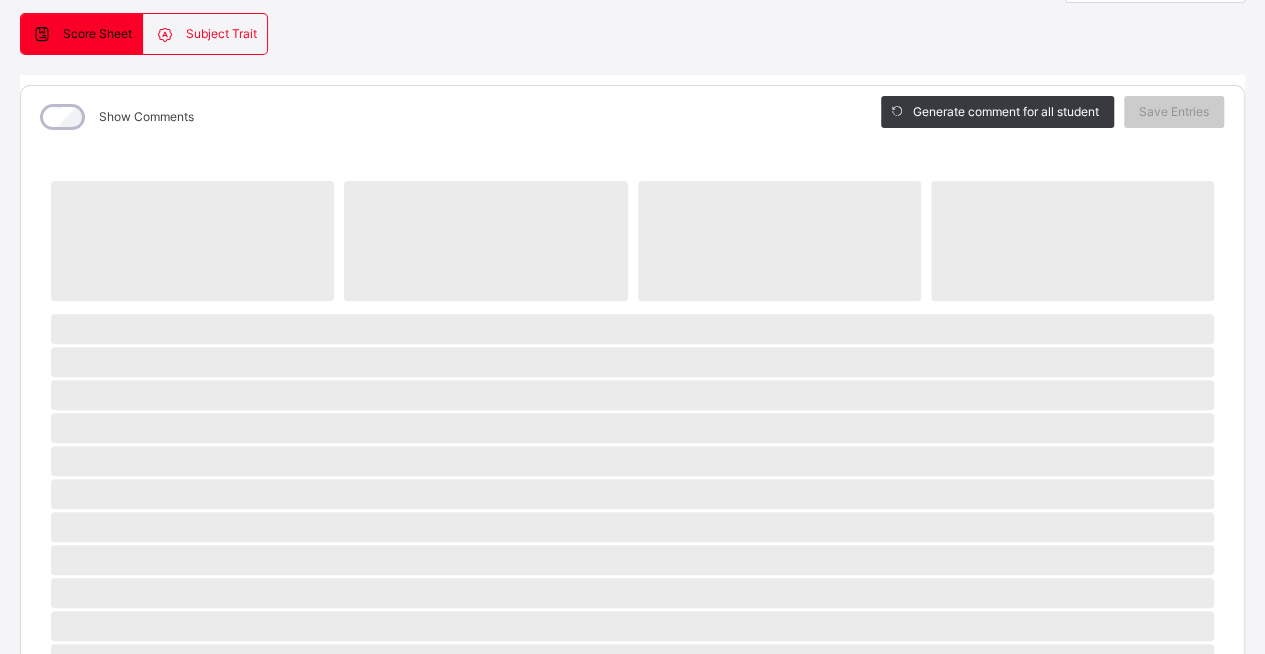 scroll, scrollTop: 180, scrollLeft: 0, axis: vertical 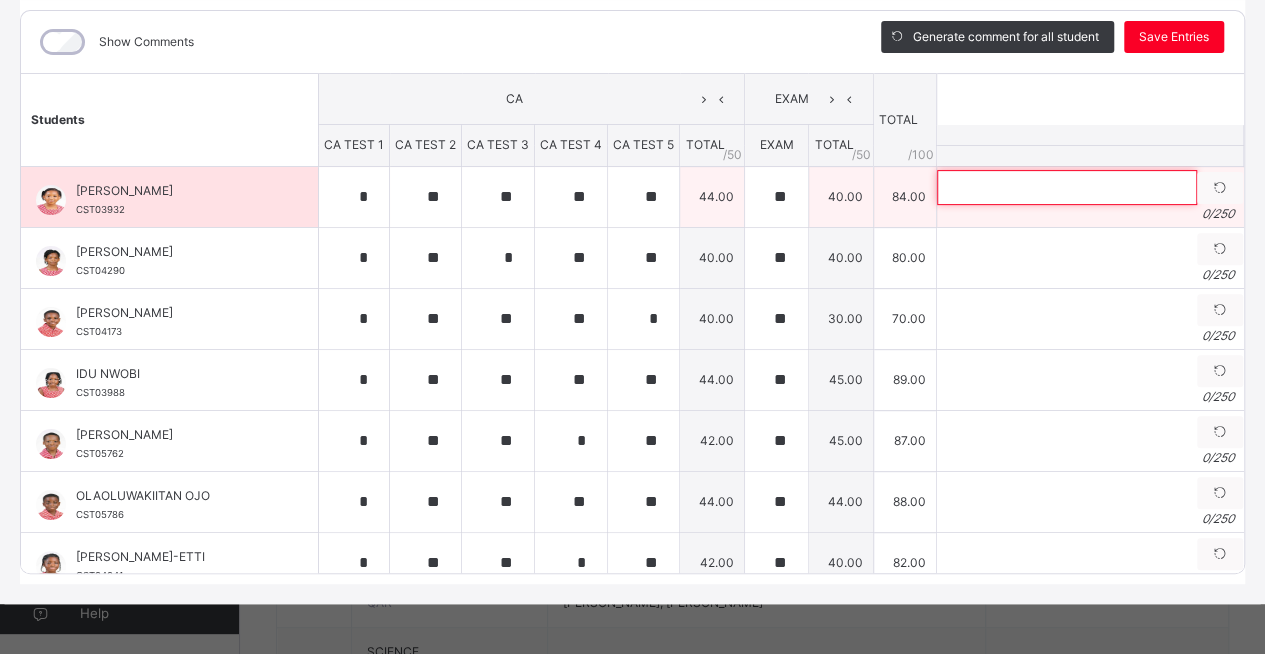 click at bounding box center (1067, 187) 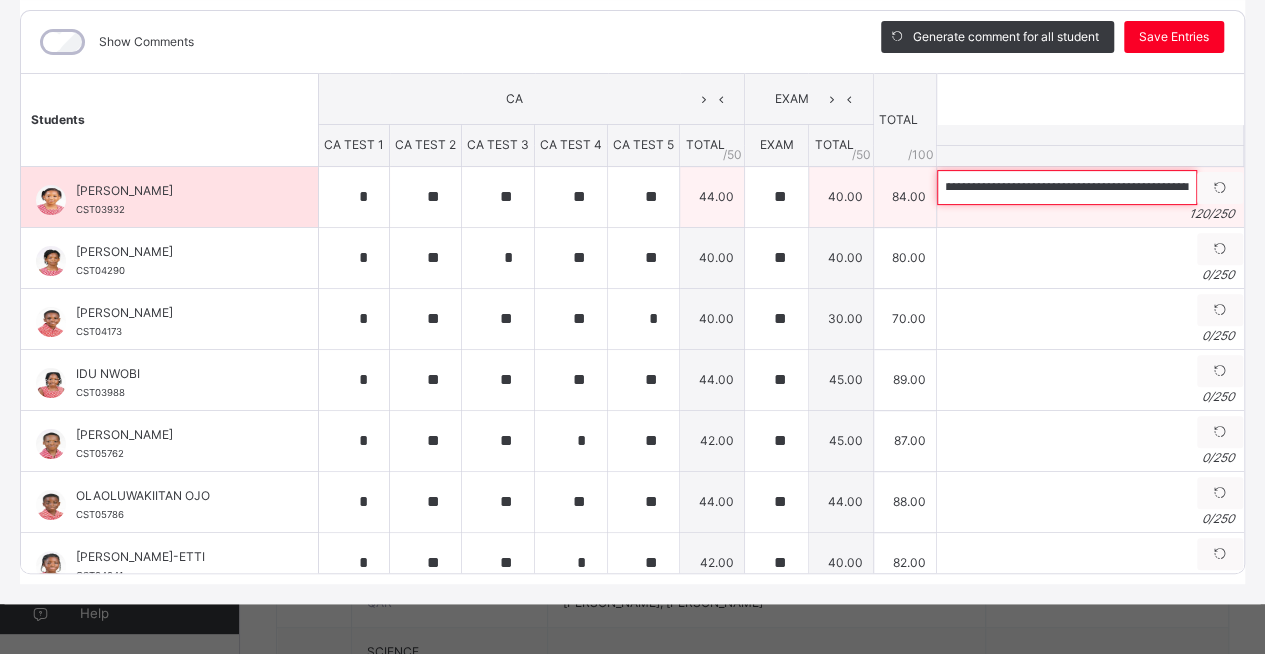 scroll, scrollTop: 0, scrollLeft: 0, axis: both 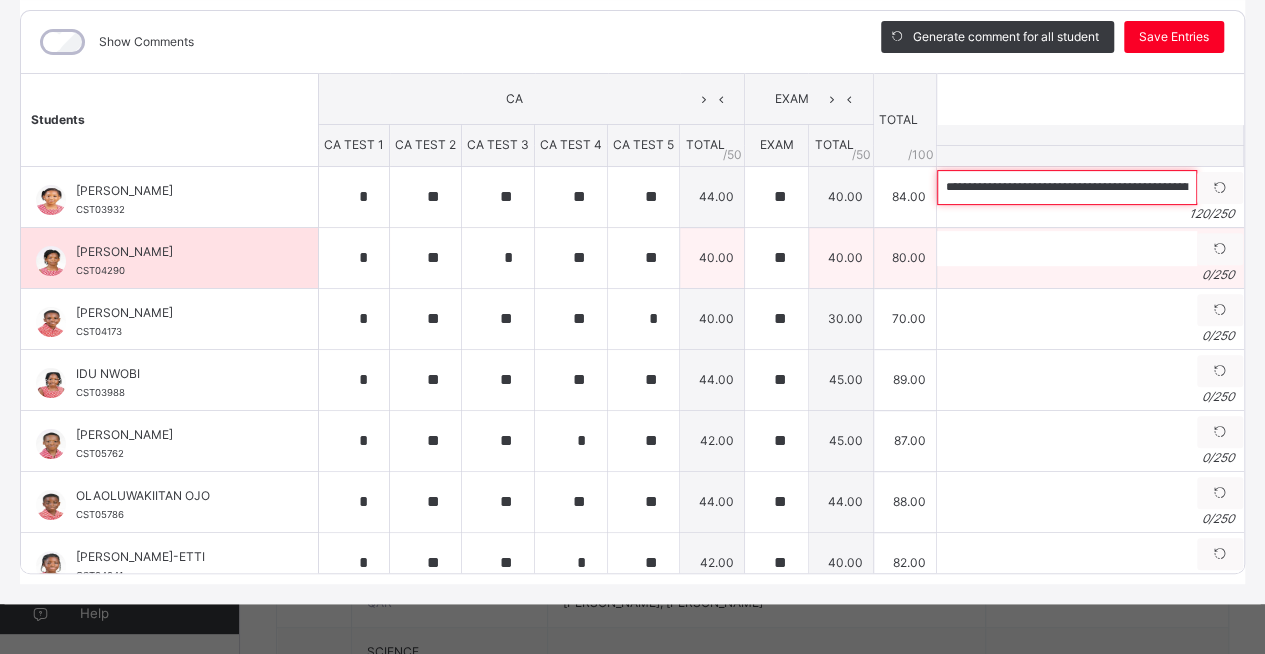 type on "**********" 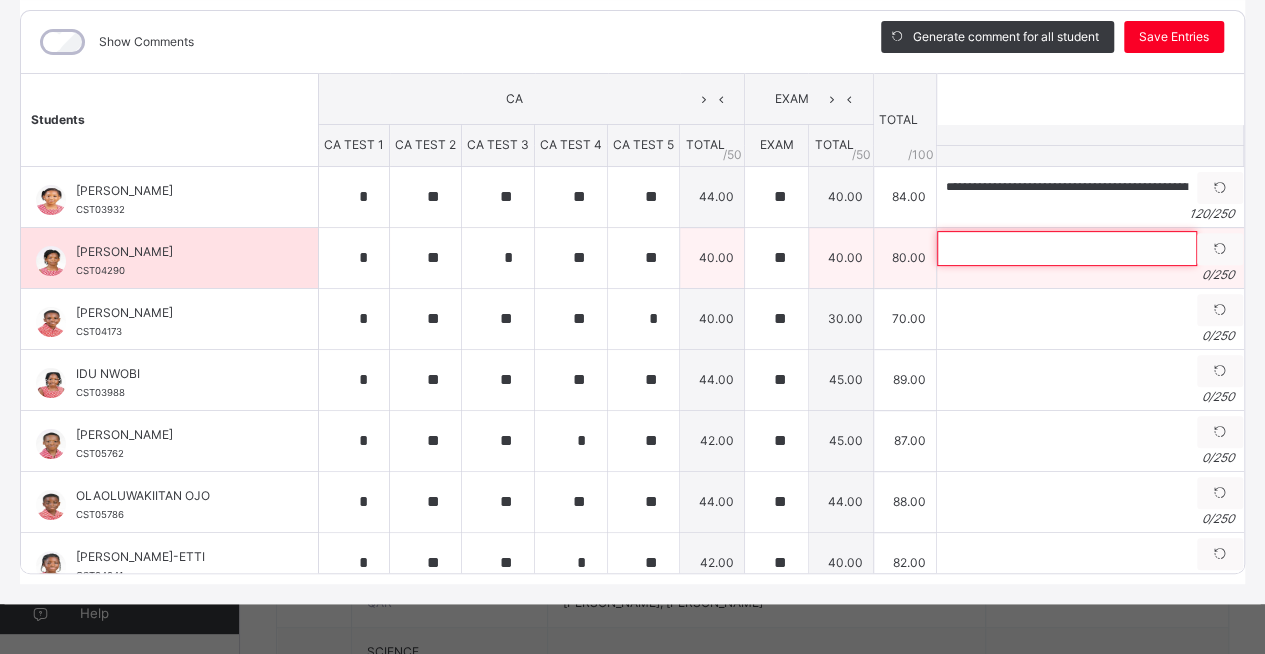 click at bounding box center (1067, 248) 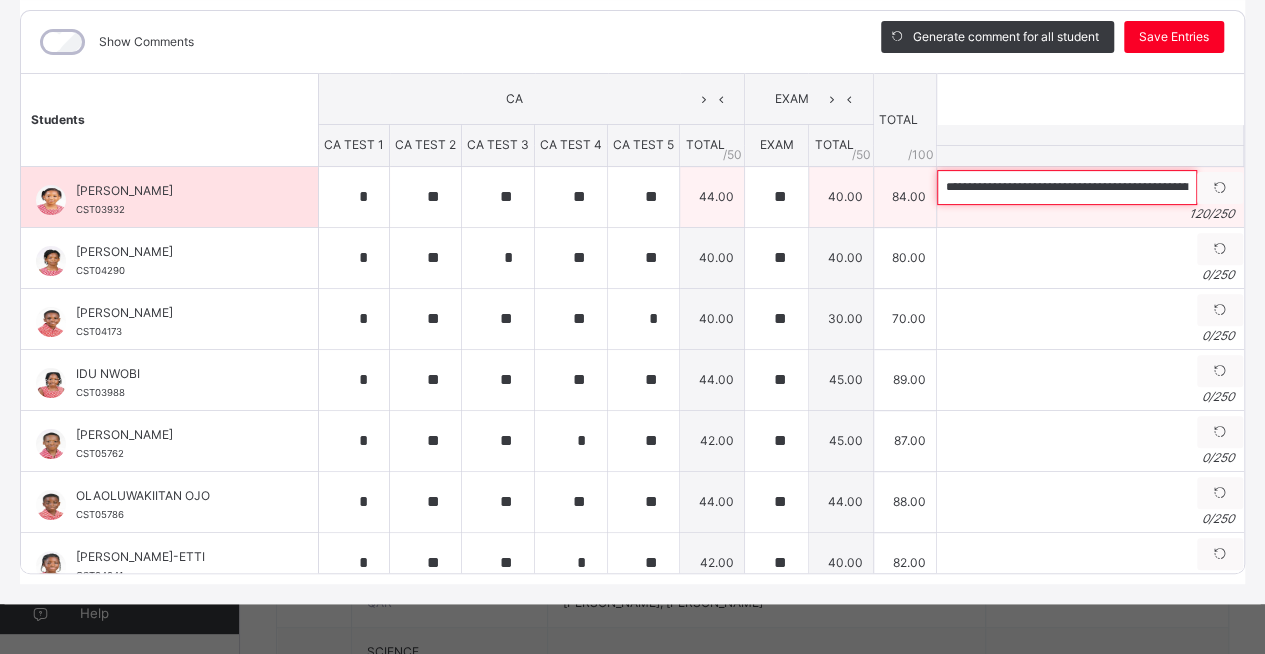 click on "**********" at bounding box center [1067, 187] 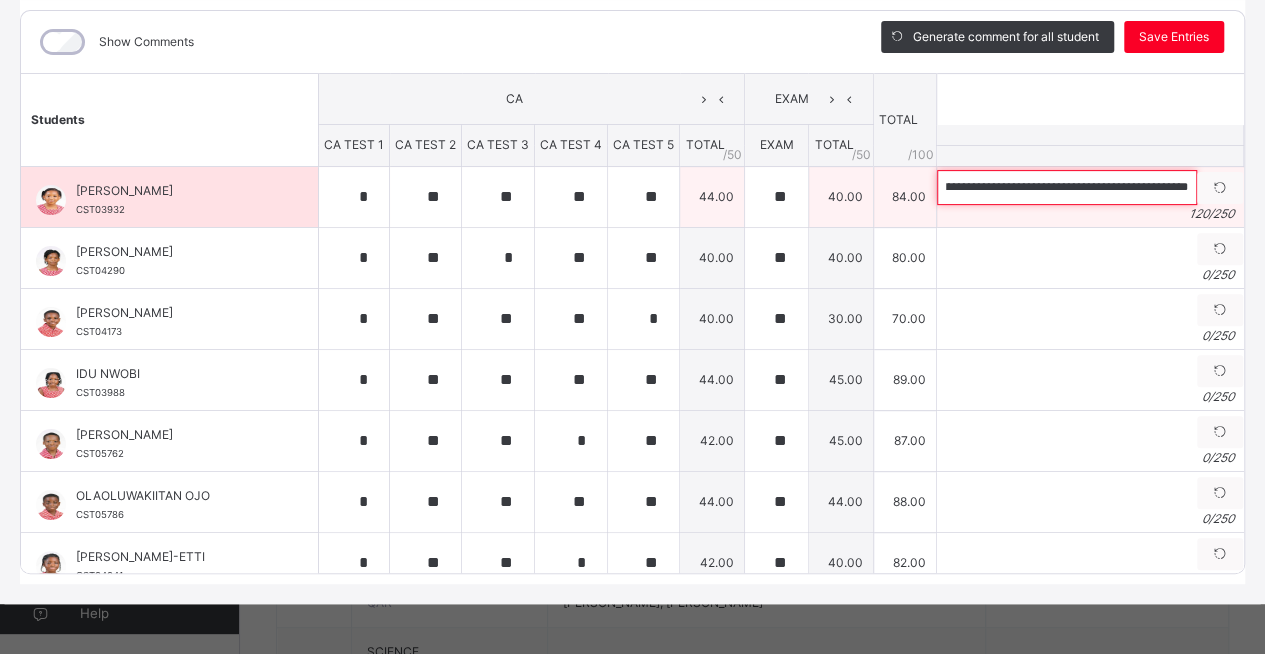 scroll, scrollTop: 0, scrollLeft: 439, axis: horizontal 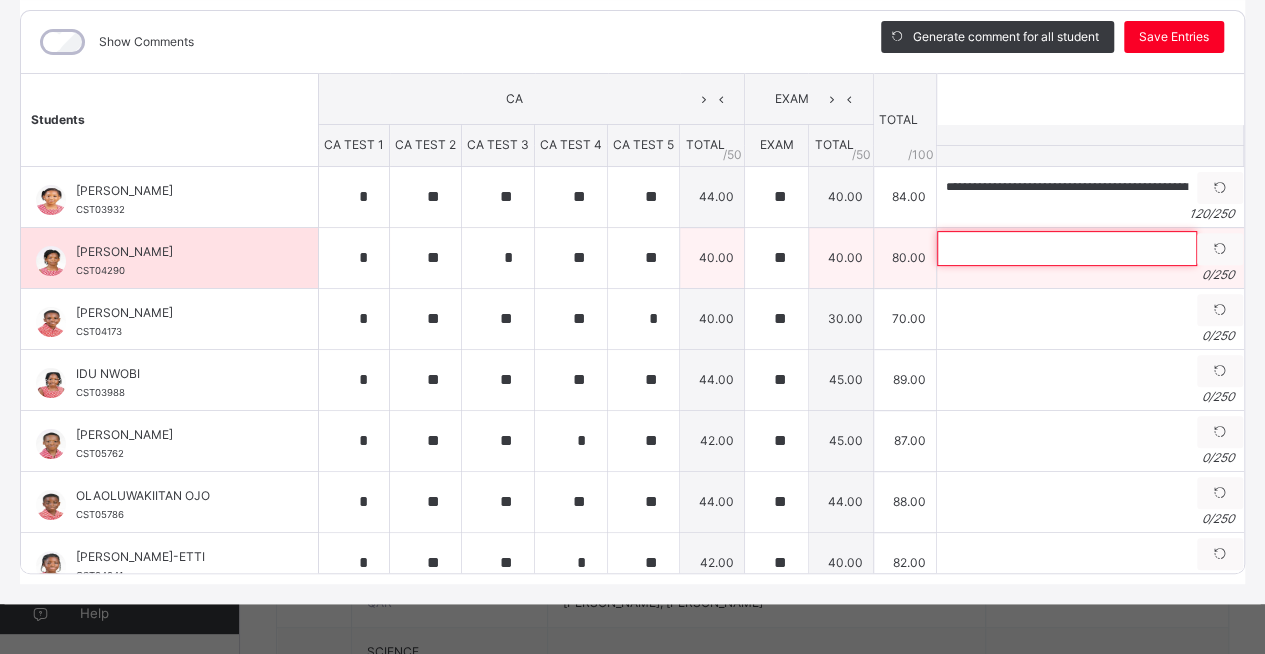 click at bounding box center [1067, 248] 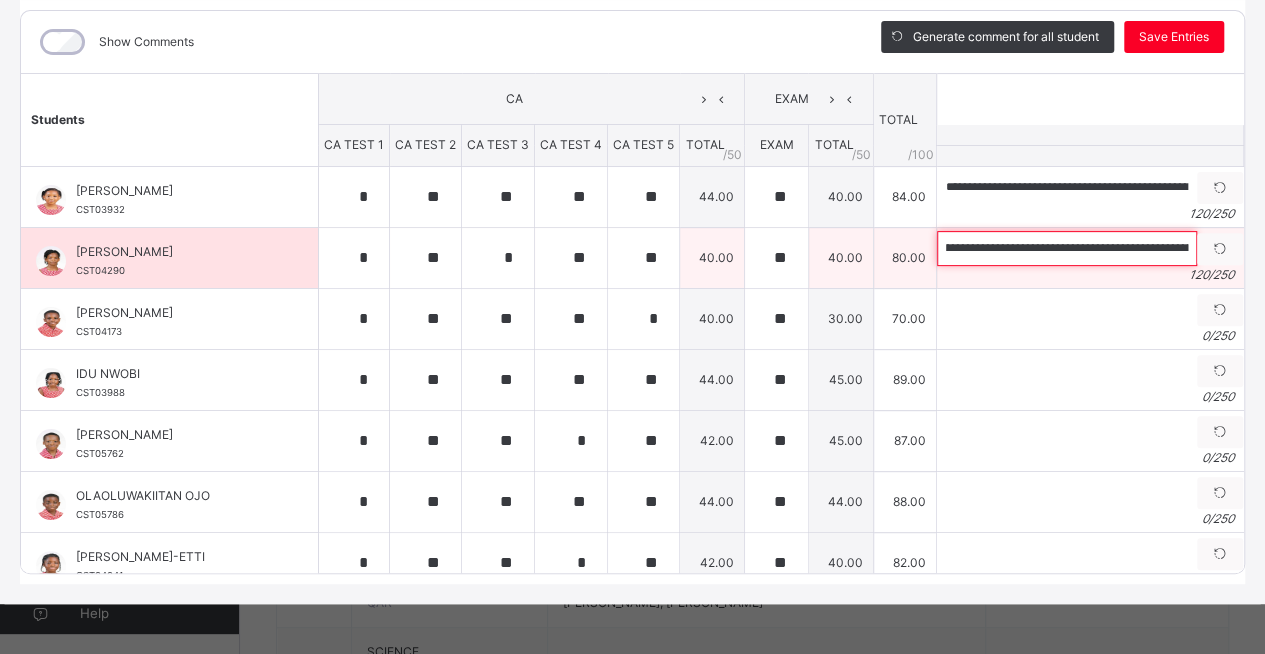 scroll, scrollTop: 0, scrollLeft: 0, axis: both 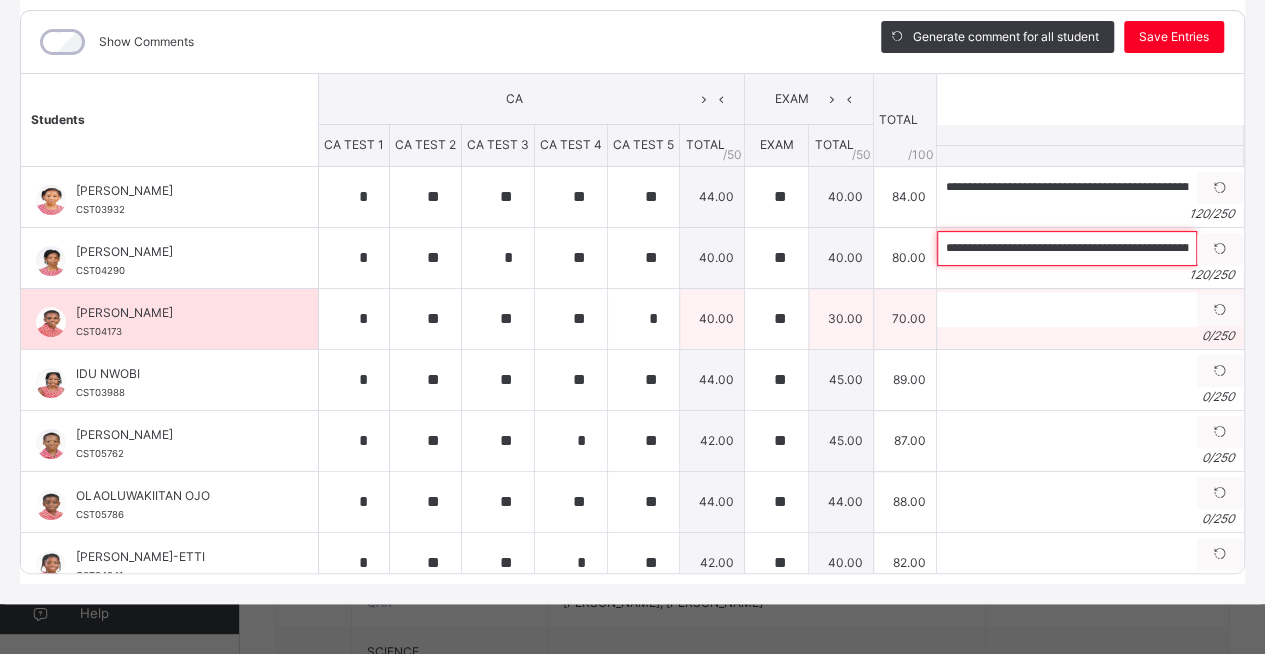 type on "**********" 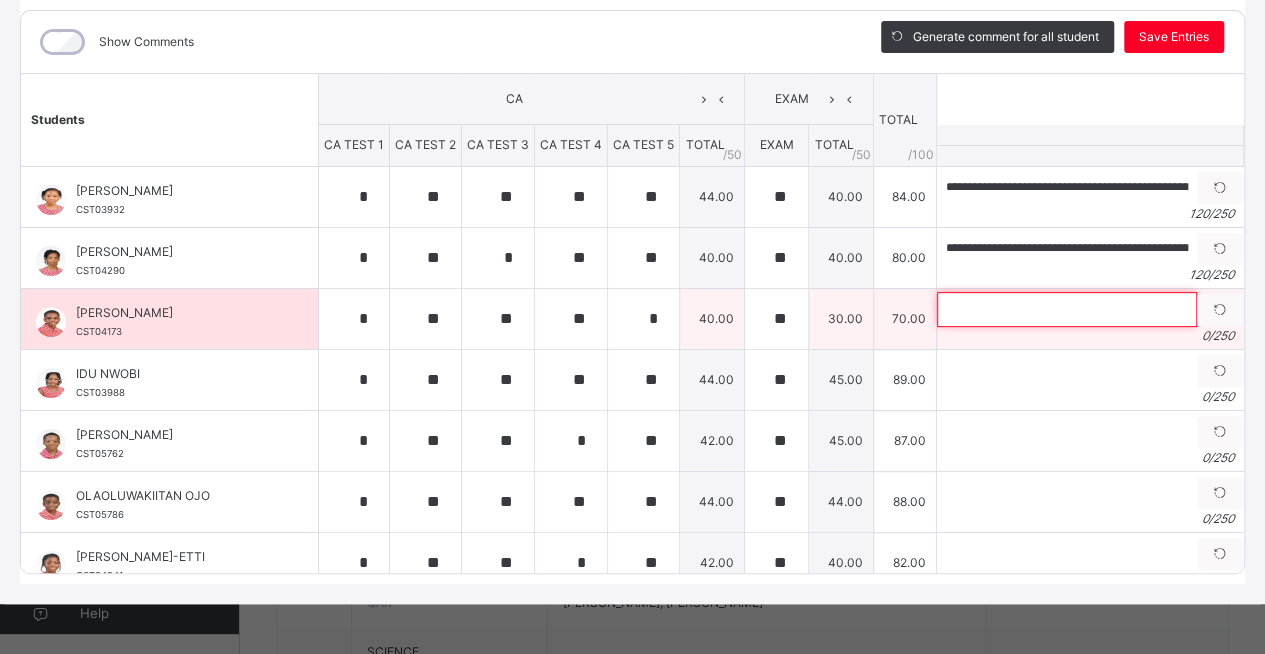 click at bounding box center (1067, 309) 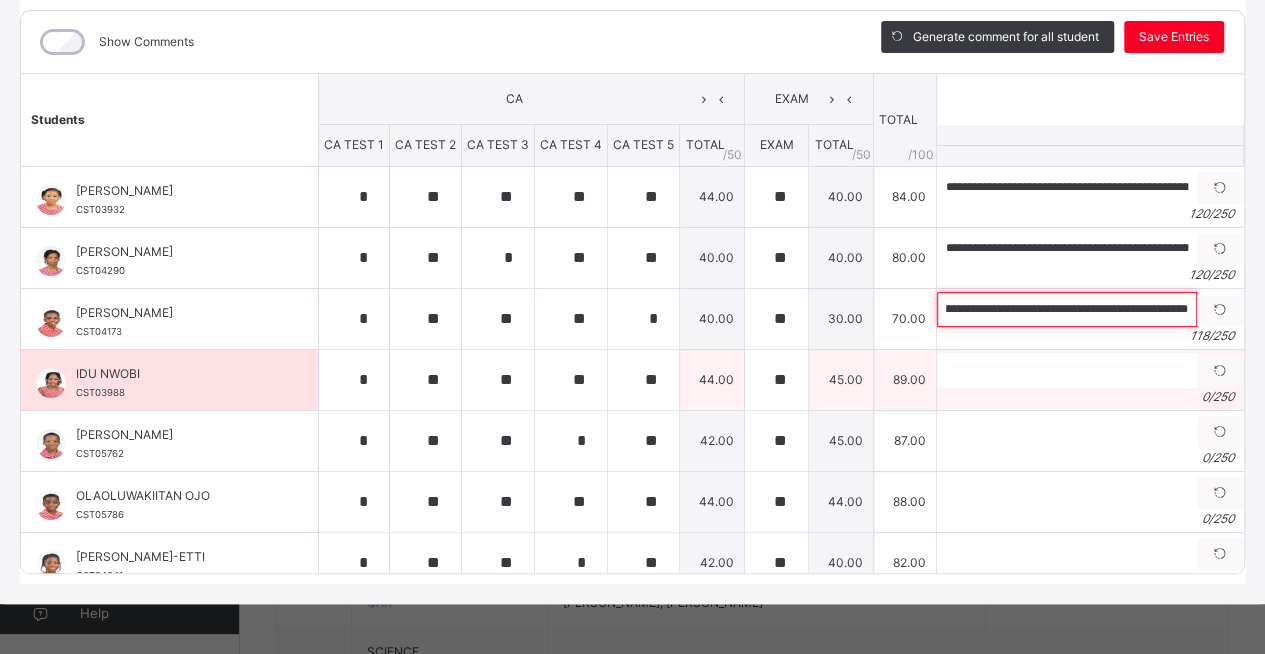 scroll, scrollTop: 0, scrollLeft: 430, axis: horizontal 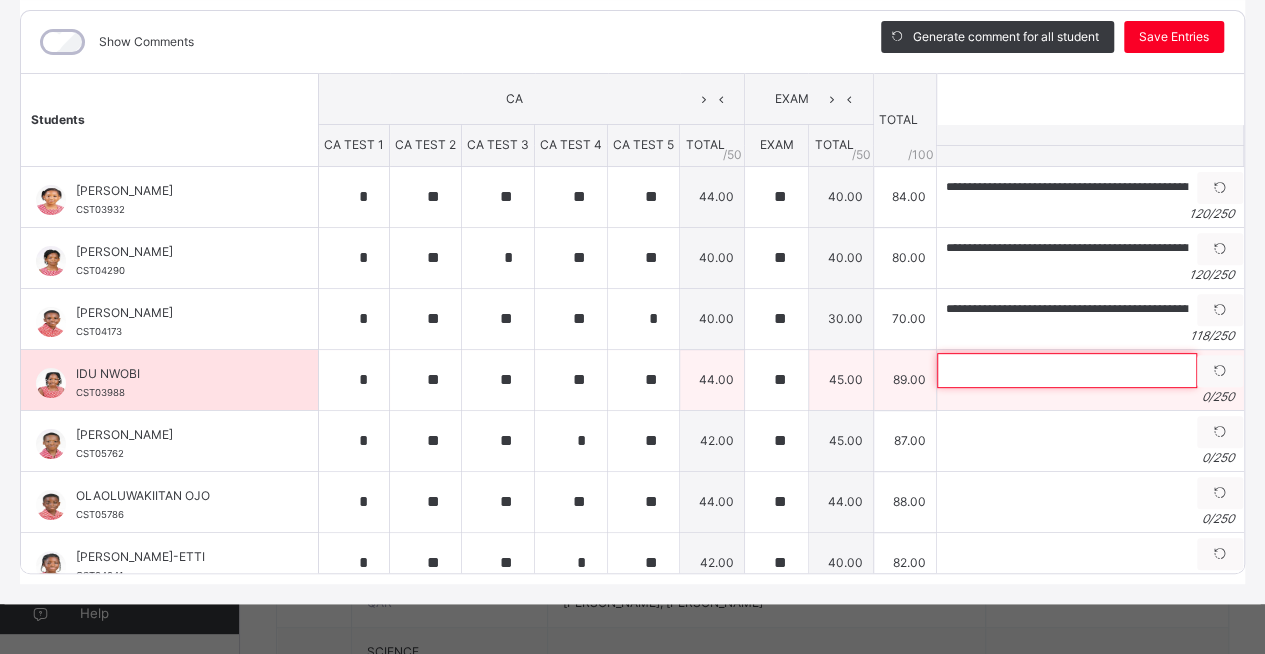 click at bounding box center (1067, 370) 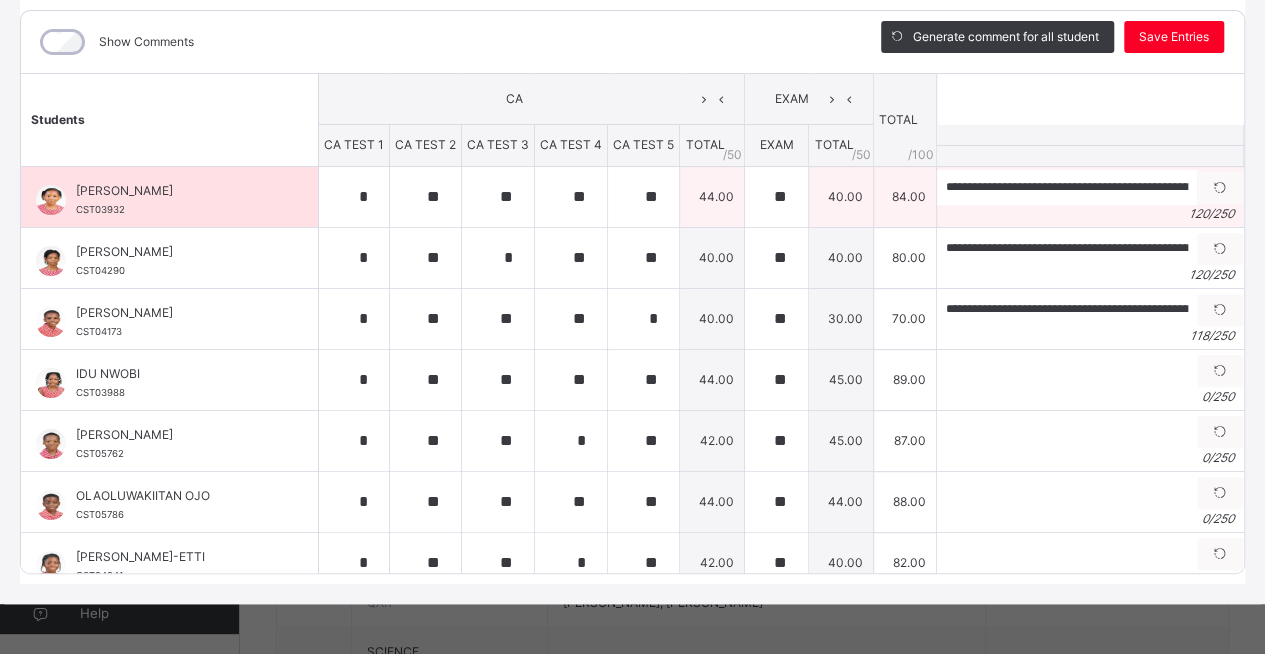 click on "120 / 250" at bounding box center (1090, 214) 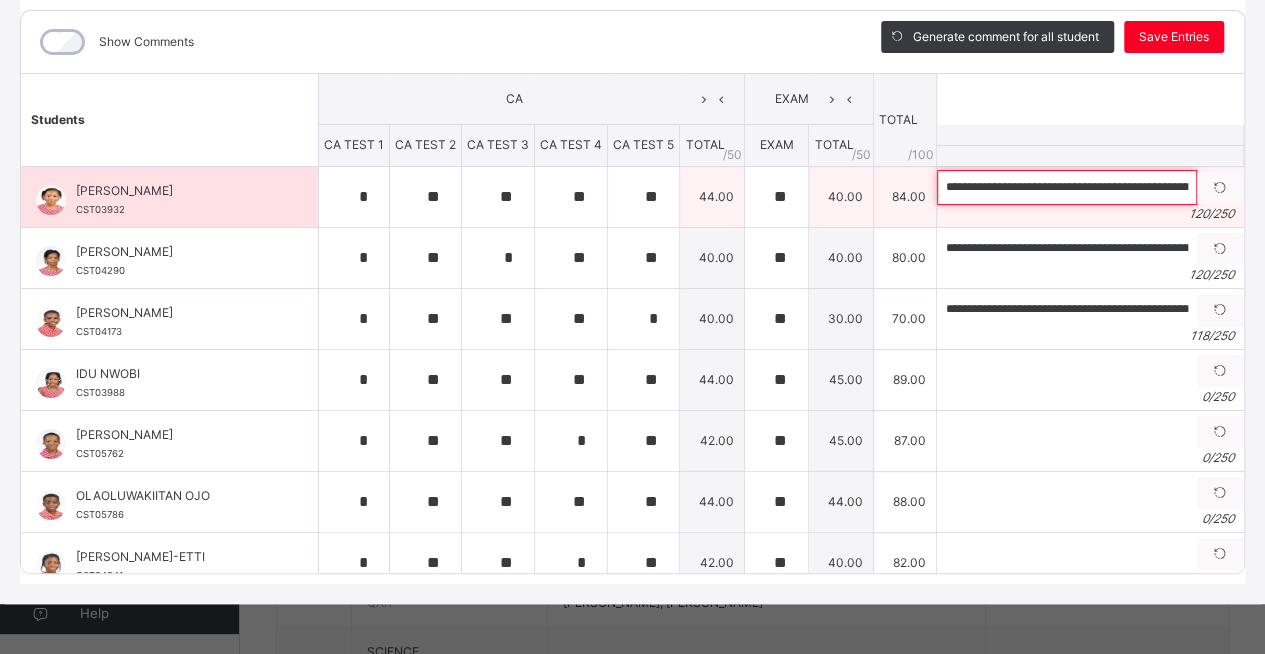 click on "**********" at bounding box center [1067, 187] 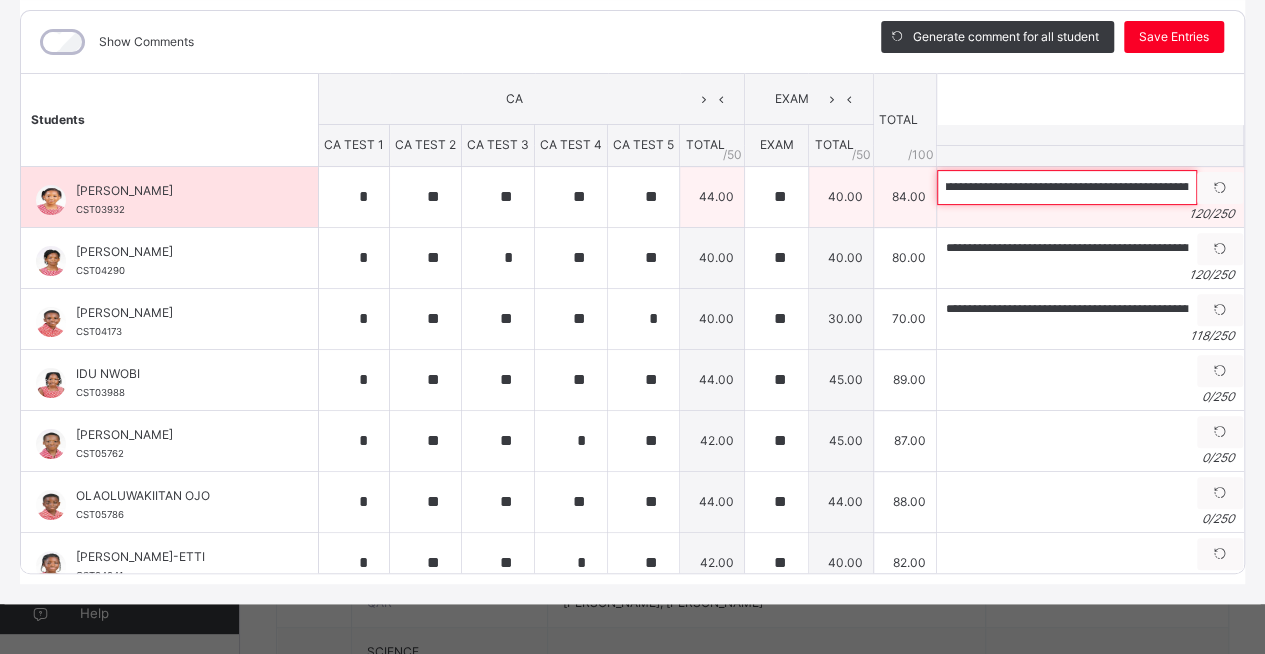 scroll, scrollTop: 0, scrollLeft: 245, axis: horizontal 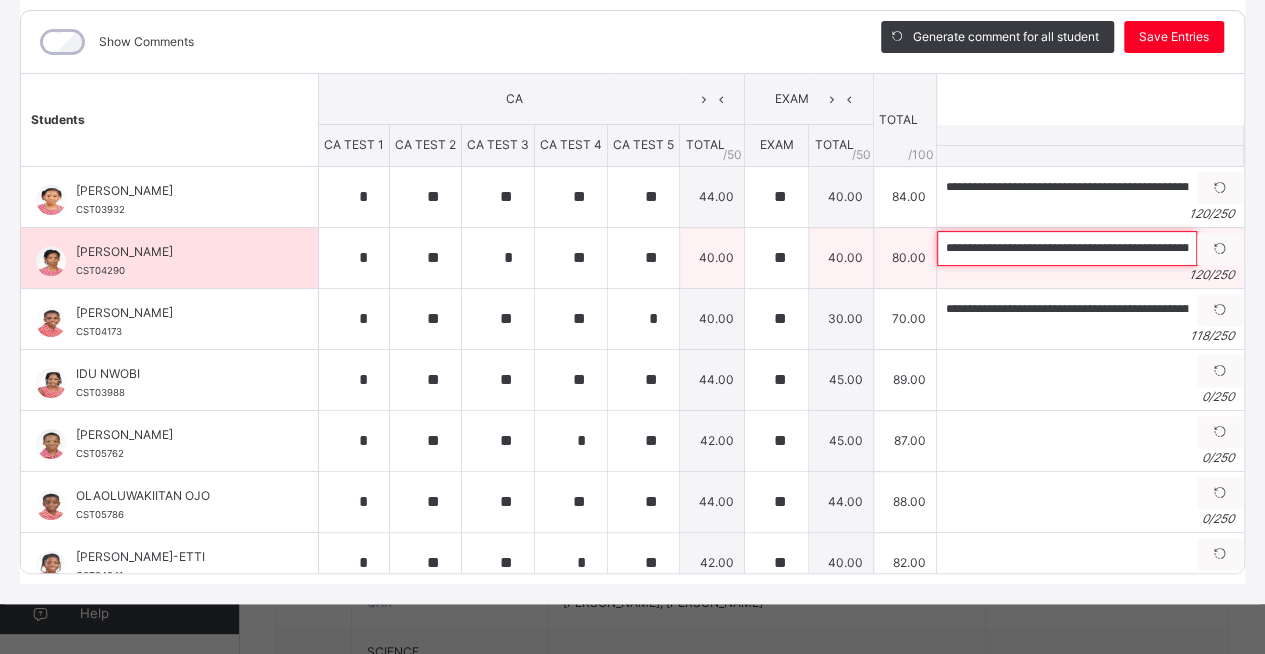 click on "**********" at bounding box center (1067, 248) 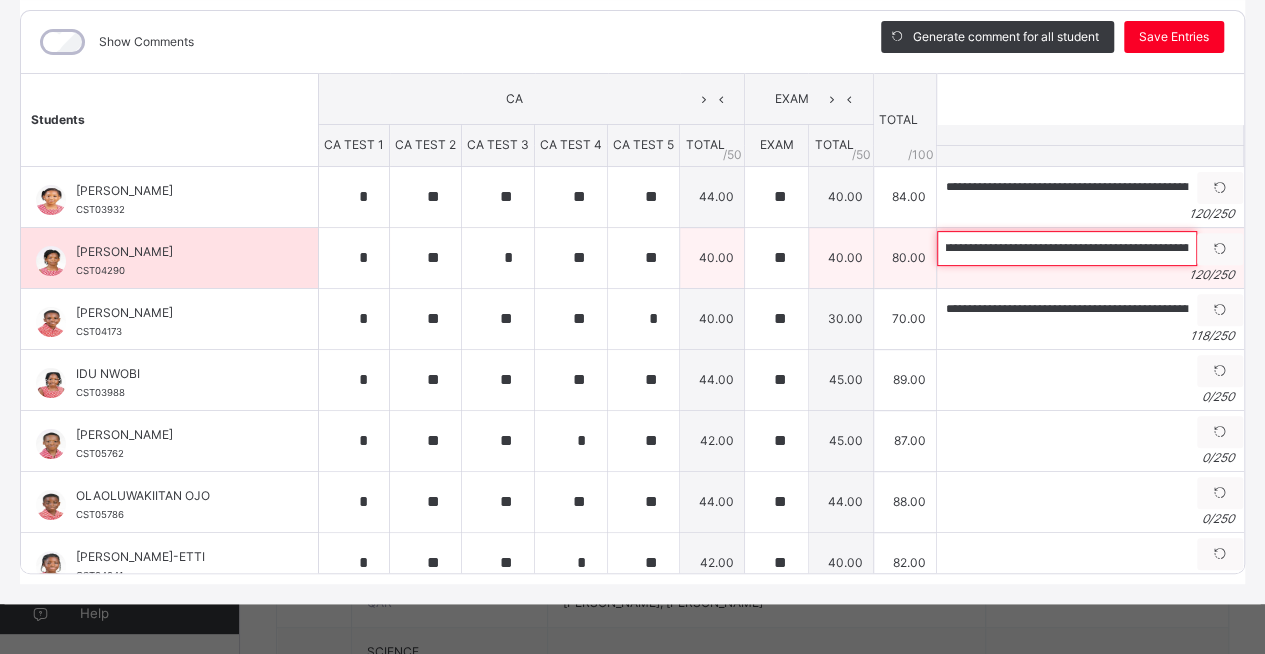 scroll, scrollTop: 0, scrollLeft: 192, axis: horizontal 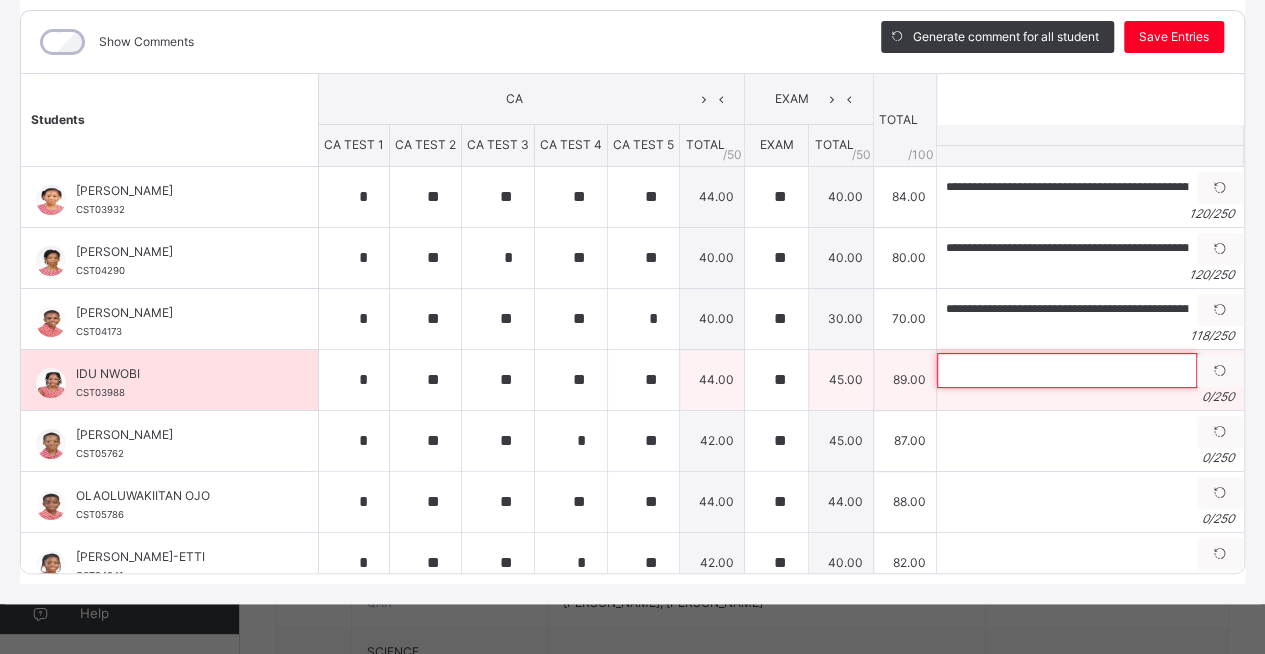 click at bounding box center [1067, 370] 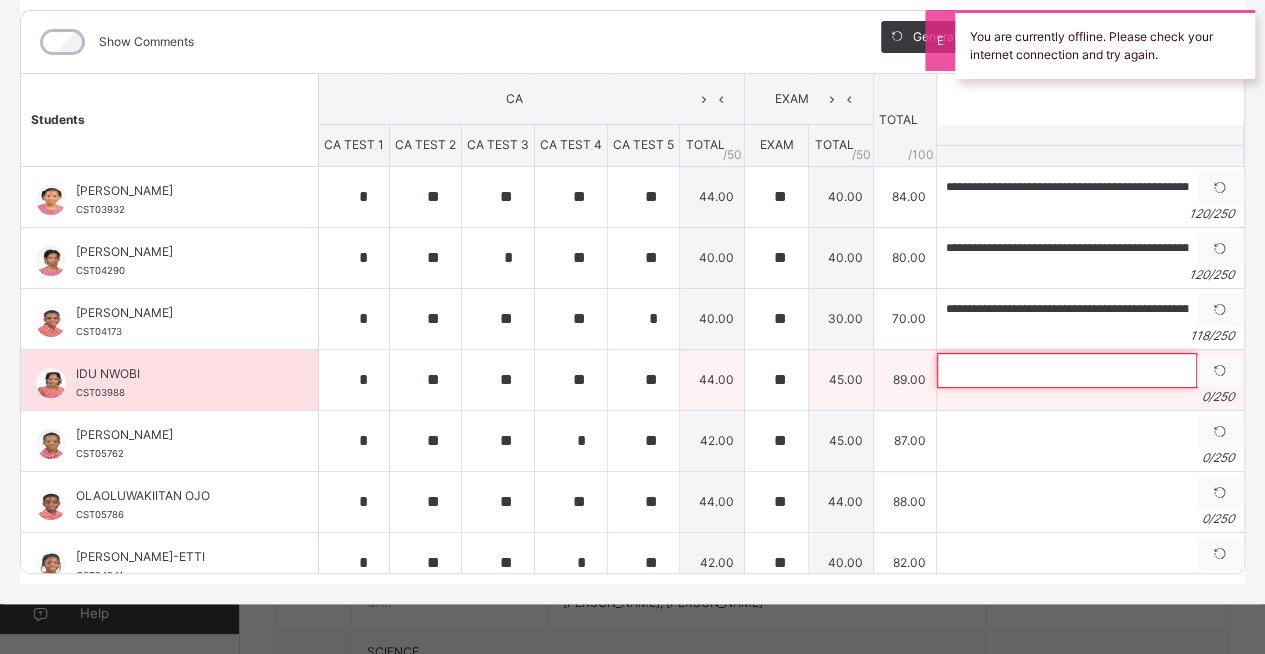 paste on "**********" 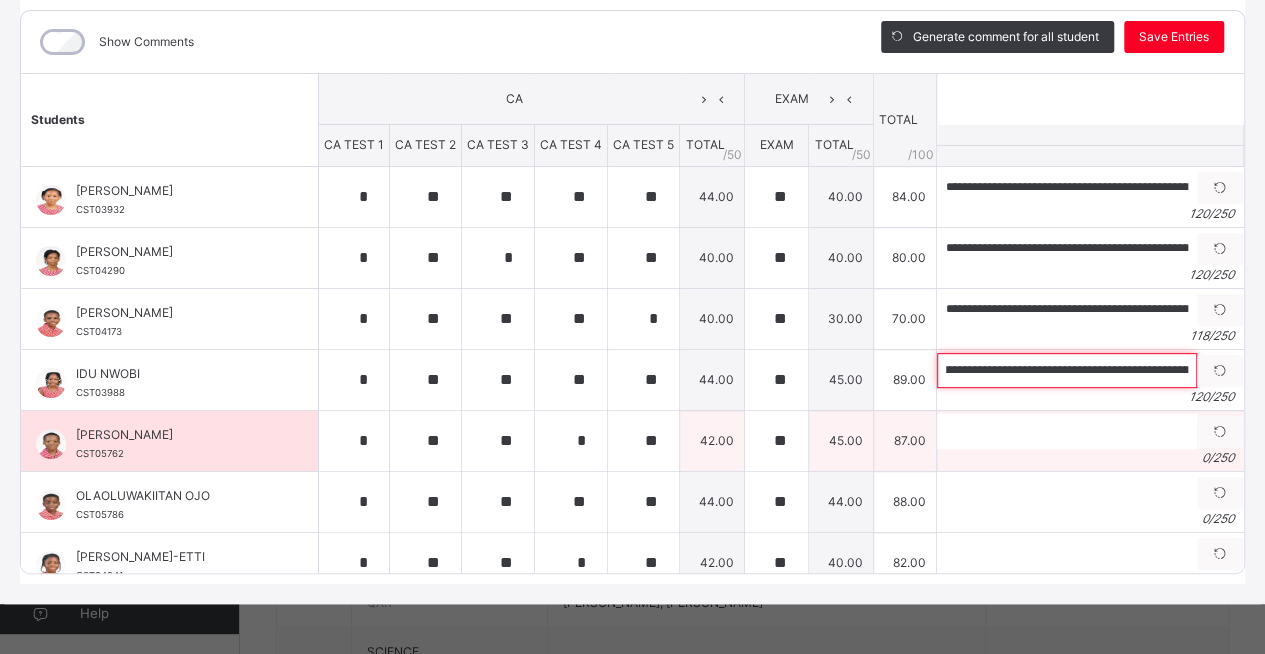 scroll, scrollTop: 0, scrollLeft: 0, axis: both 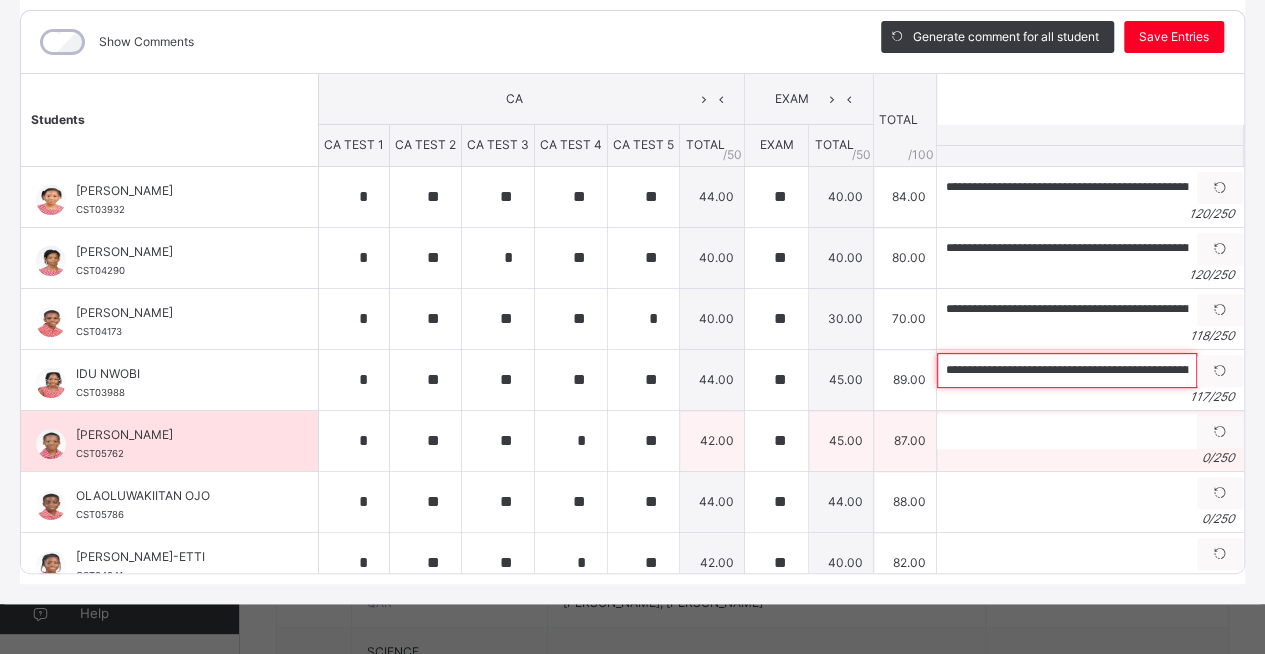 type on "**********" 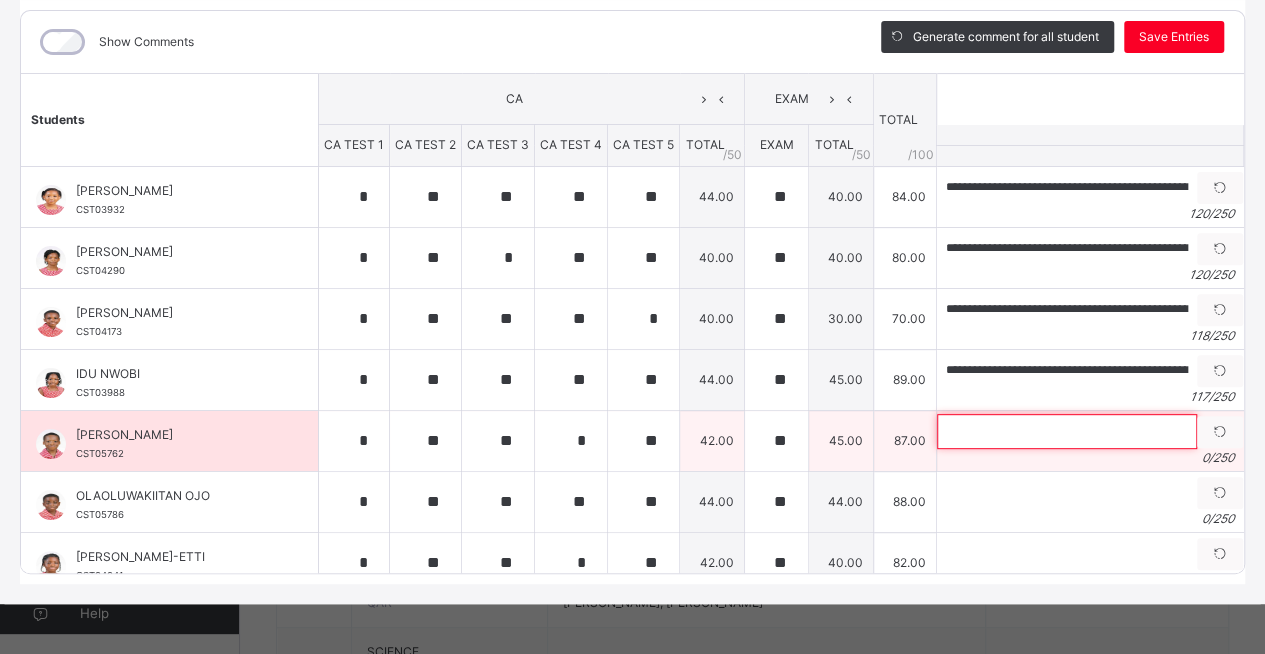click at bounding box center (1067, 431) 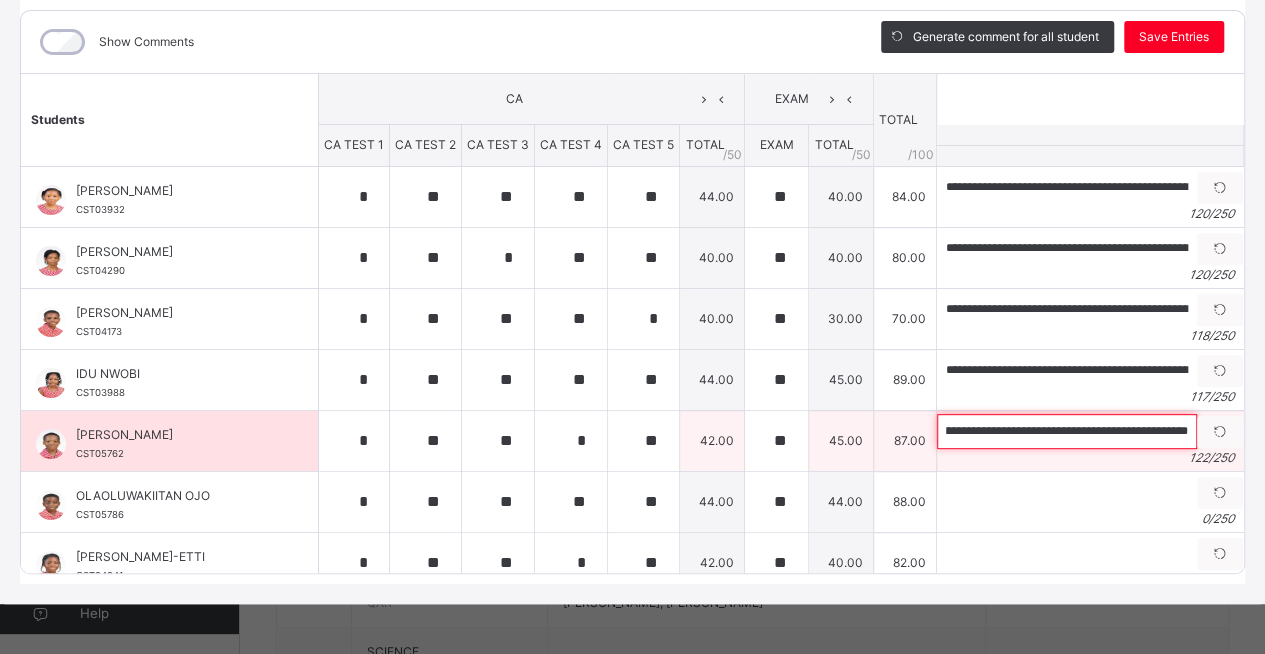 scroll, scrollTop: 0, scrollLeft: 451, axis: horizontal 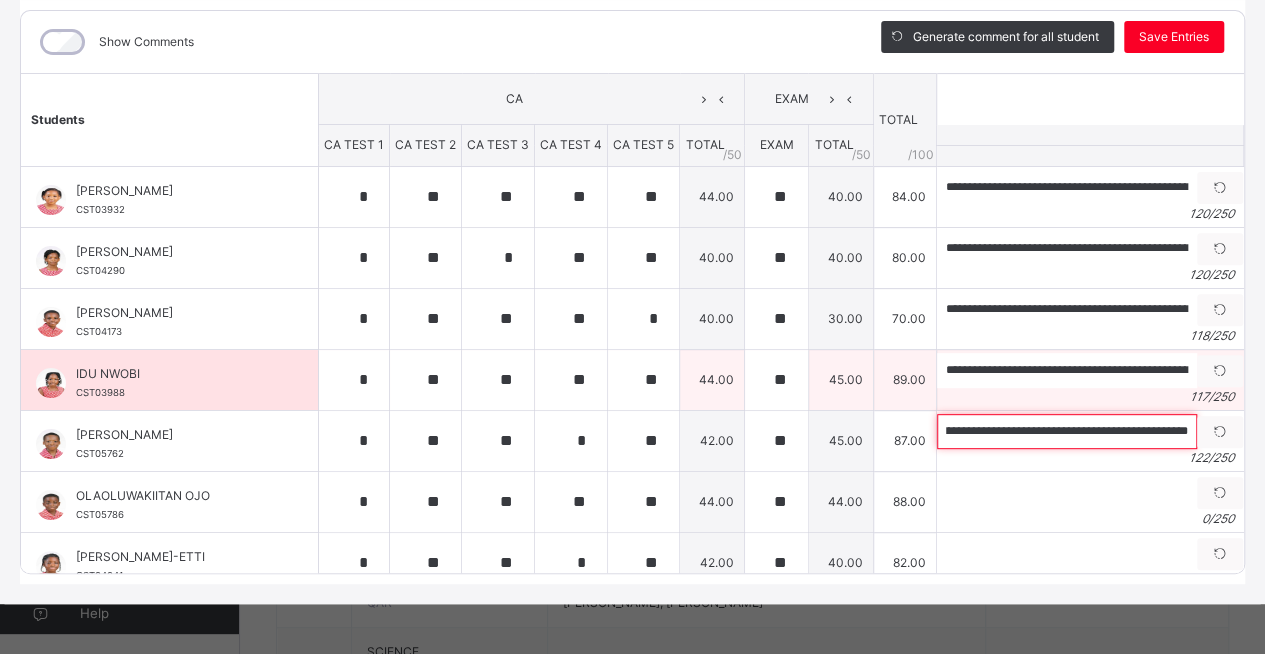 type on "**********" 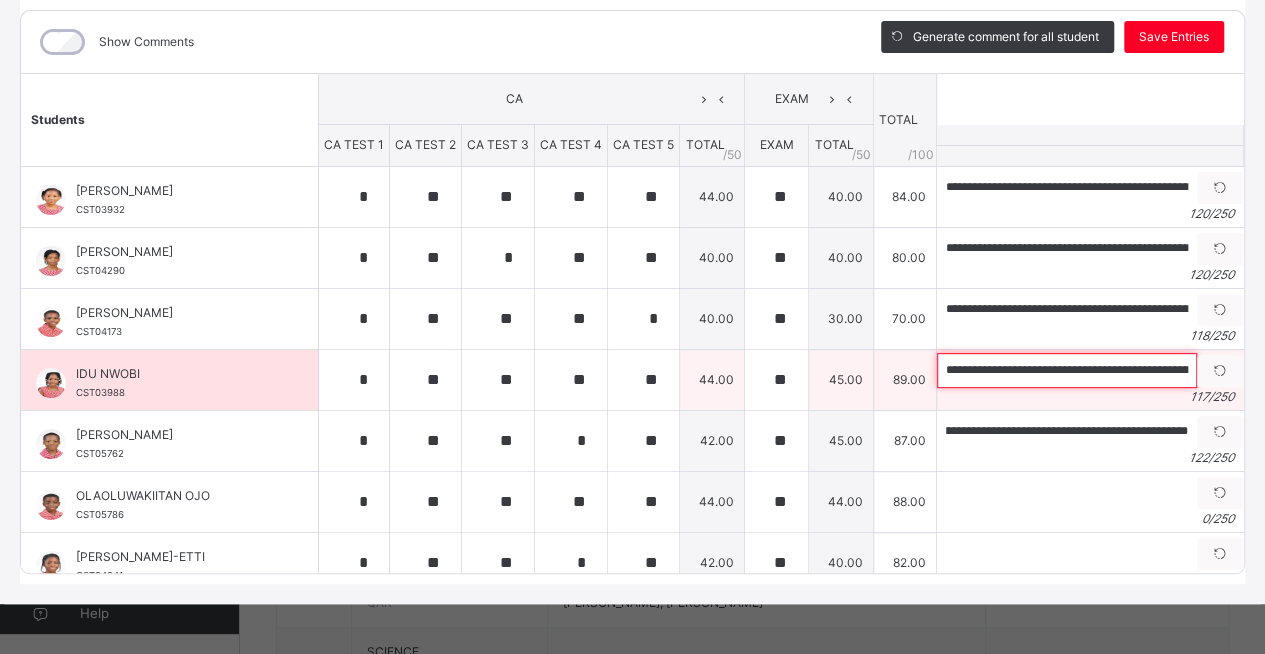 scroll, scrollTop: 0, scrollLeft: 0, axis: both 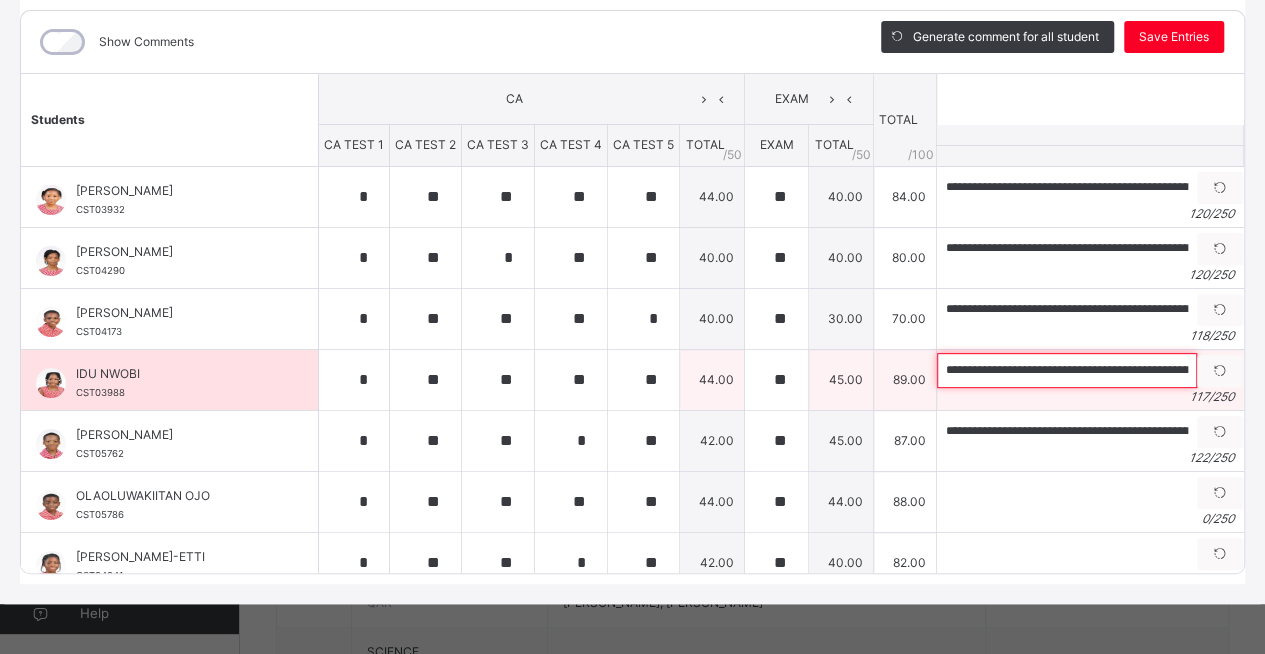 click on "**********" at bounding box center (1067, 370) 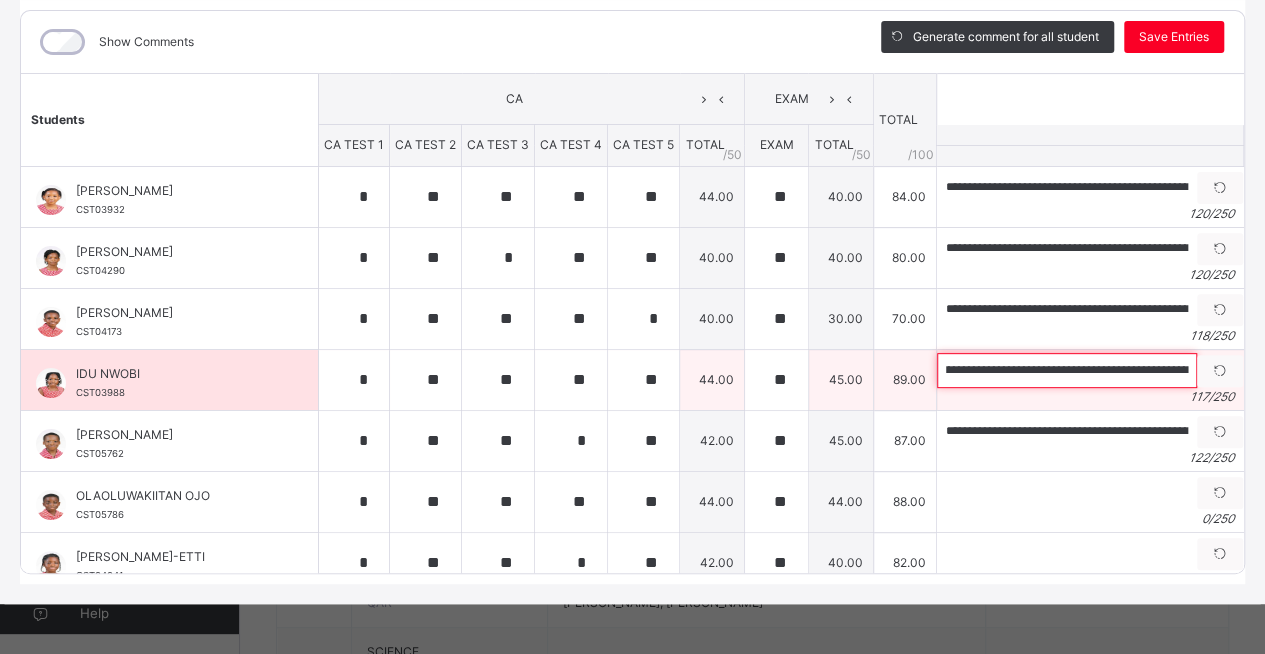 scroll, scrollTop: 0, scrollLeft: 214, axis: horizontal 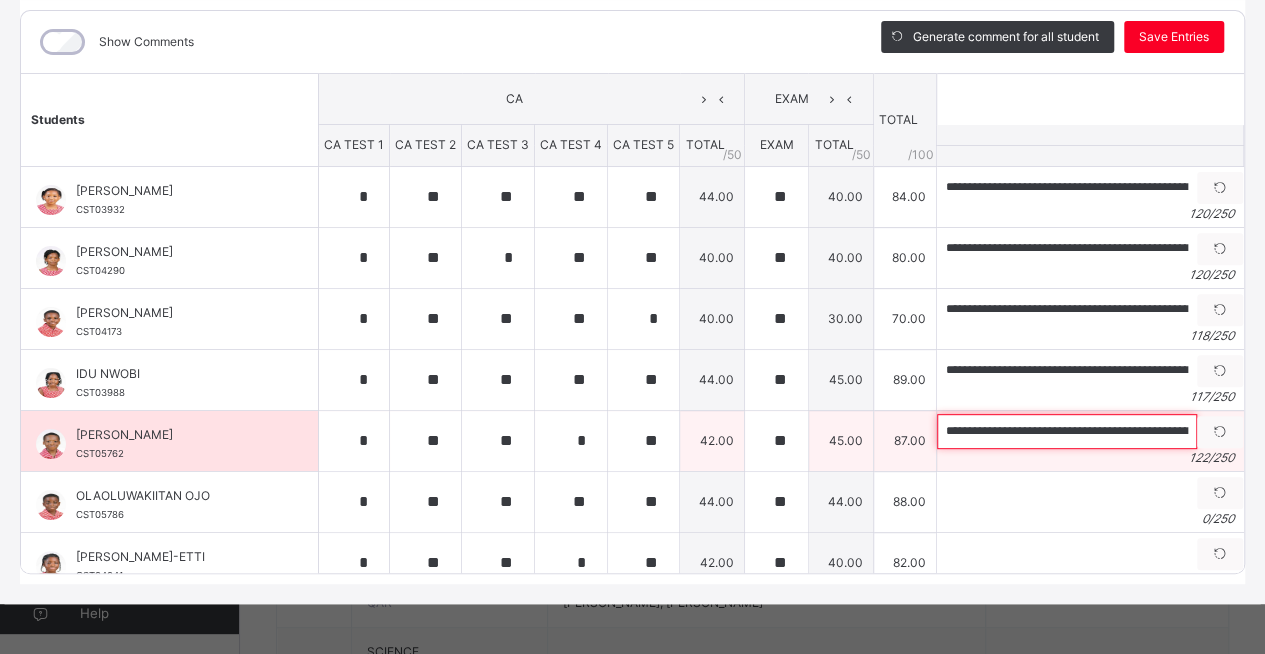 click on "**********" at bounding box center [1067, 431] 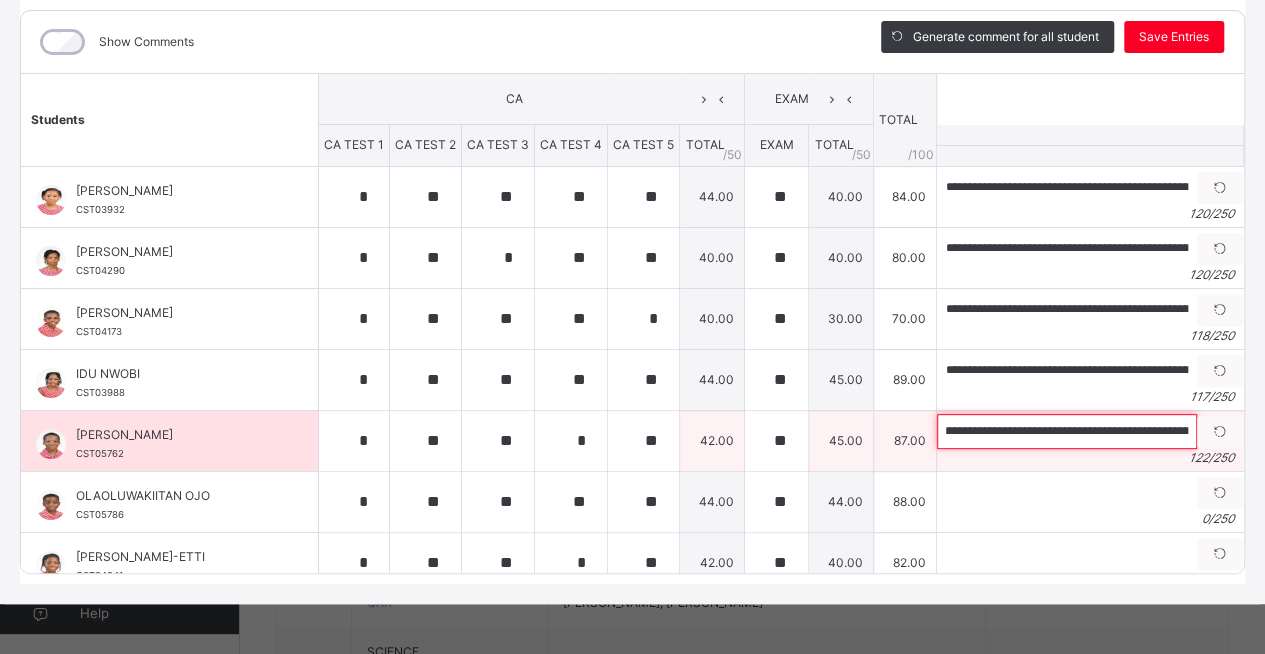 scroll, scrollTop: 0, scrollLeft: 148, axis: horizontal 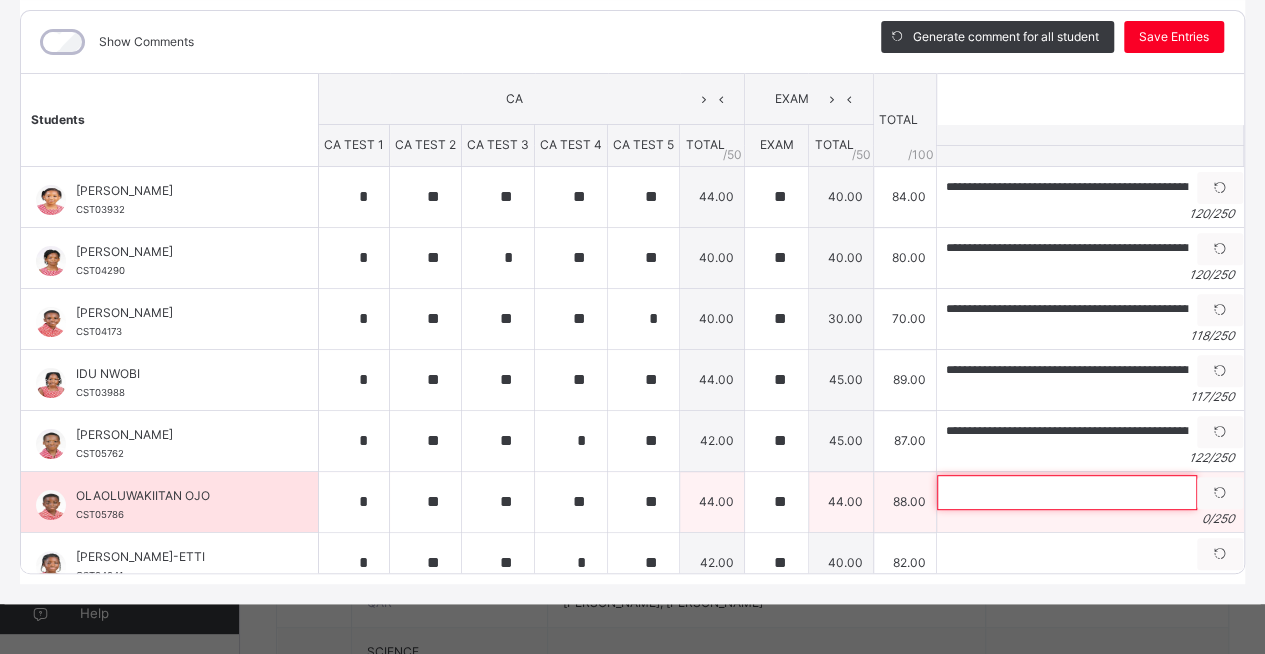 click at bounding box center (1067, 492) 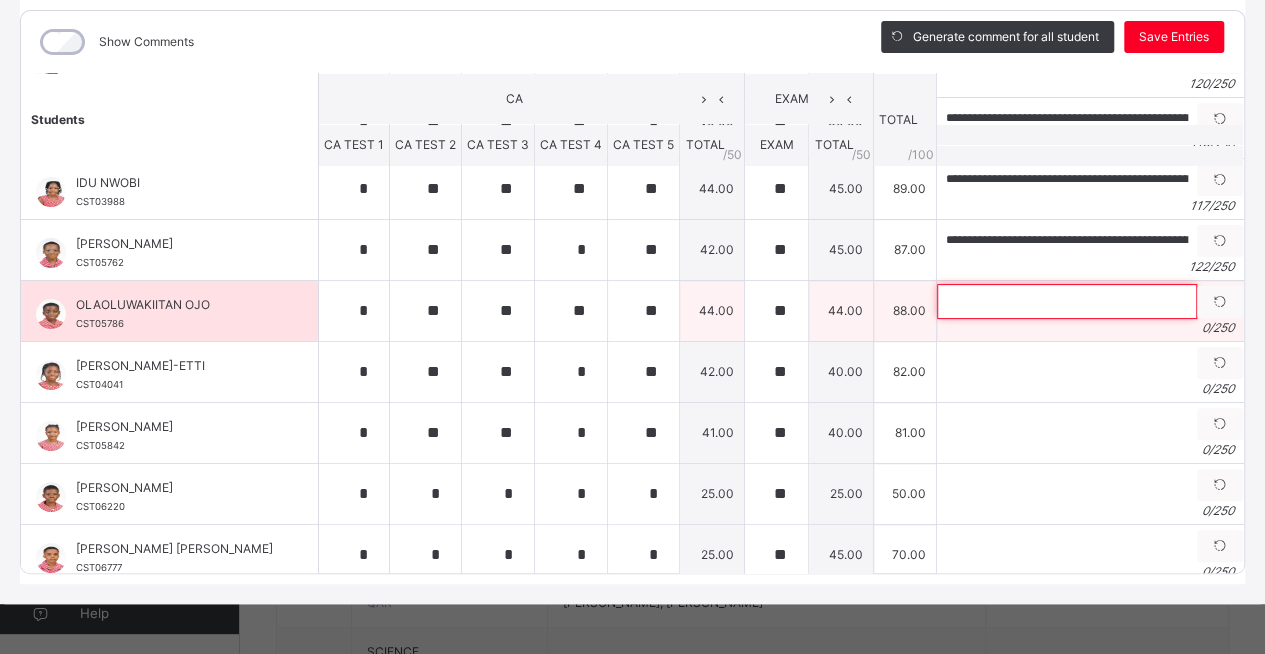 scroll, scrollTop: 200, scrollLeft: 0, axis: vertical 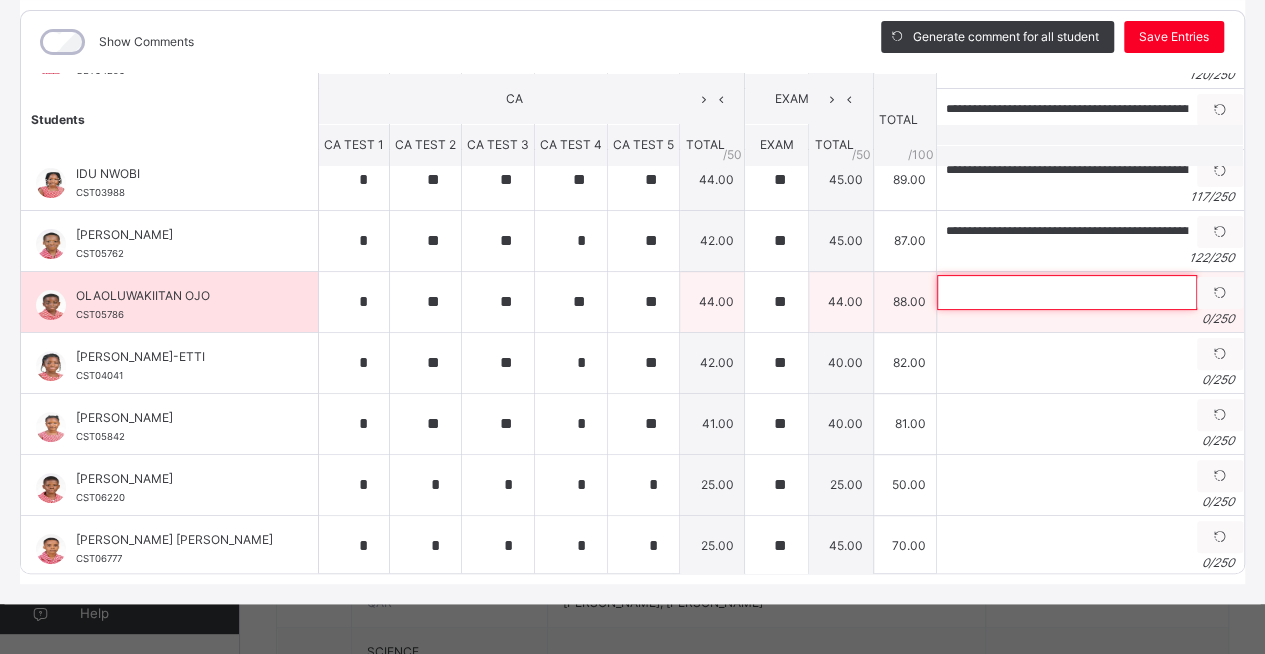 paste on "**********" 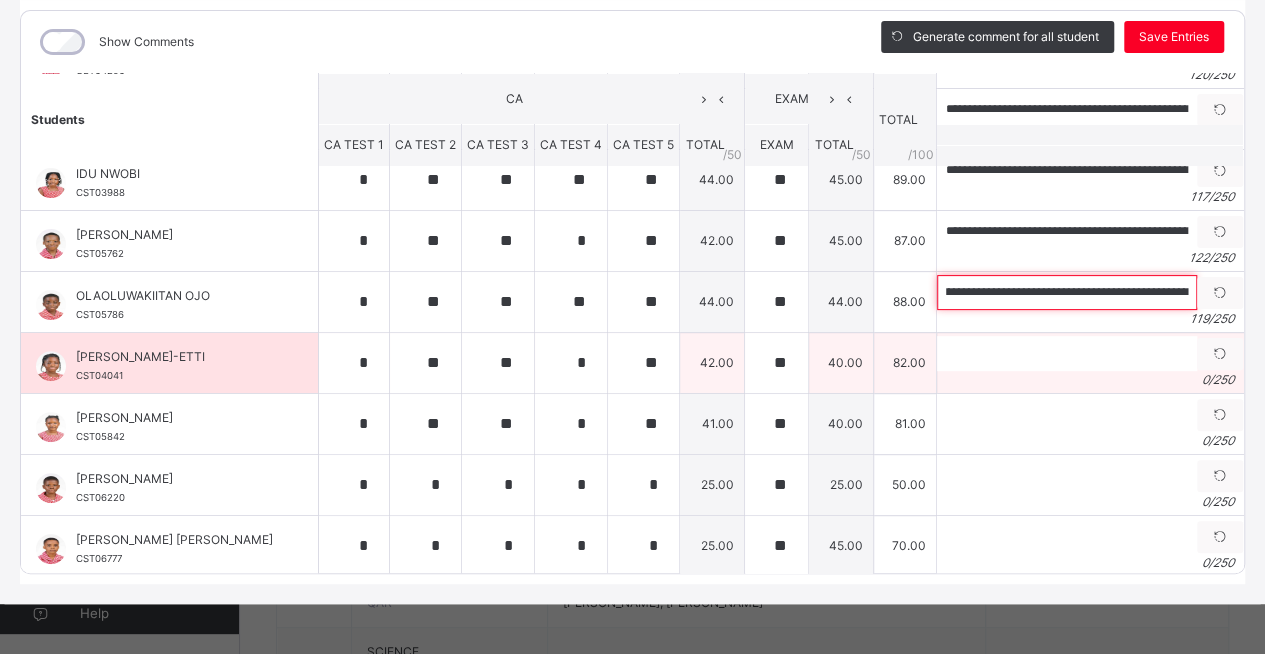 scroll, scrollTop: 0, scrollLeft: 0, axis: both 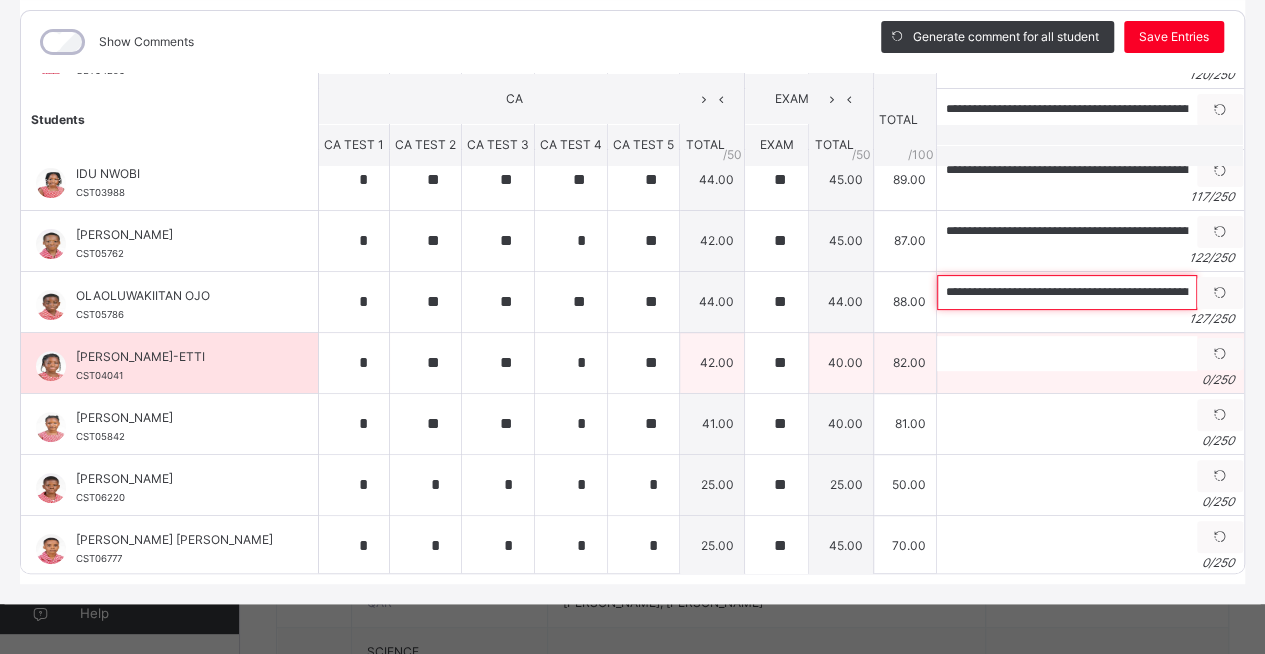 type on "**********" 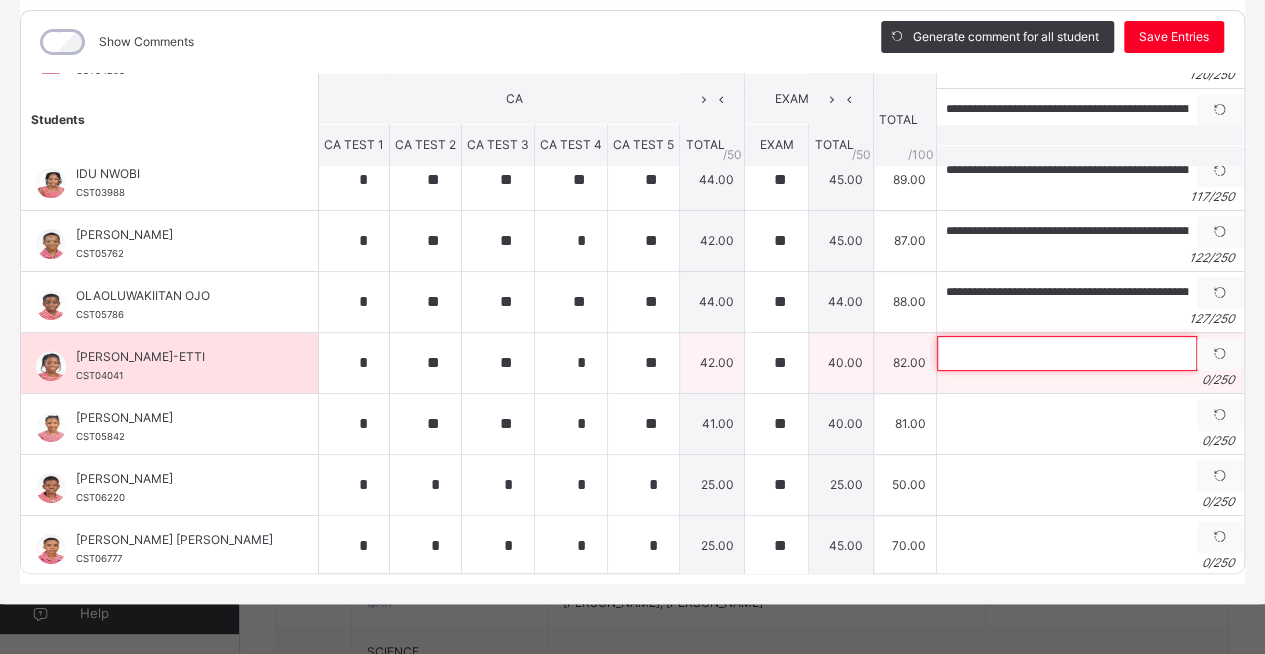 click at bounding box center [1067, 353] 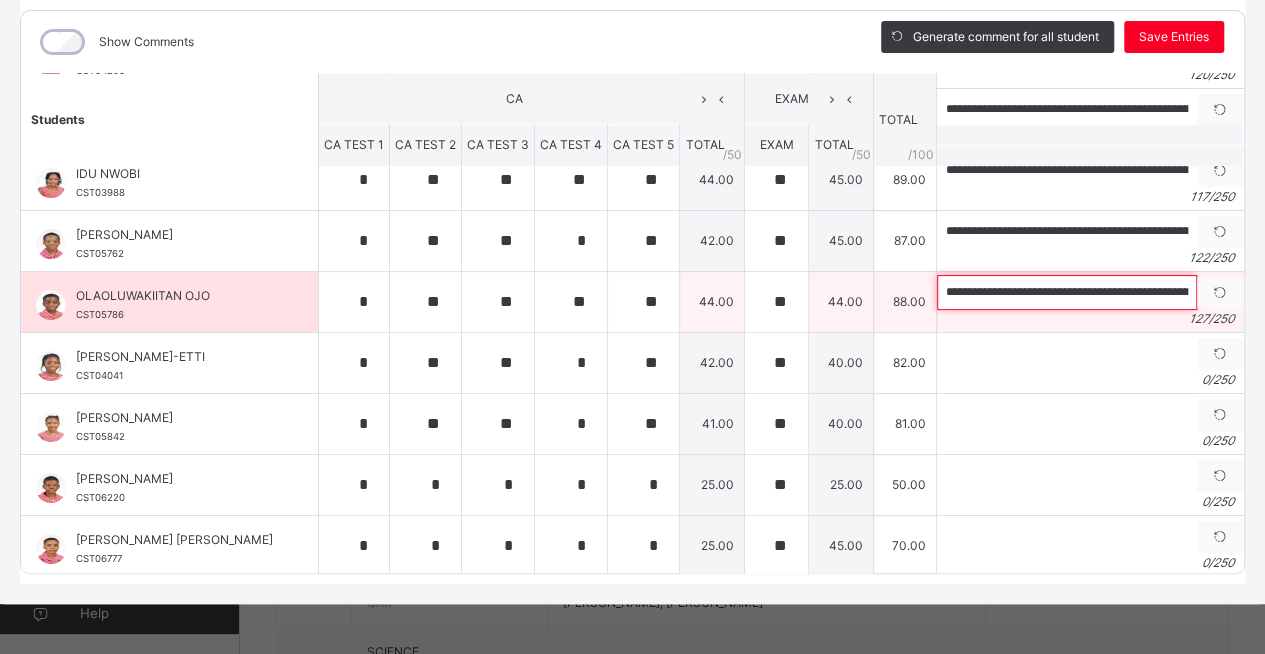 click on "**********" at bounding box center [1067, 292] 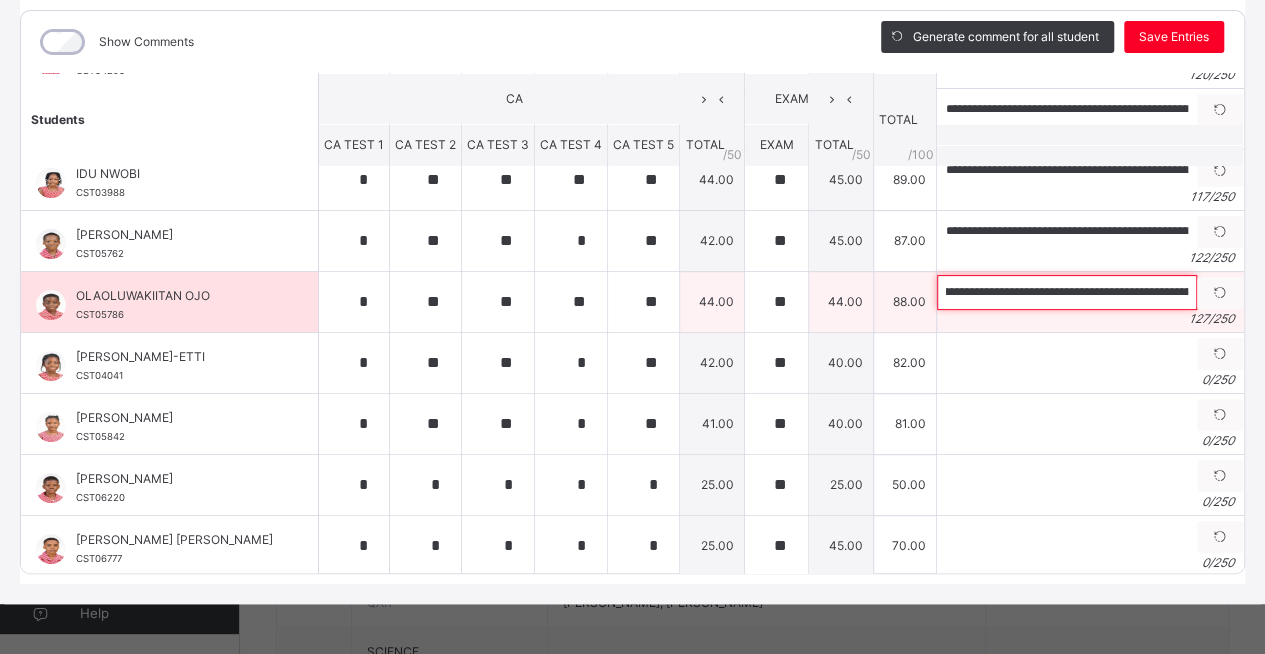 scroll, scrollTop: 0, scrollLeft: 260, axis: horizontal 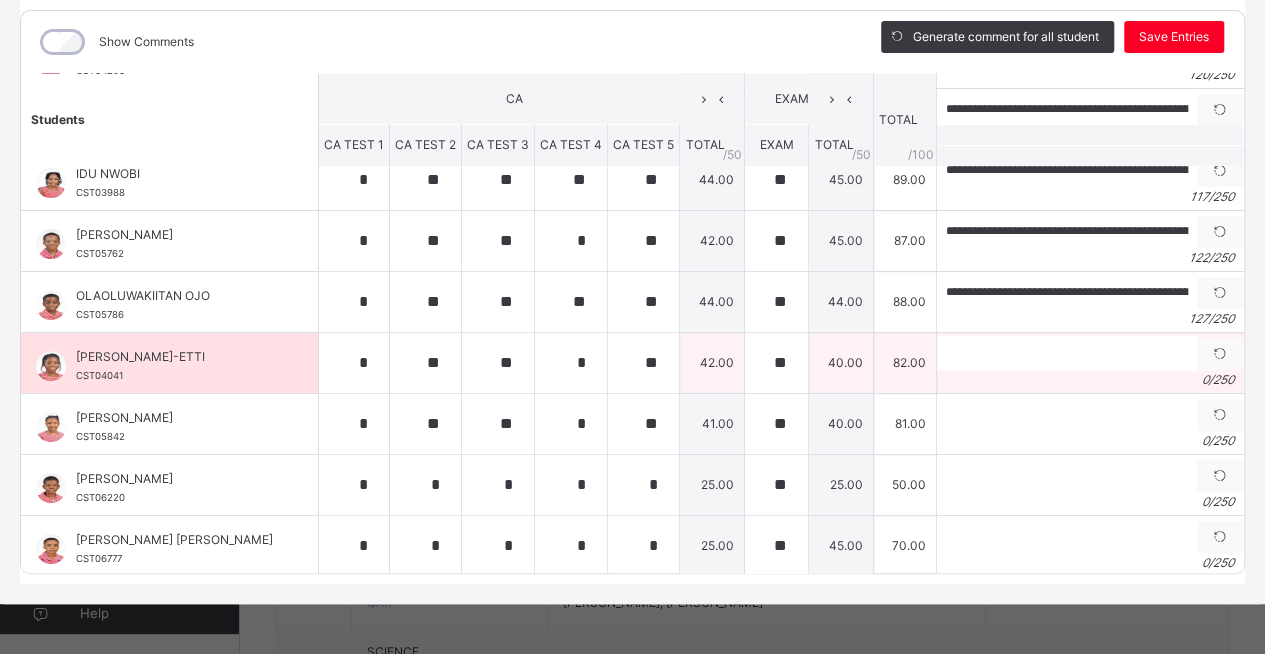 click on "0 / 250" at bounding box center (1090, 380) 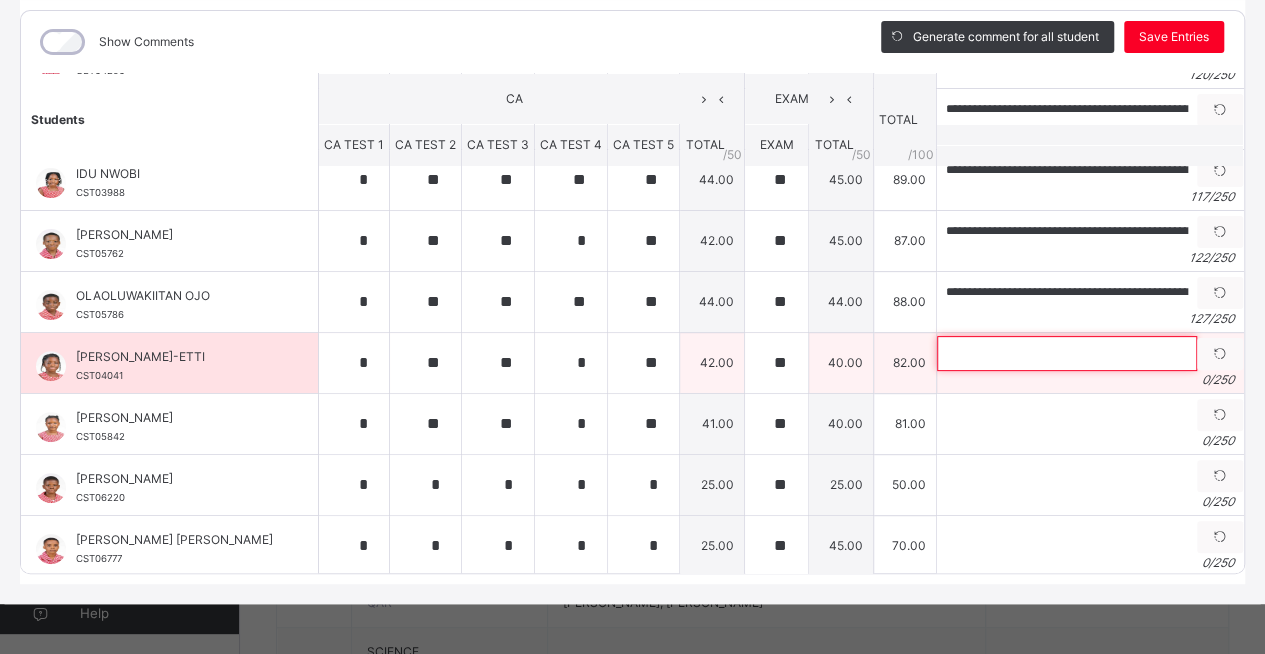 click at bounding box center [1067, 353] 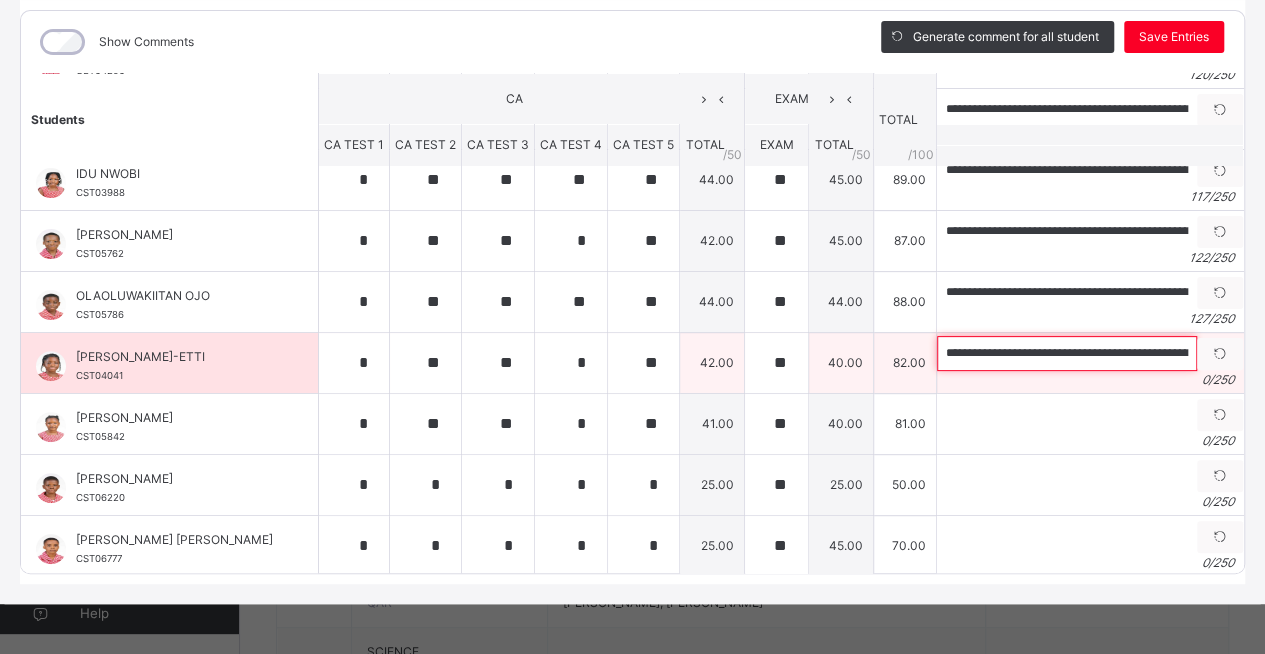 scroll, scrollTop: 0, scrollLeft: 438, axis: horizontal 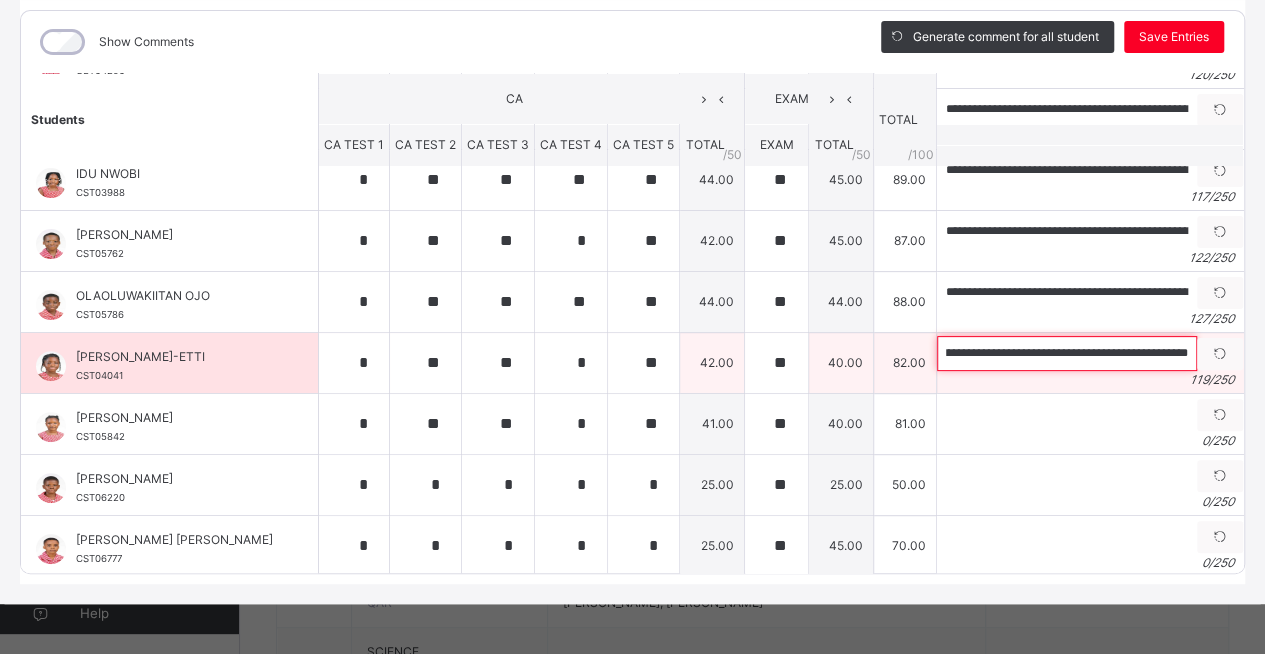 click on "**********" at bounding box center (1067, 353) 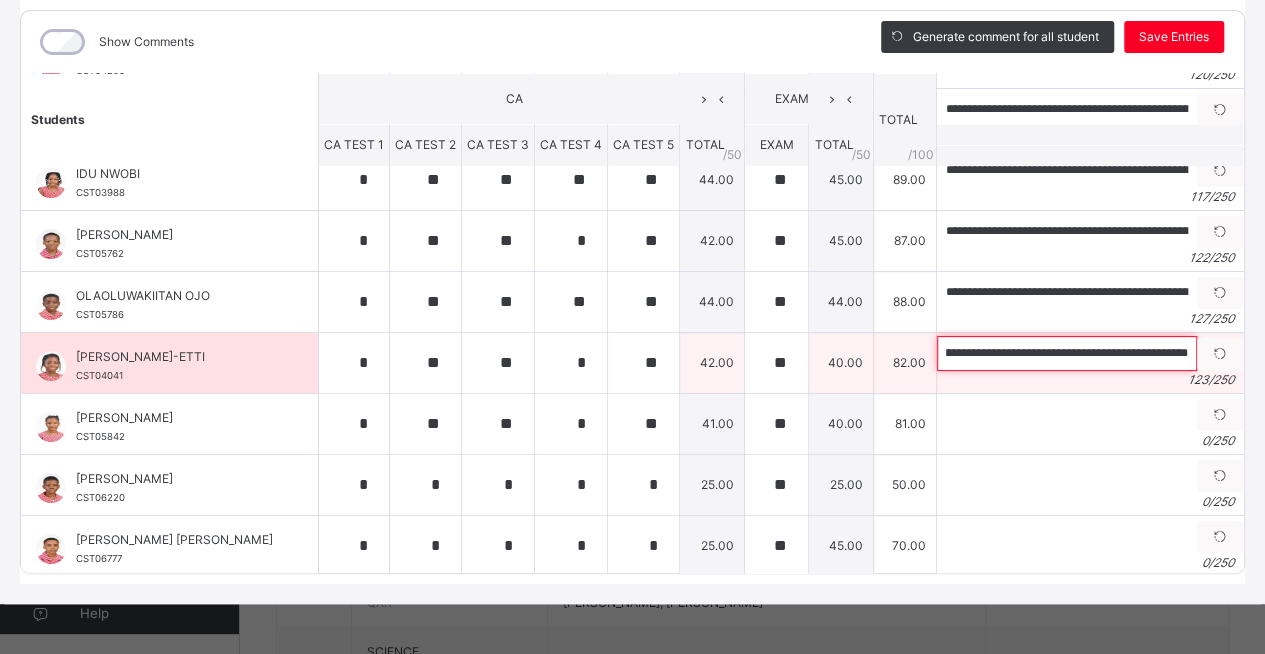 scroll, scrollTop: 0, scrollLeft: 468, axis: horizontal 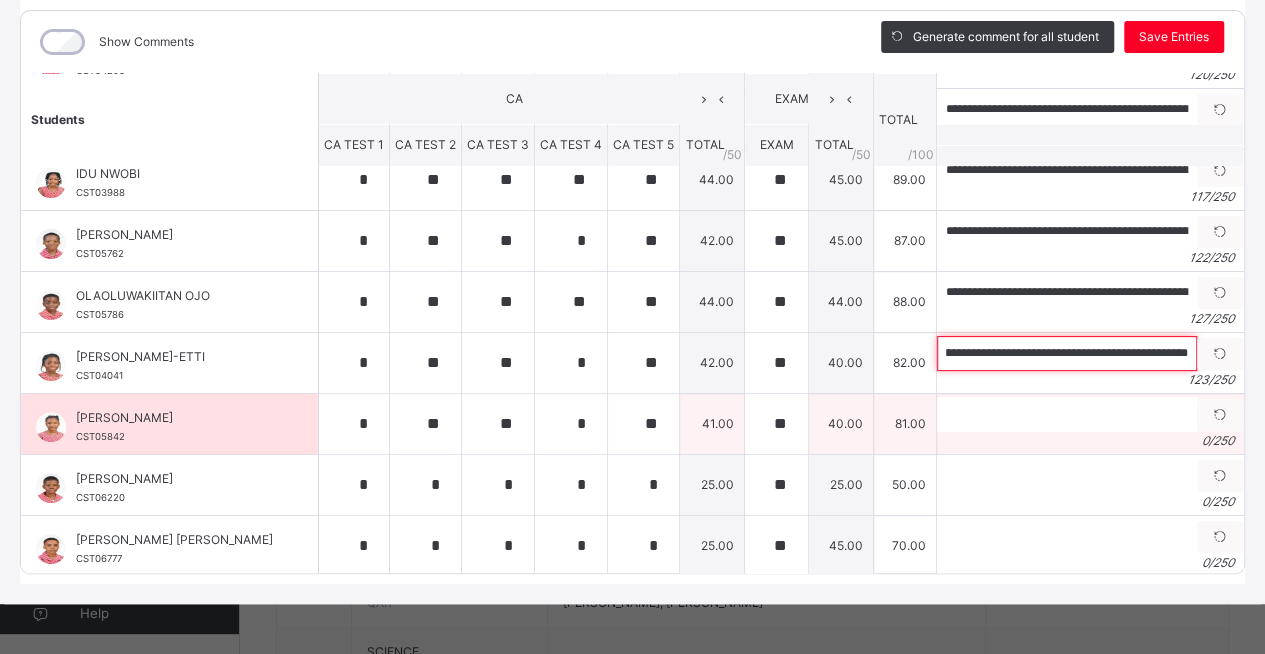 type on "**********" 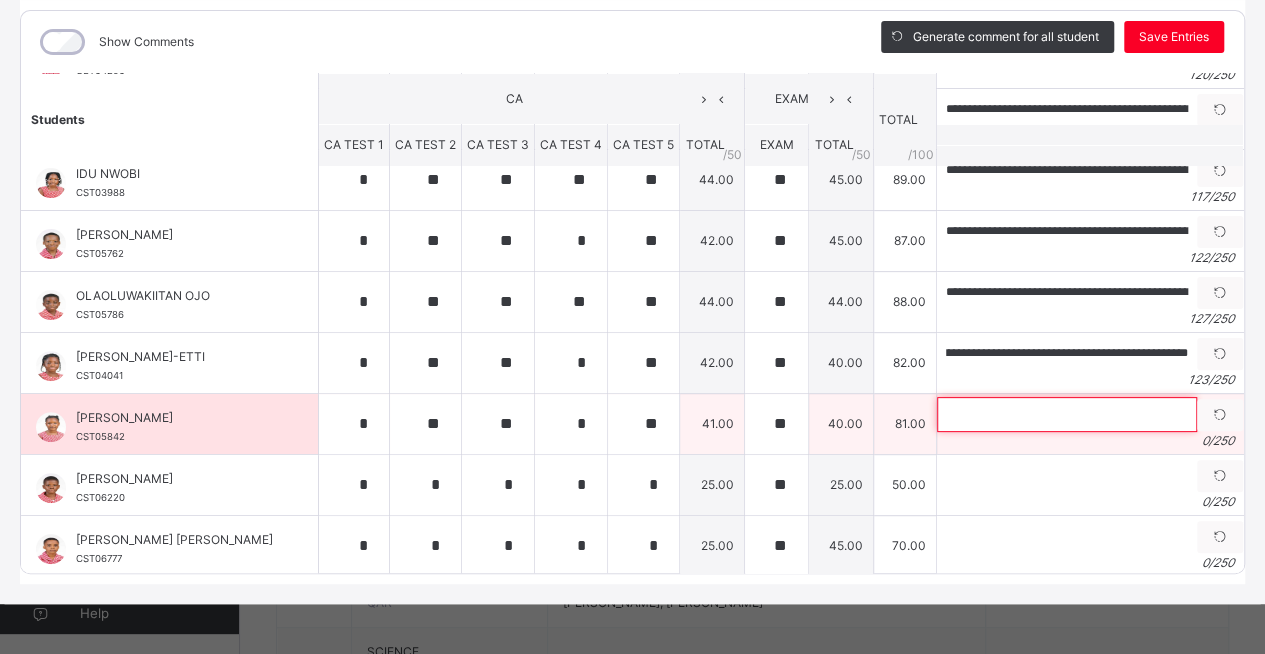 scroll, scrollTop: 0, scrollLeft: 0, axis: both 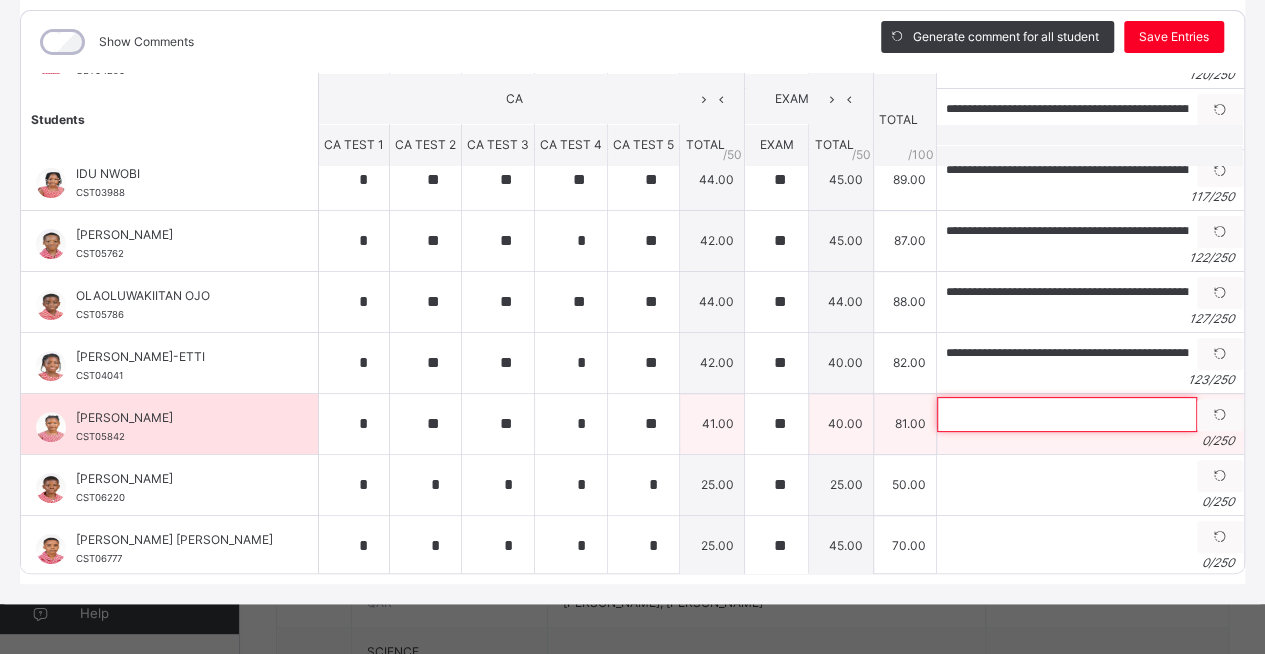 click at bounding box center [1067, 414] 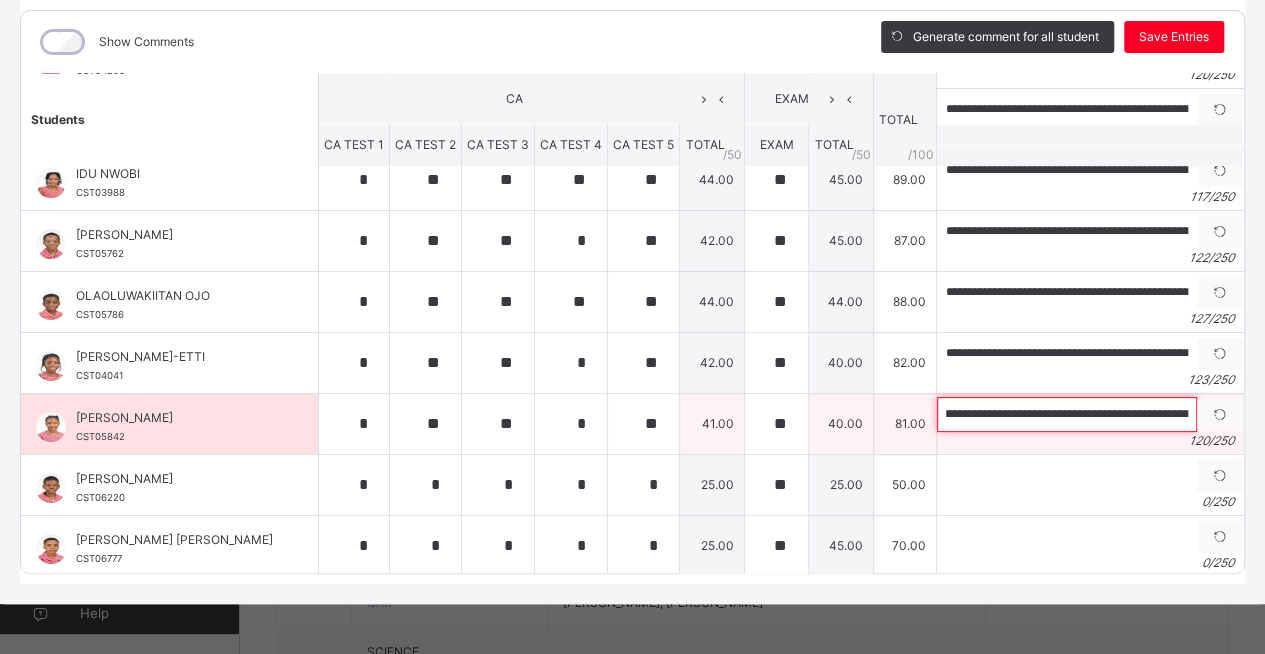 scroll, scrollTop: 0, scrollLeft: 0, axis: both 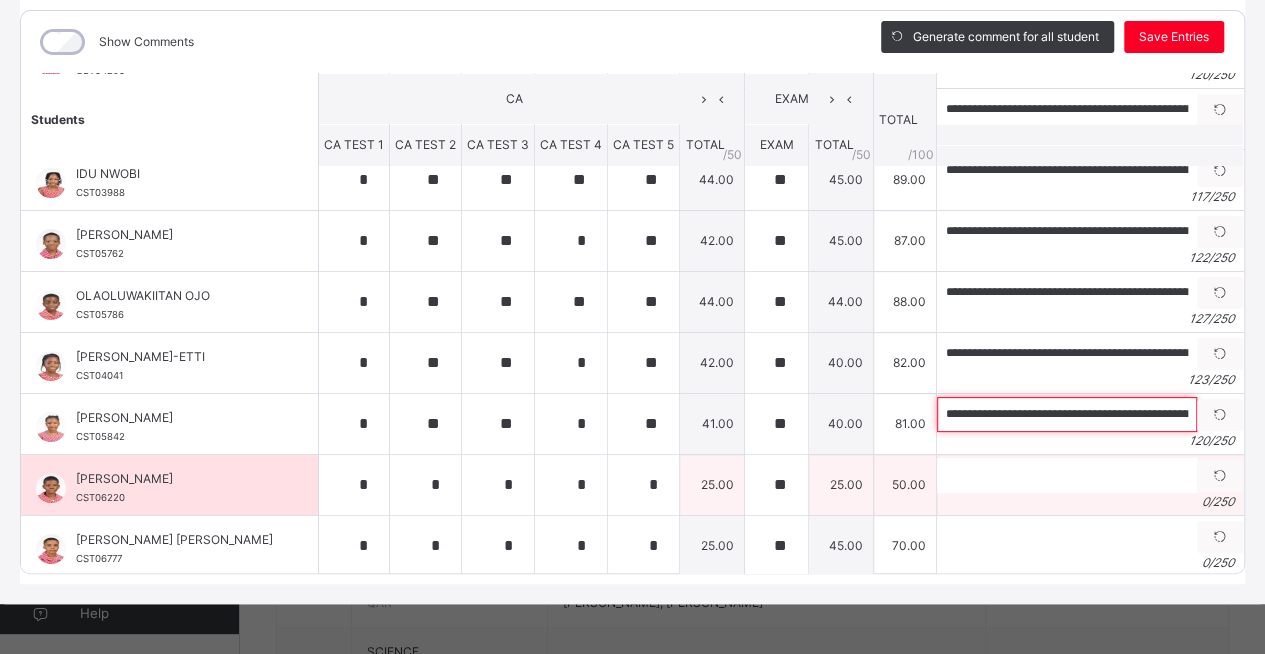 type on "**********" 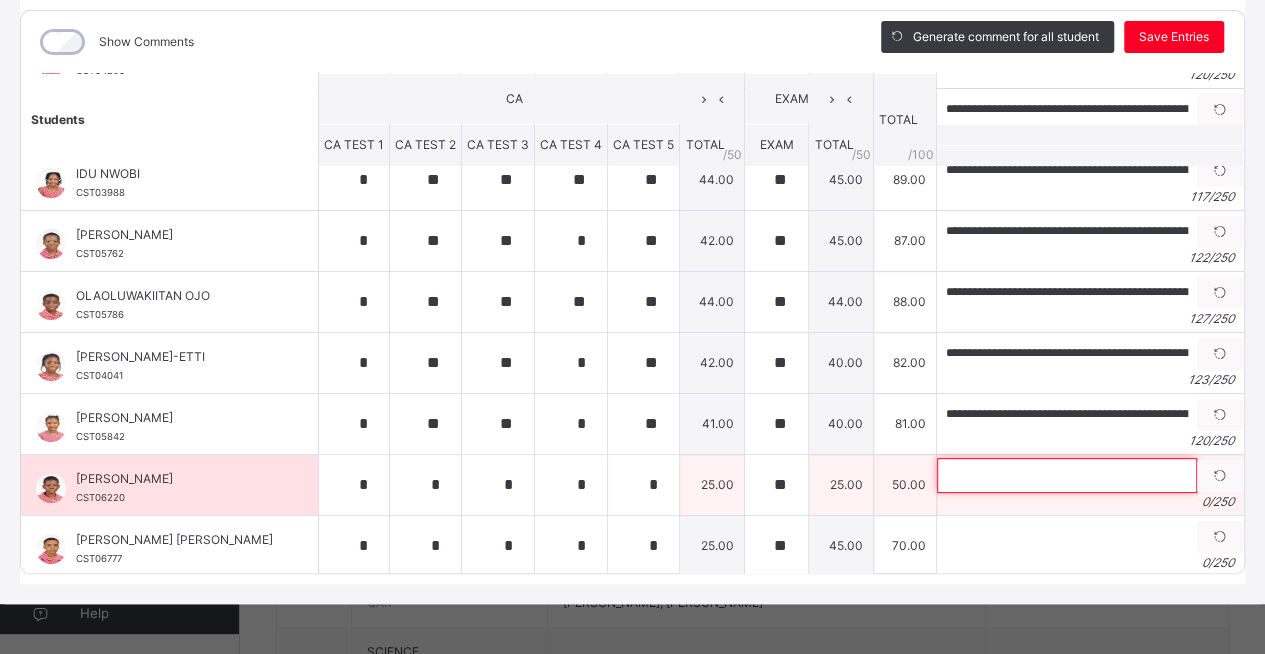 click at bounding box center (1067, 475) 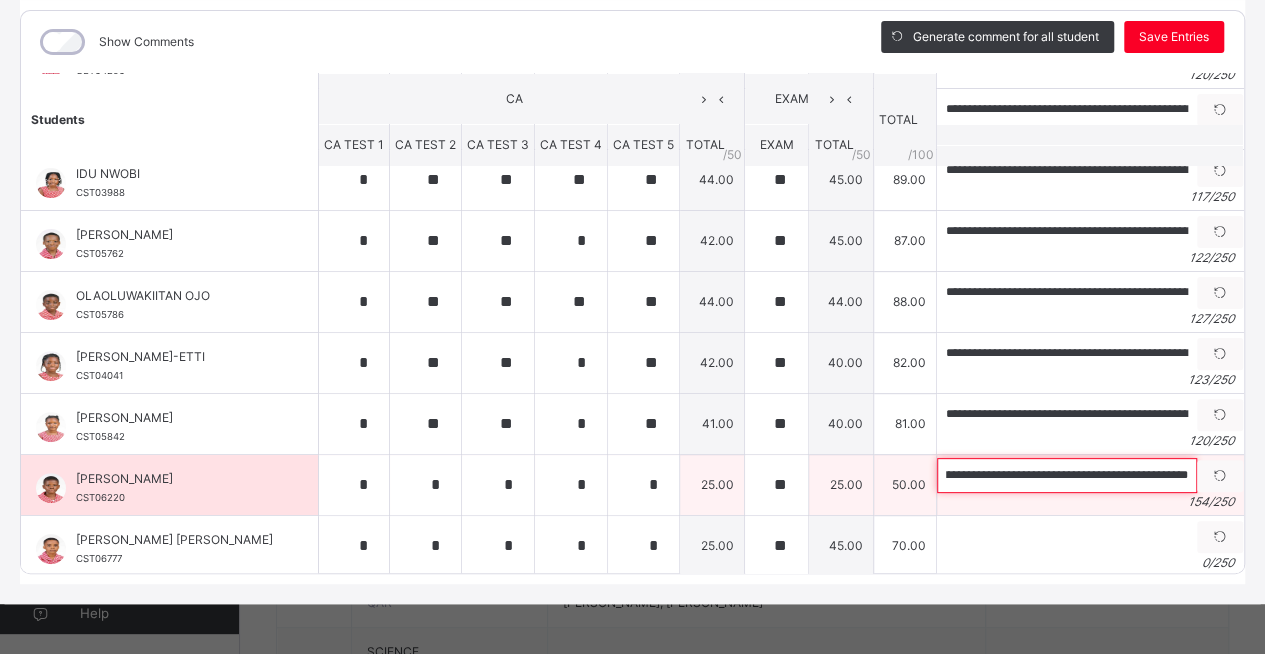 scroll, scrollTop: 0, scrollLeft: 648, axis: horizontal 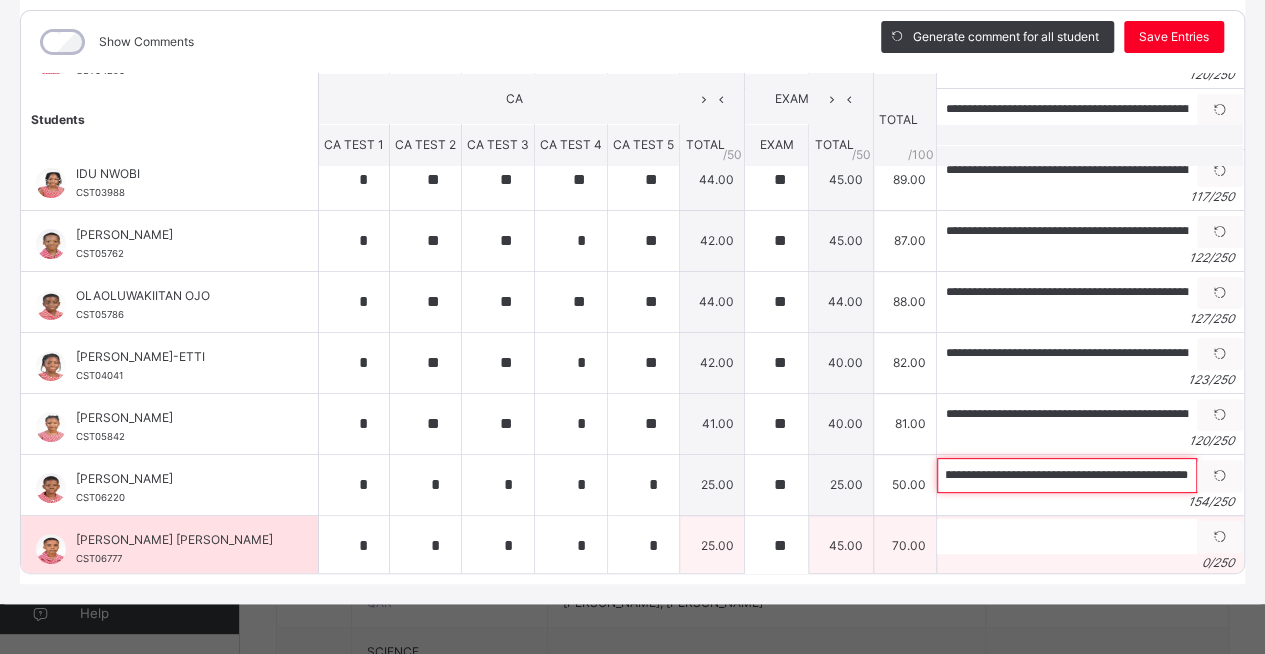 type on "**********" 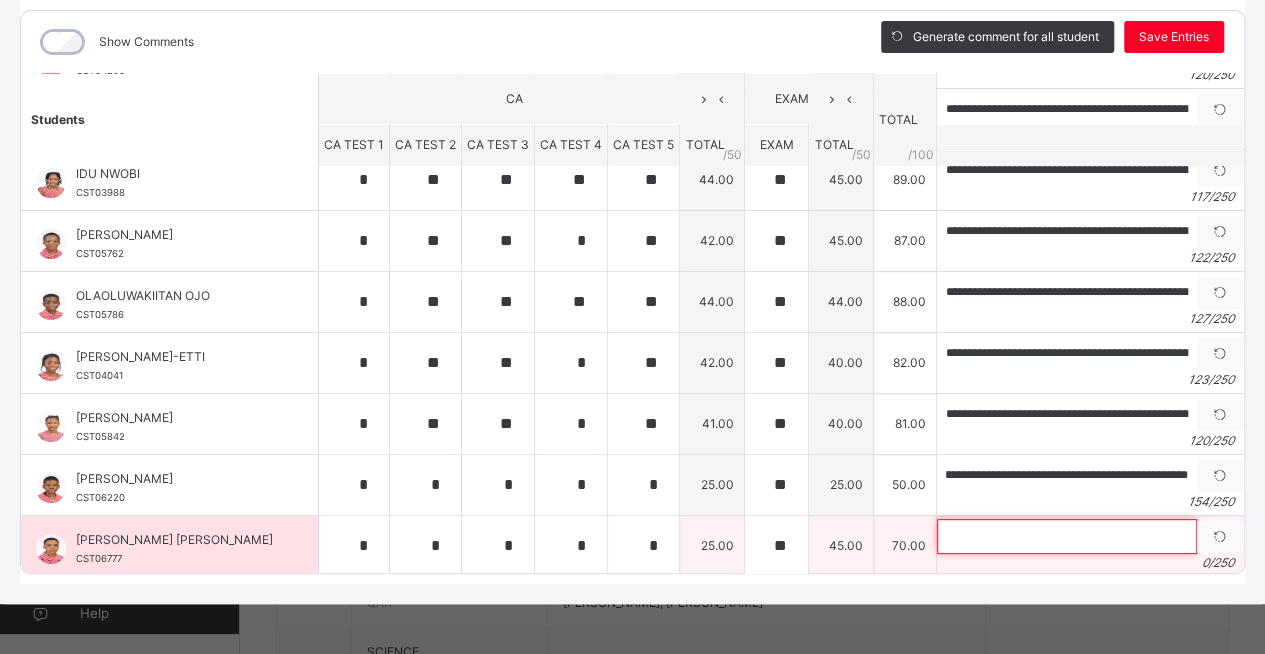 scroll, scrollTop: 0, scrollLeft: 0, axis: both 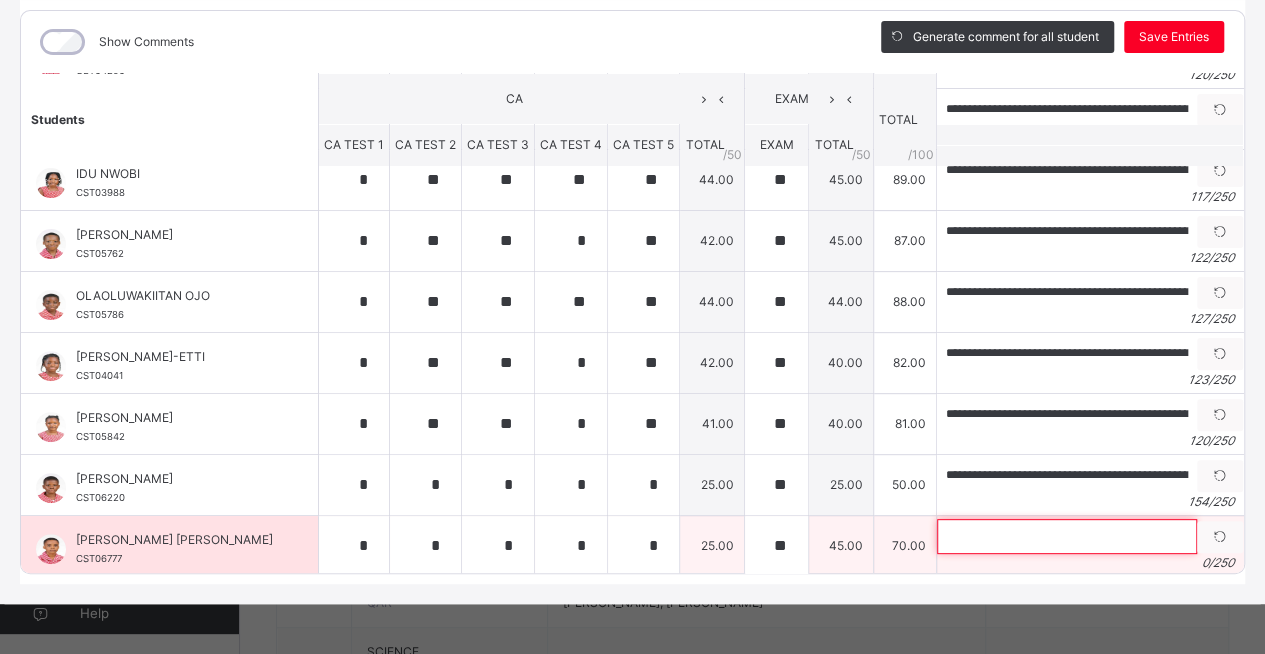 click at bounding box center [1067, 536] 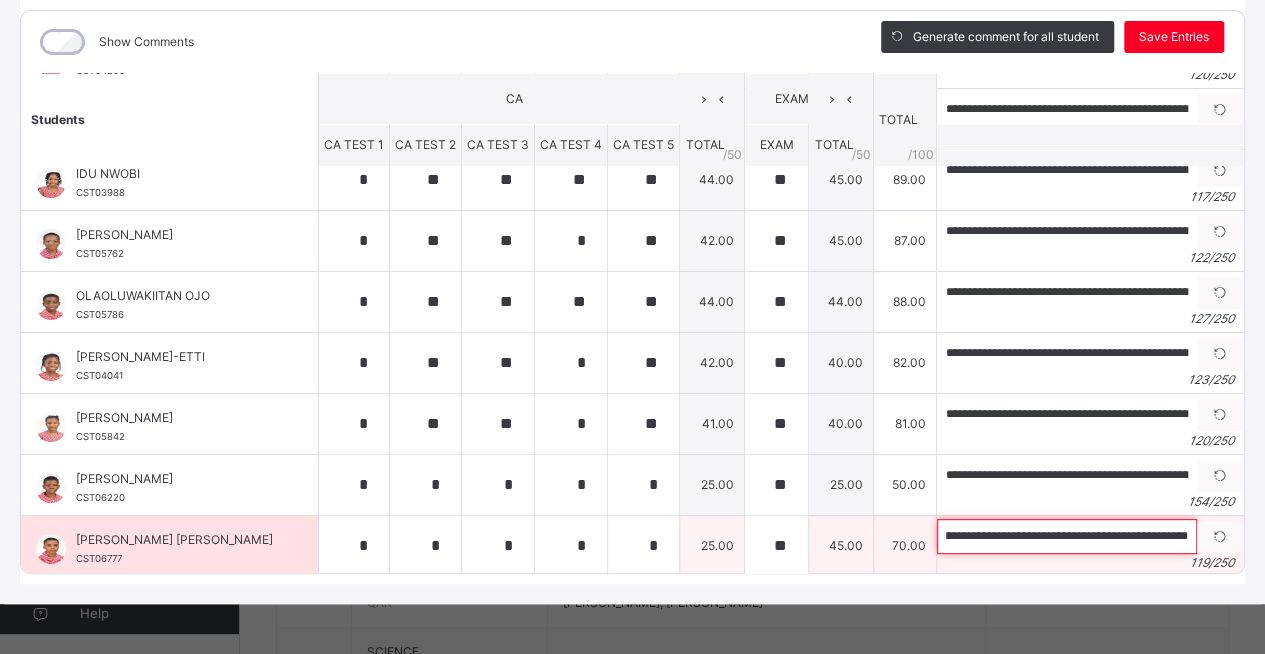 scroll, scrollTop: 0, scrollLeft: 440, axis: horizontal 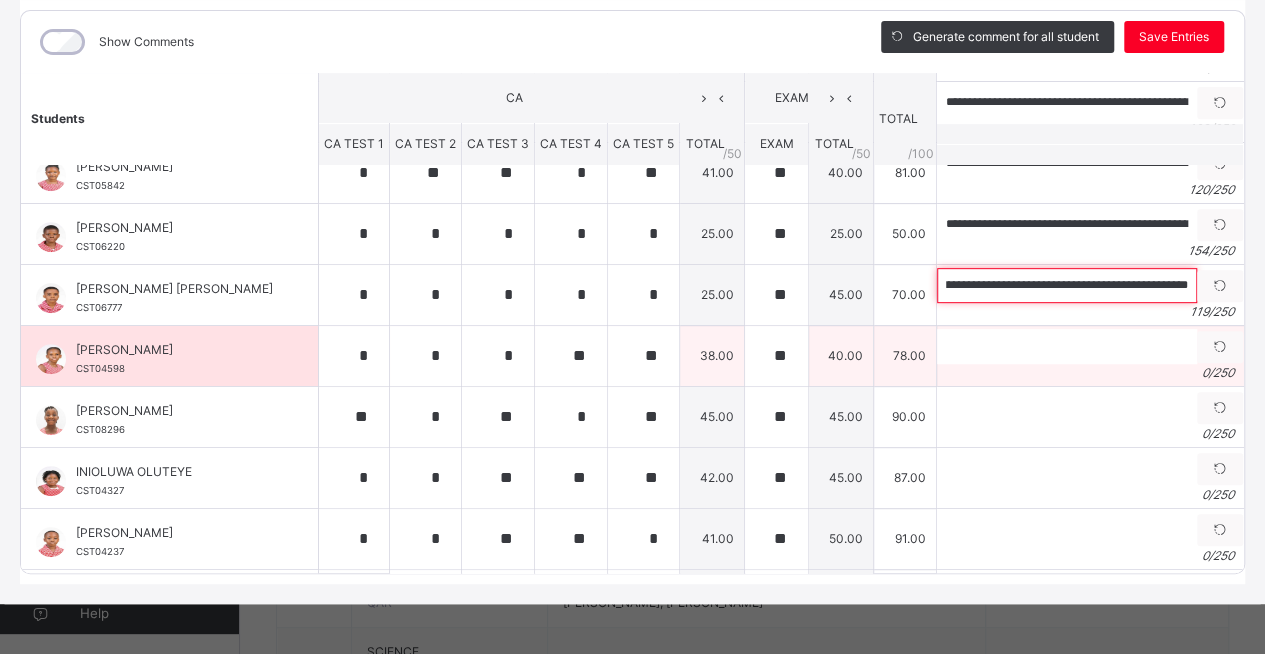 type on "**********" 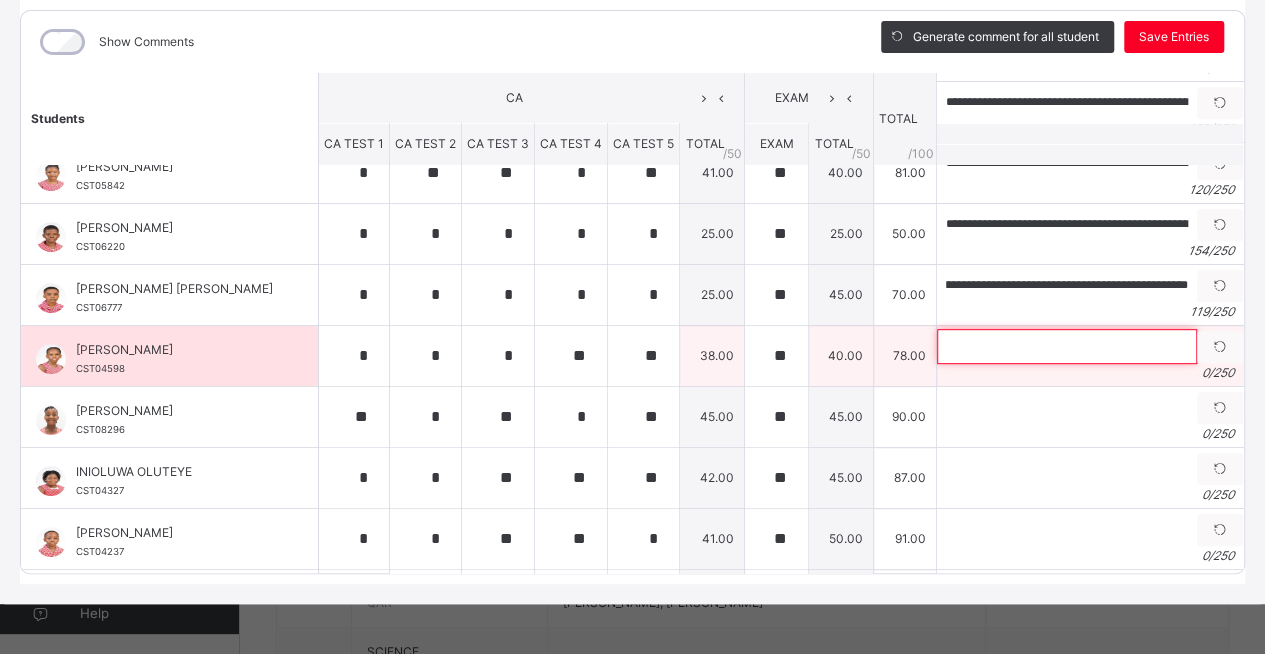 scroll, scrollTop: 0, scrollLeft: 0, axis: both 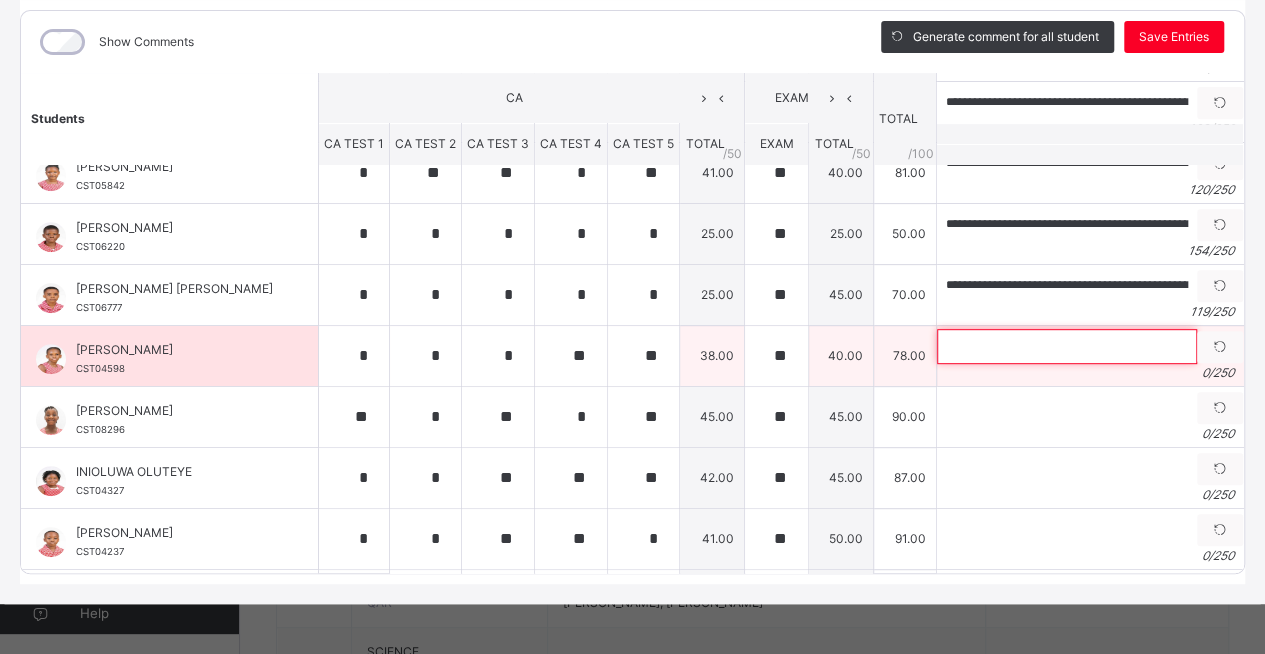 click at bounding box center [1067, 346] 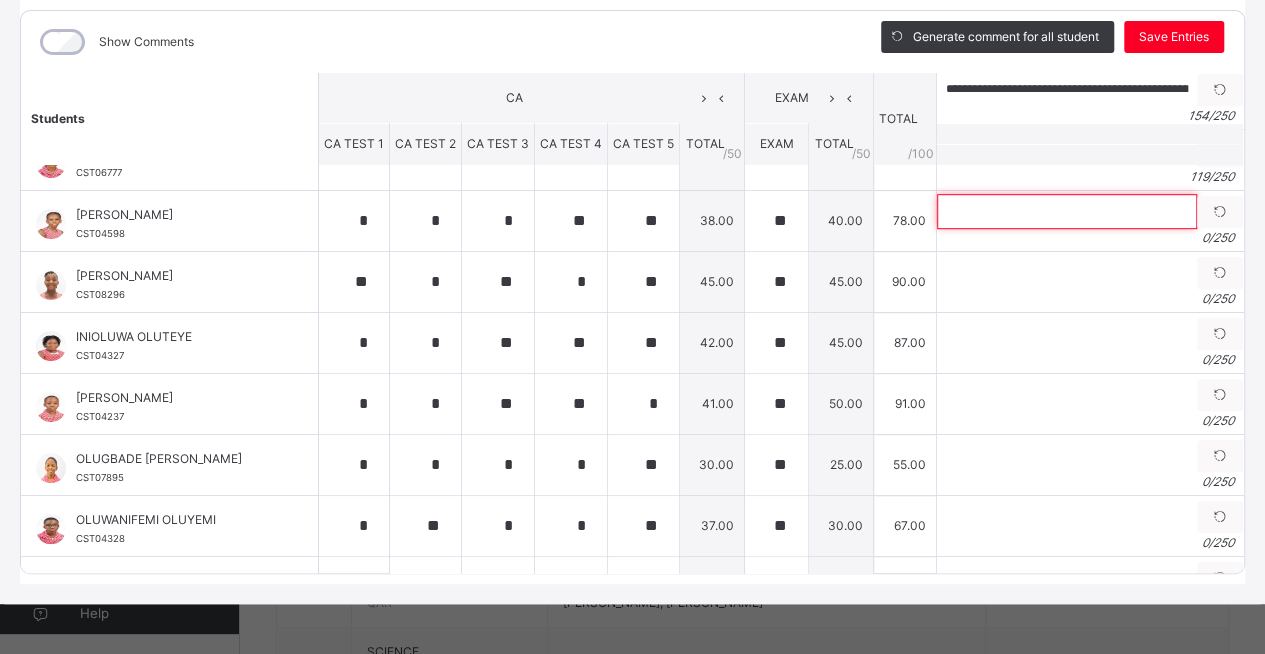 scroll, scrollTop: 583, scrollLeft: 0, axis: vertical 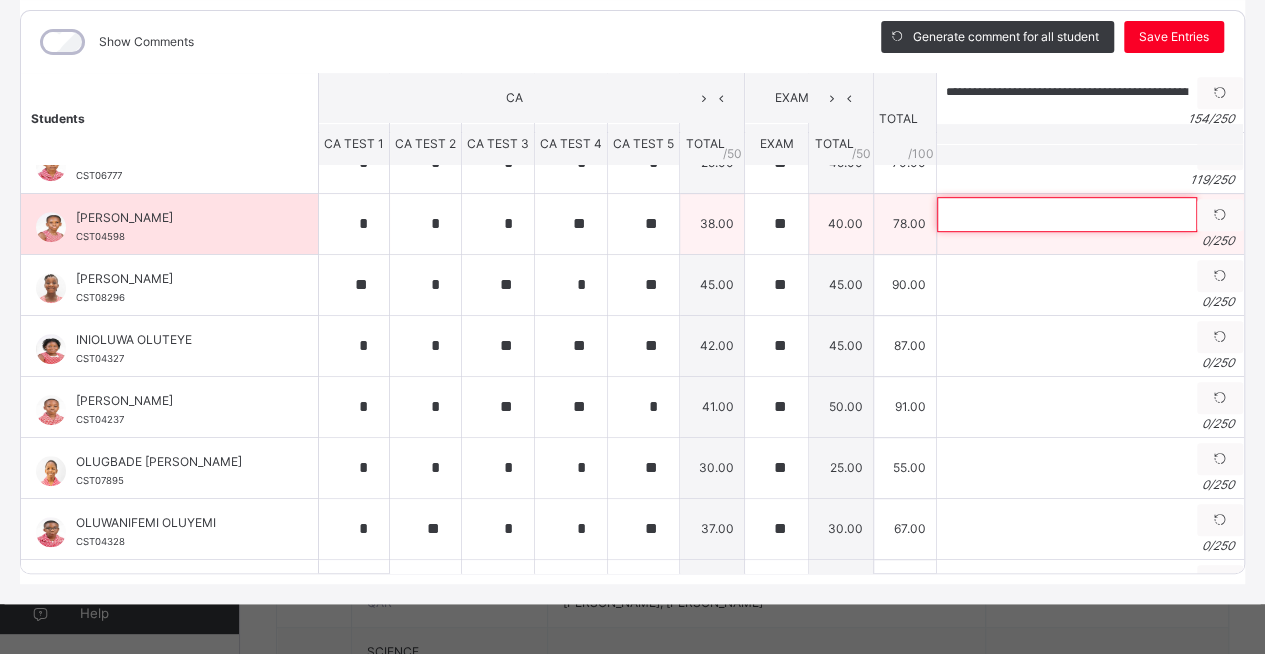 paste on "**********" 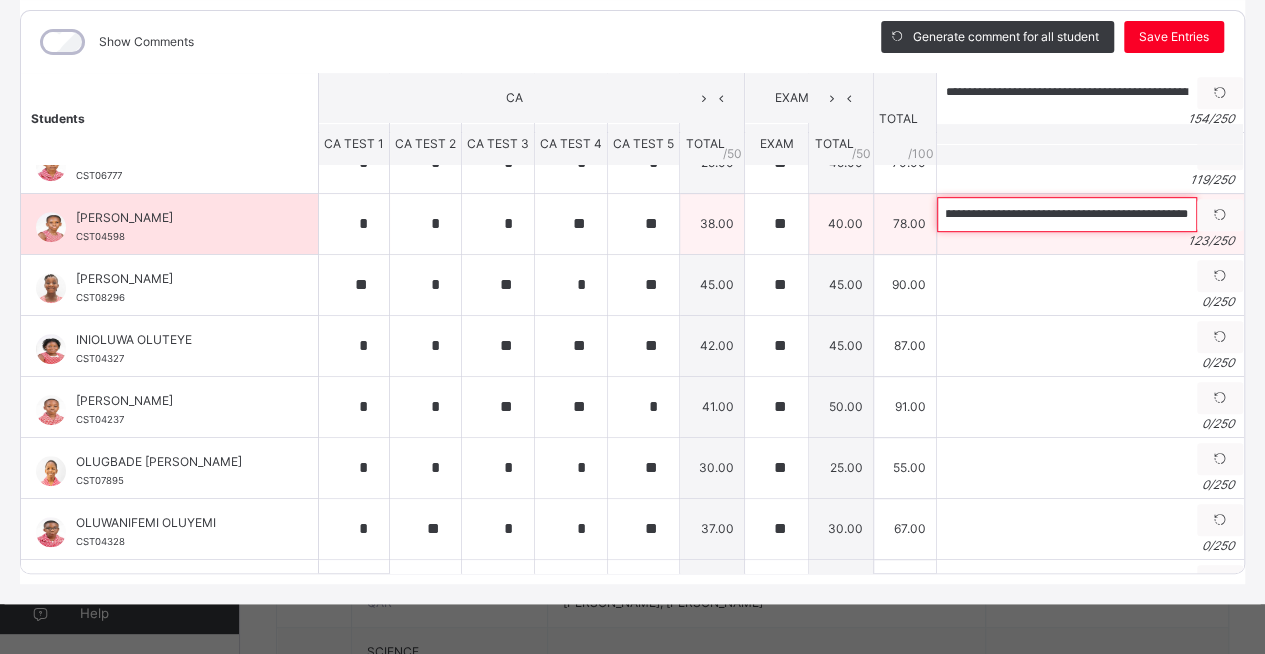 scroll, scrollTop: 0, scrollLeft: 454, axis: horizontal 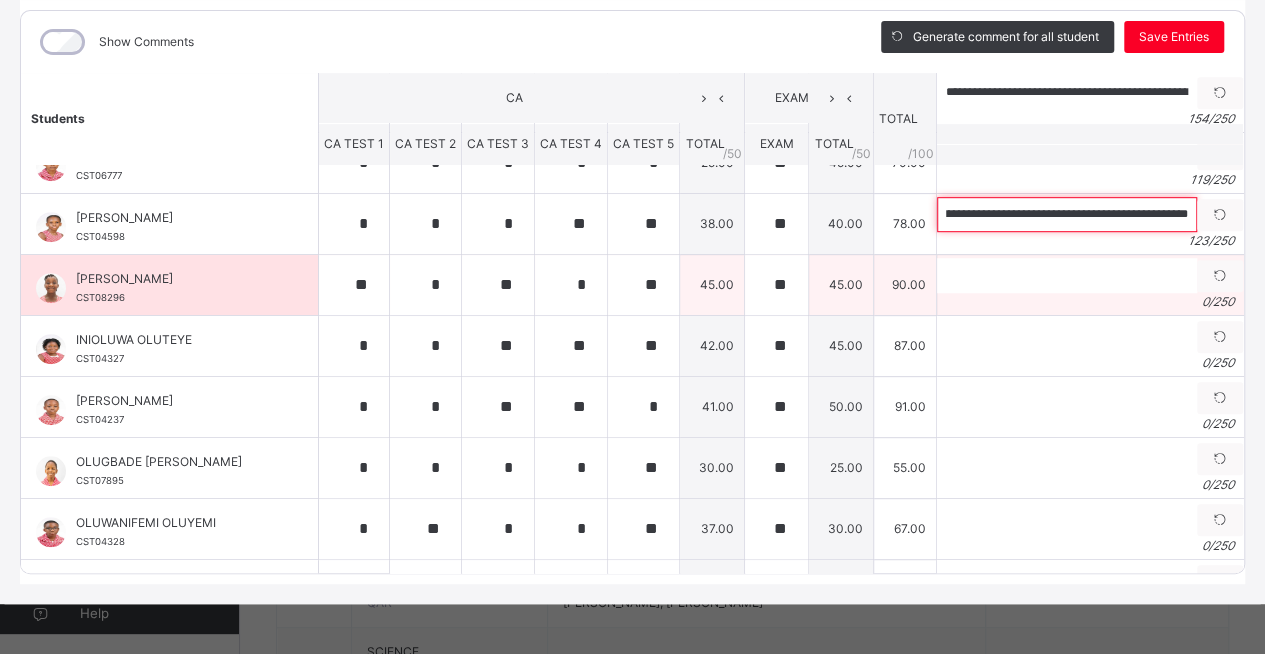 type on "**********" 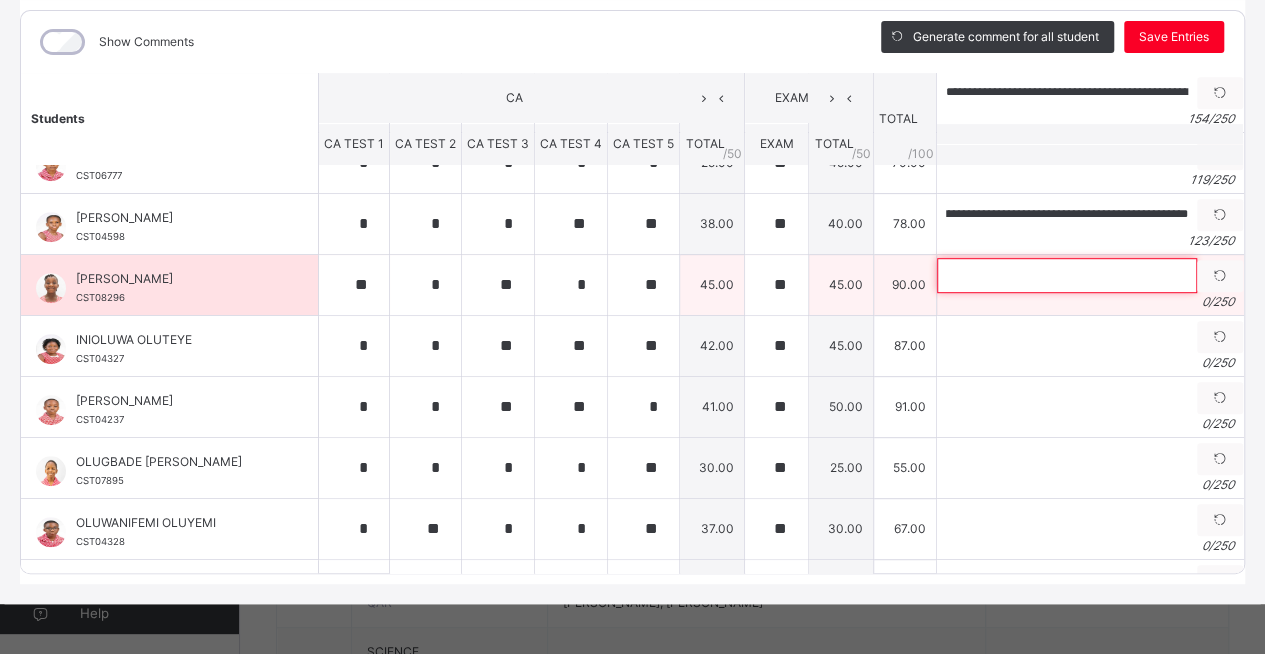 scroll, scrollTop: 0, scrollLeft: 0, axis: both 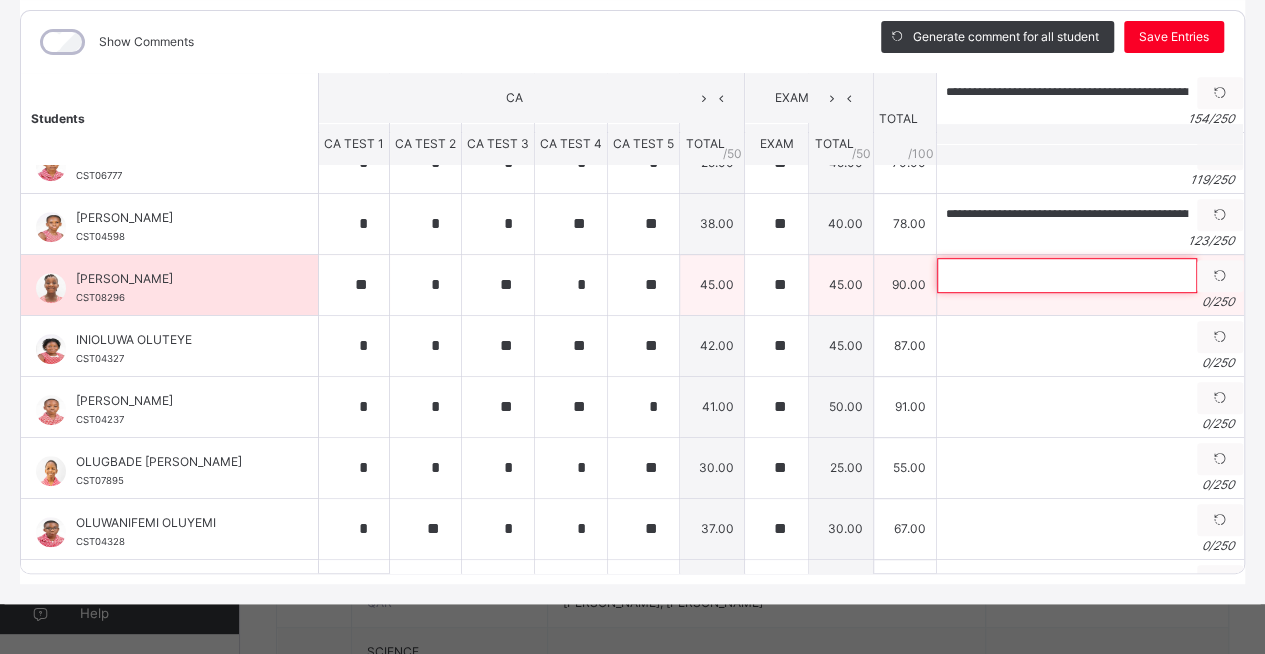 click at bounding box center [1067, 275] 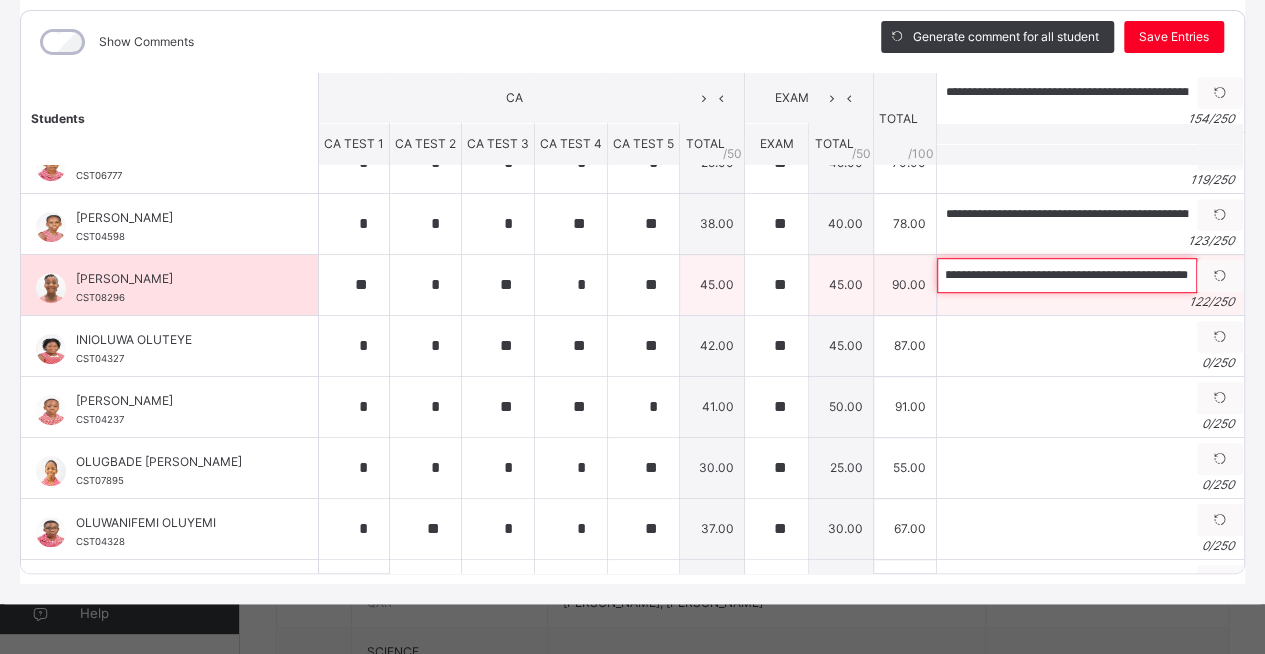 scroll, scrollTop: 0, scrollLeft: 454, axis: horizontal 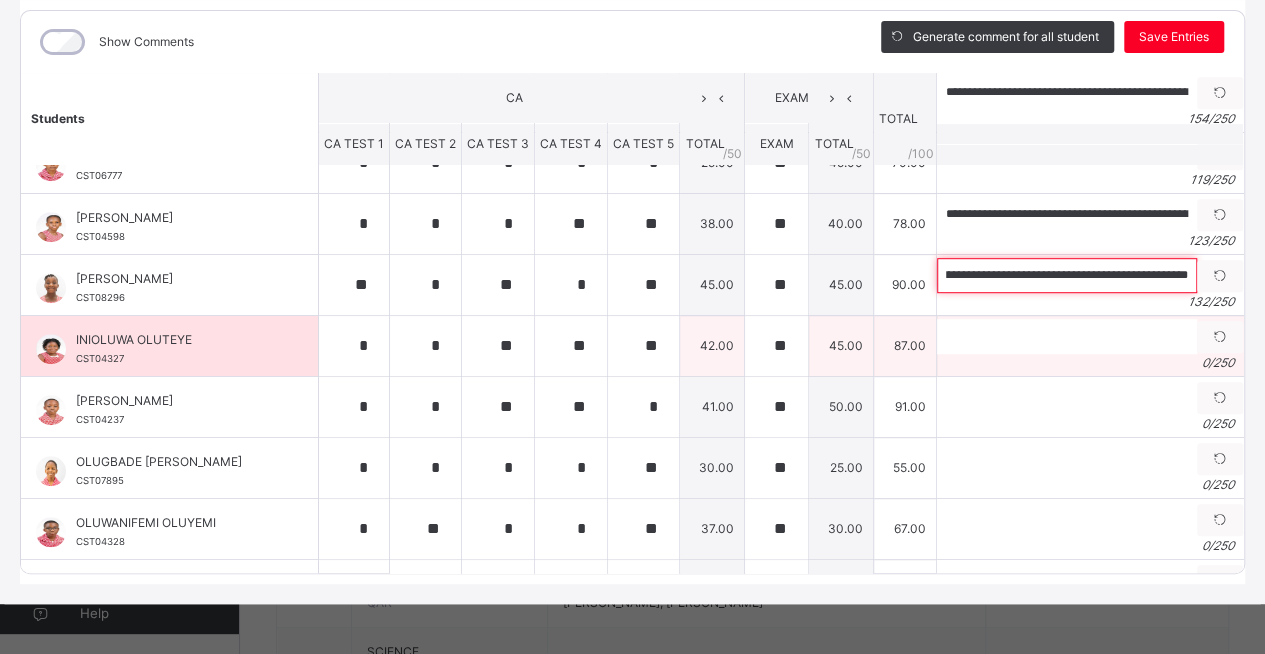 type on "**********" 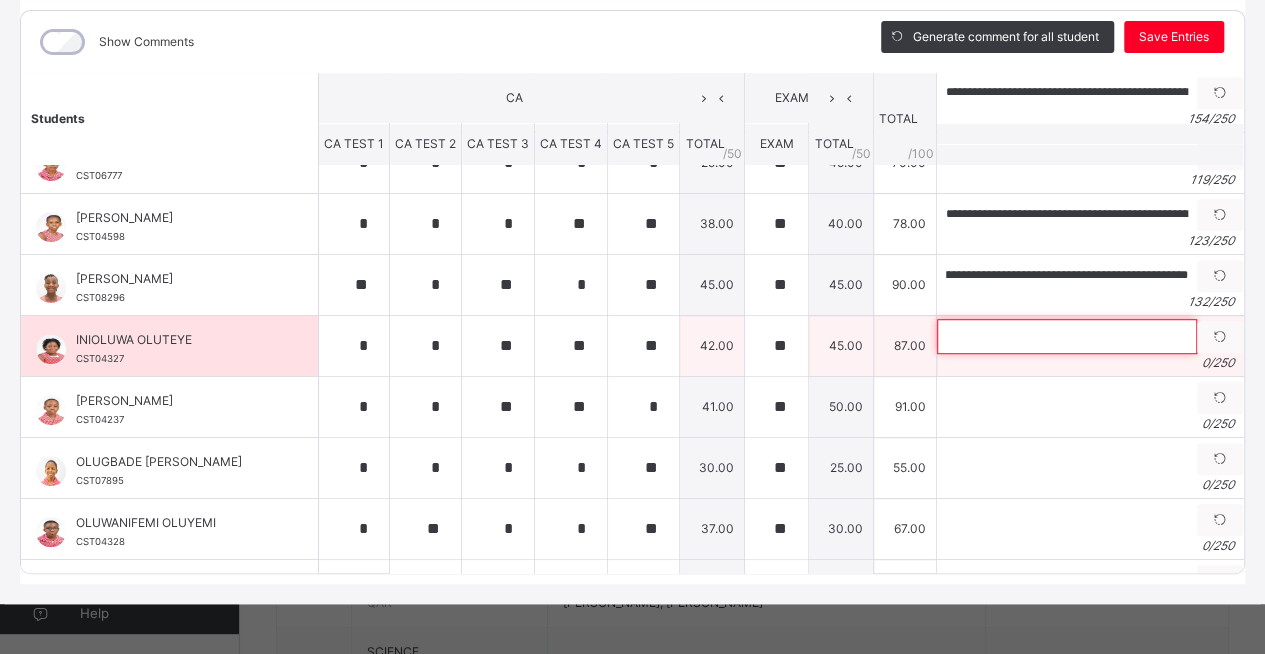 scroll, scrollTop: 0, scrollLeft: 0, axis: both 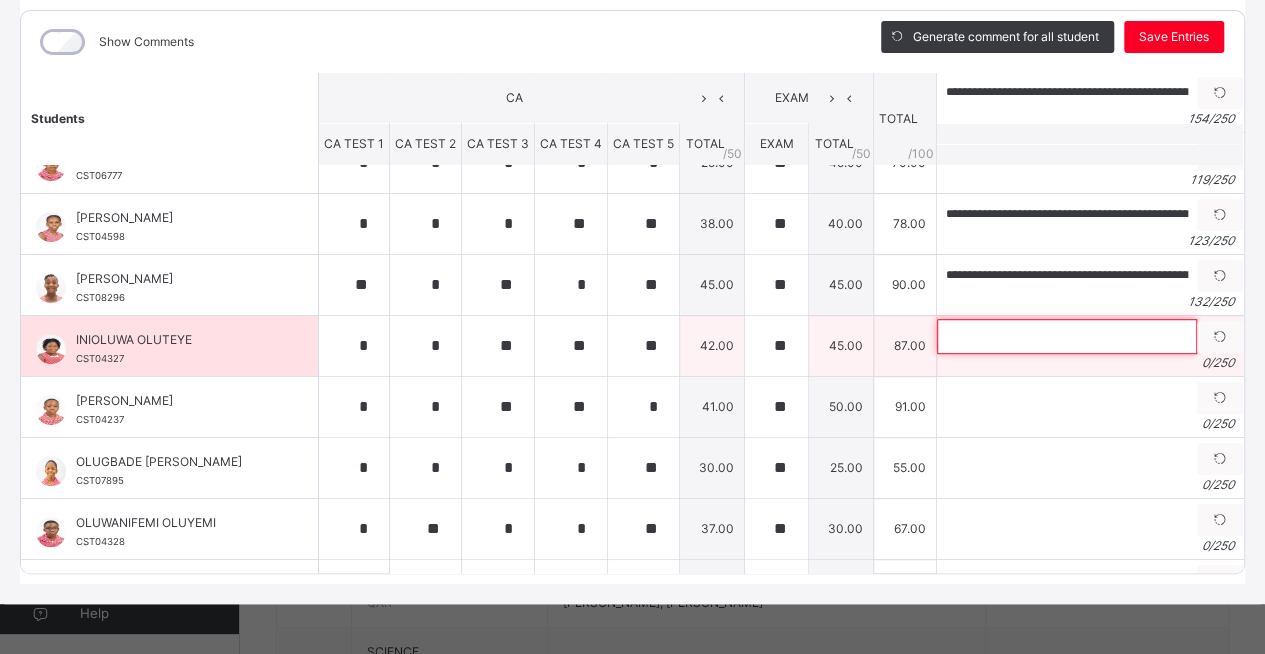 click at bounding box center [1067, 336] 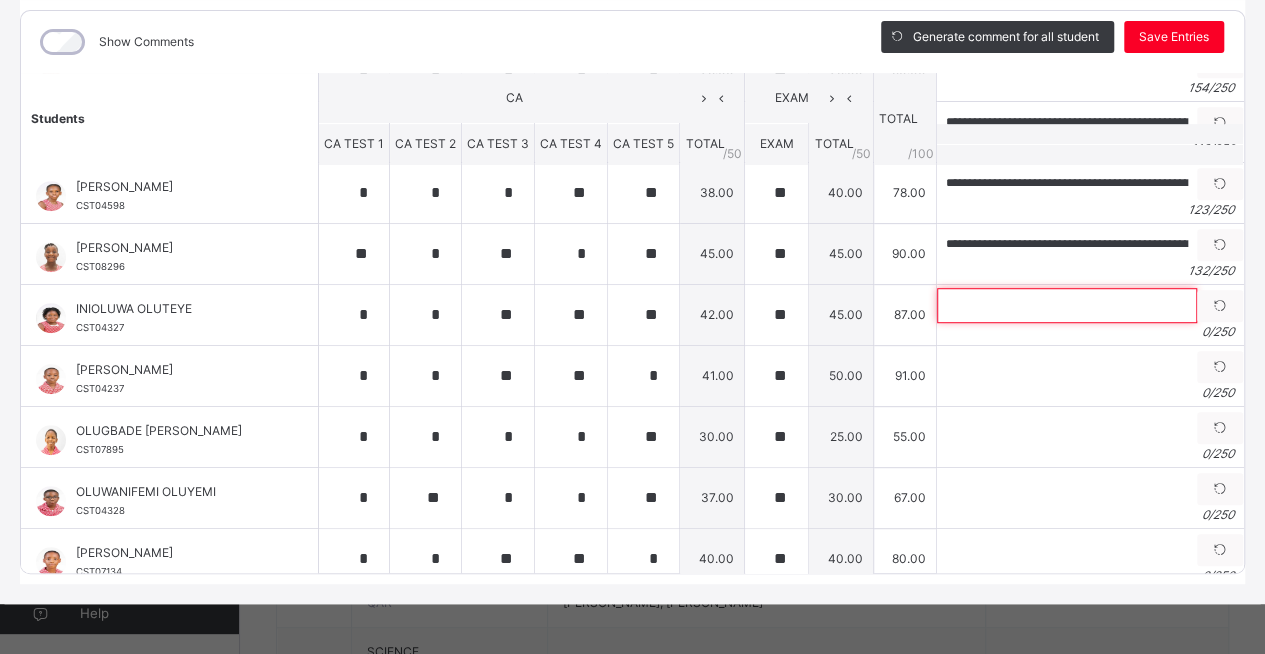 scroll, scrollTop: 606, scrollLeft: 0, axis: vertical 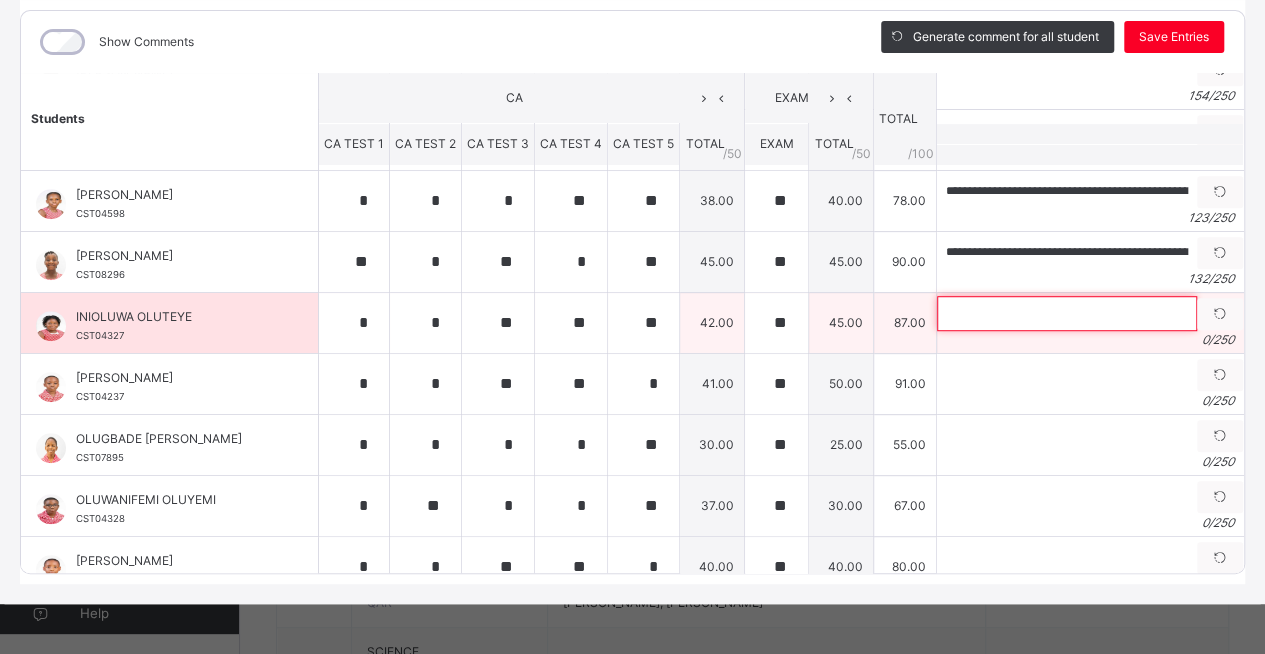 paste on "**********" 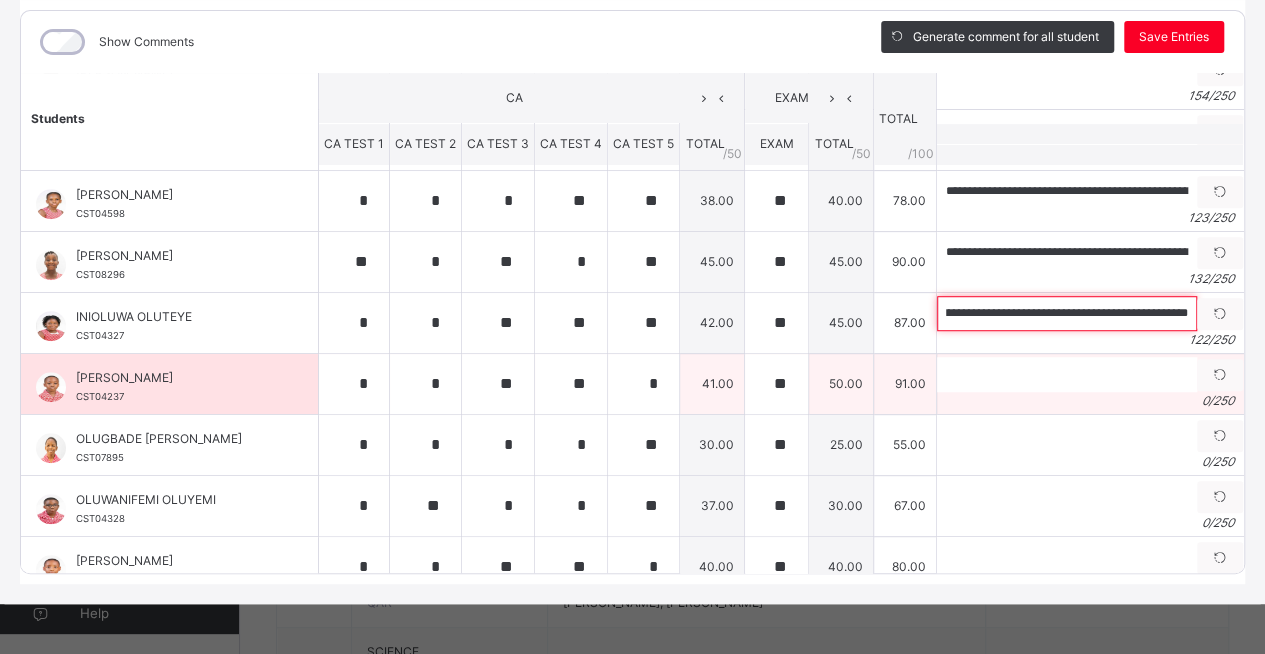 scroll, scrollTop: 0, scrollLeft: 450, axis: horizontal 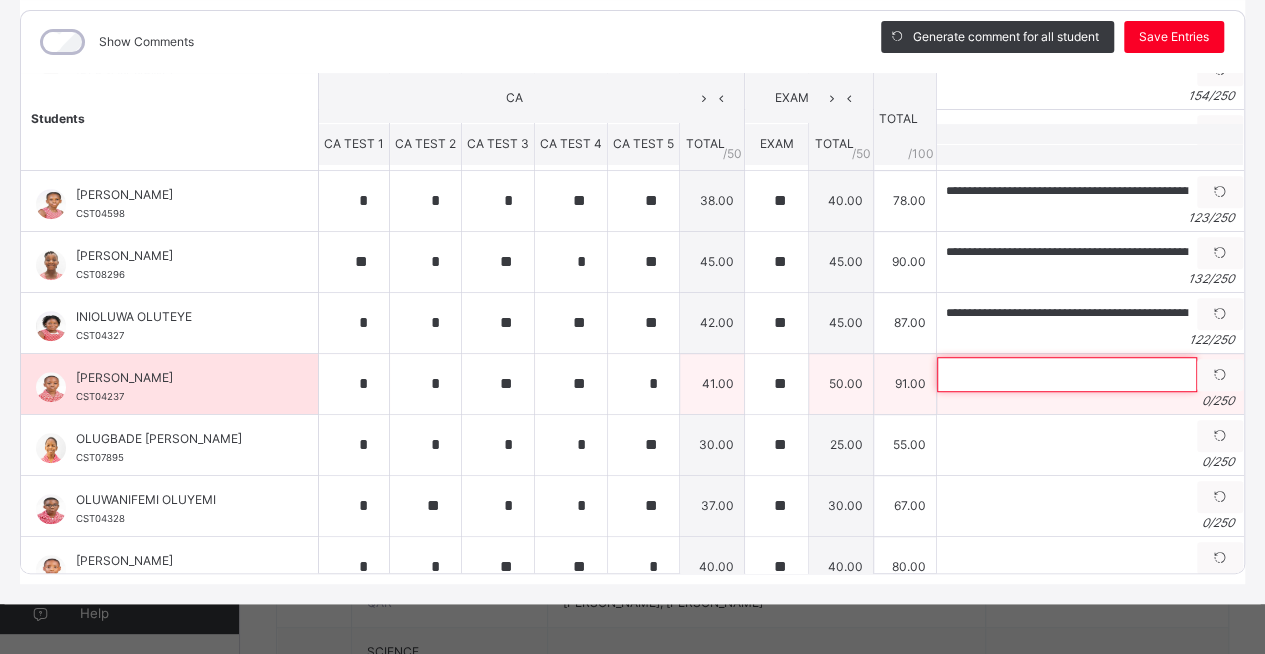 click at bounding box center (1067, 374) 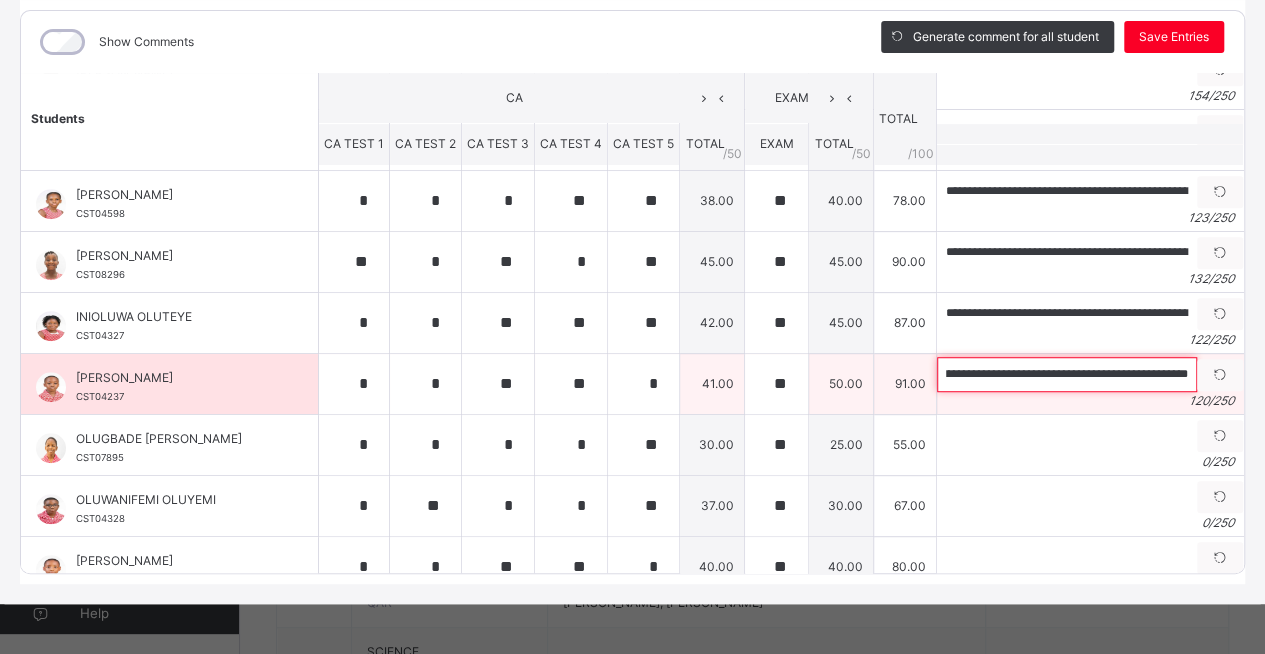 scroll, scrollTop: 0, scrollLeft: 441, axis: horizontal 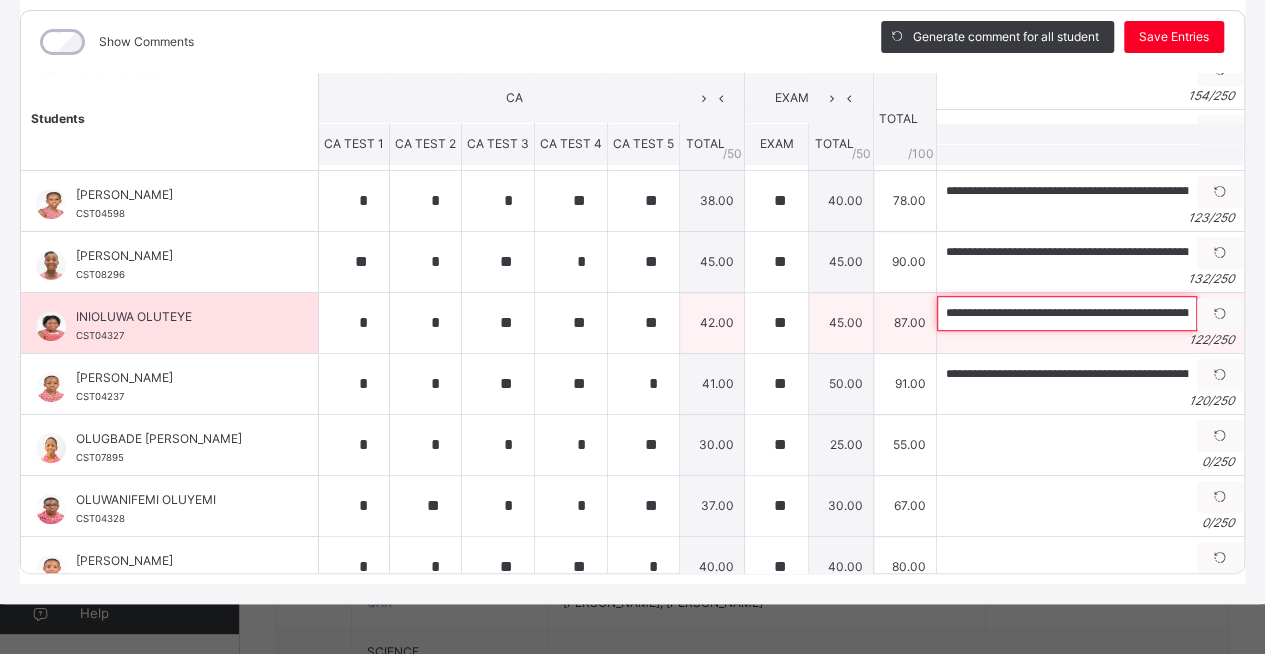 click on "**********" at bounding box center [1067, 313] 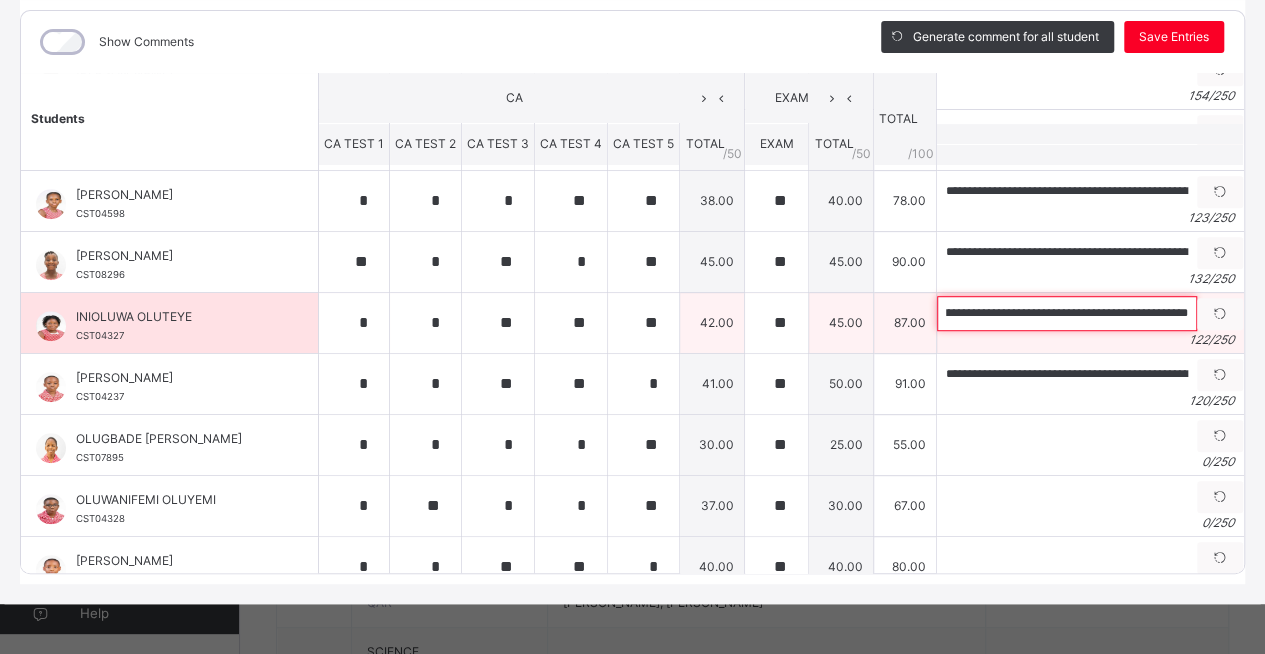 scroll, scrollTop: 0, scrollLeft: 450, axis: horizontal 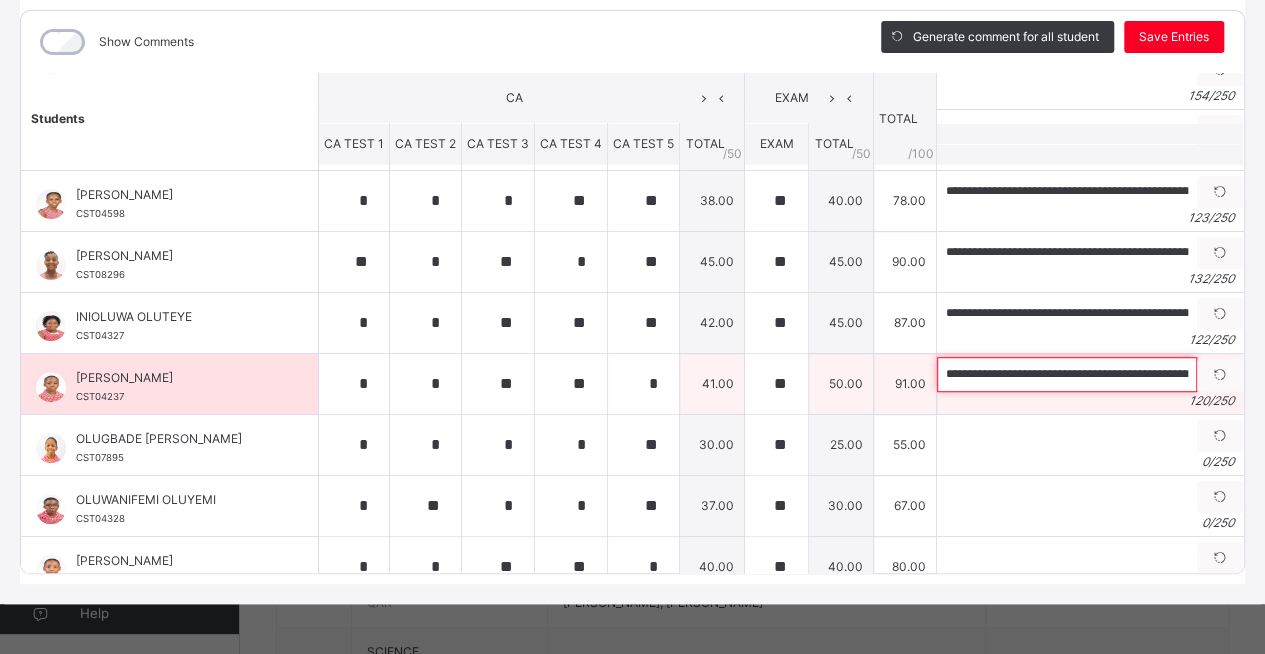 click on "**********" at bounding box center (1067, 374) 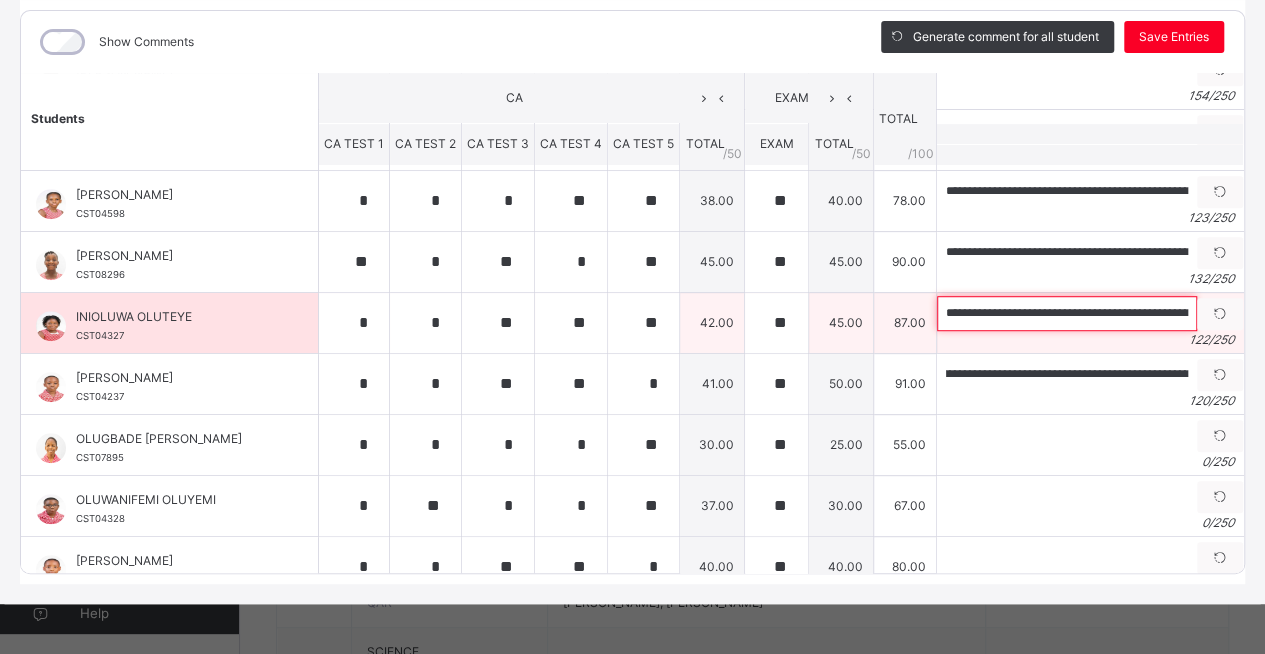 scroll, scrollTop: 0, scrollLeft: 0, axis: both 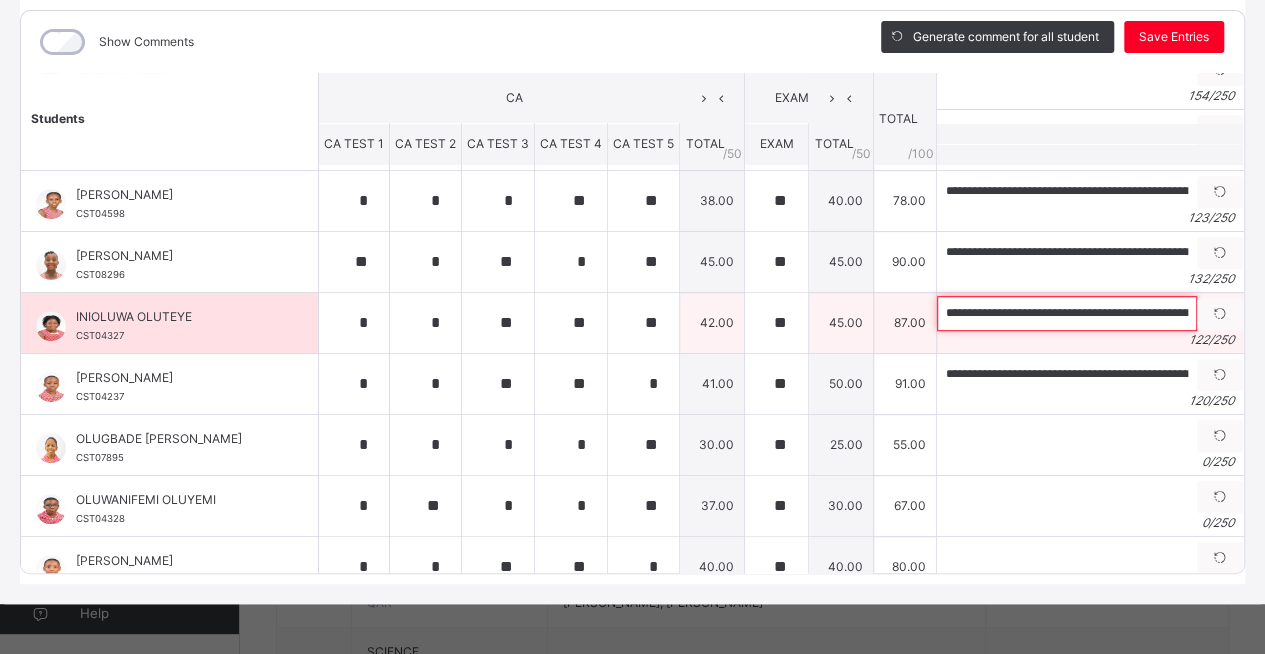 click on "**********" at bounding box center [1067, 313] 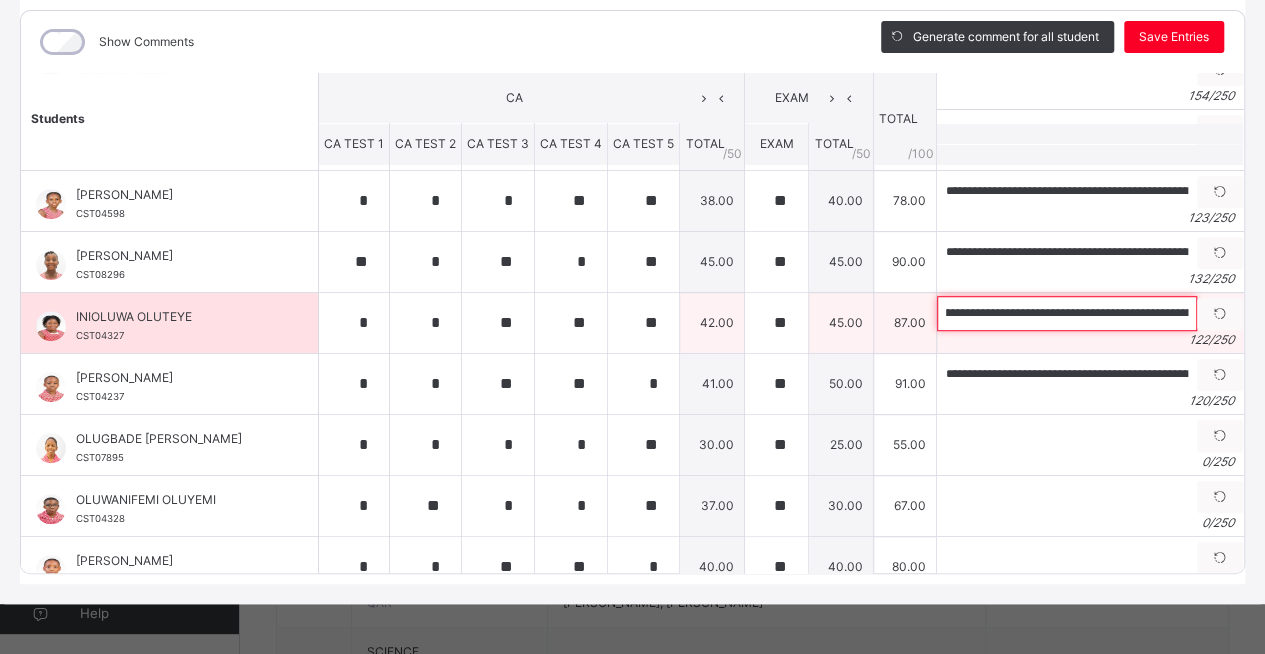scroll, scrollTop: 0, scrollLeft: 198, axis: horizontal 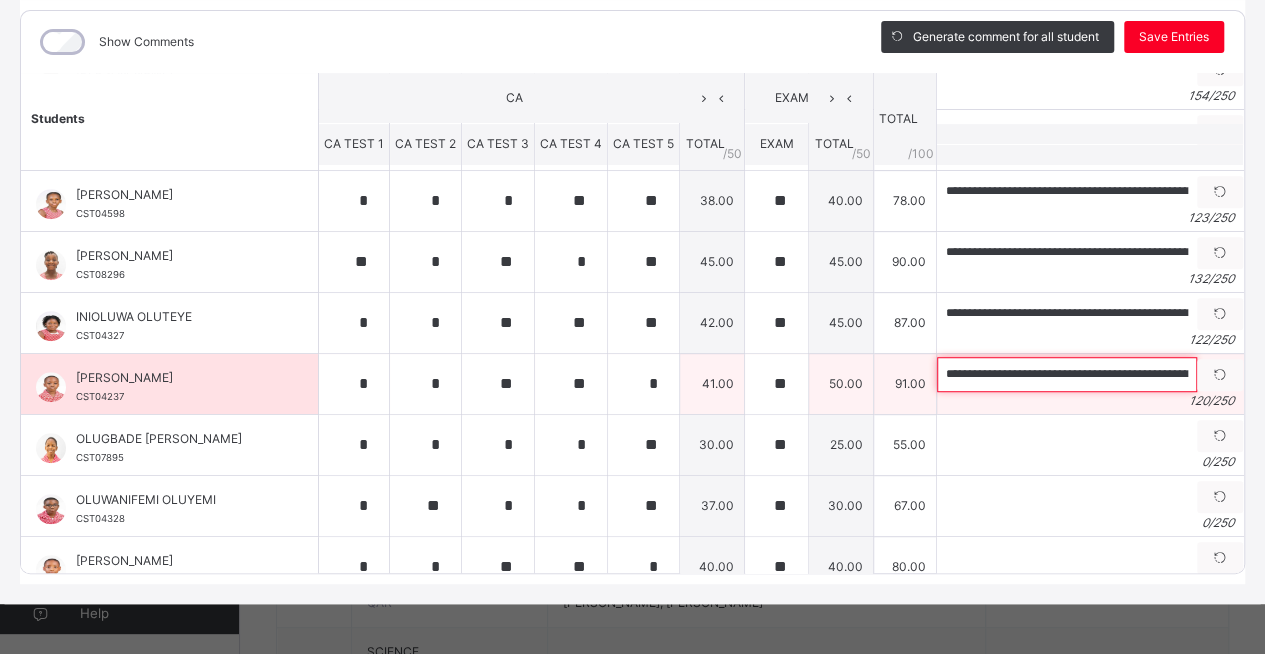 click on "**********" at bounding box center (1067, 374) 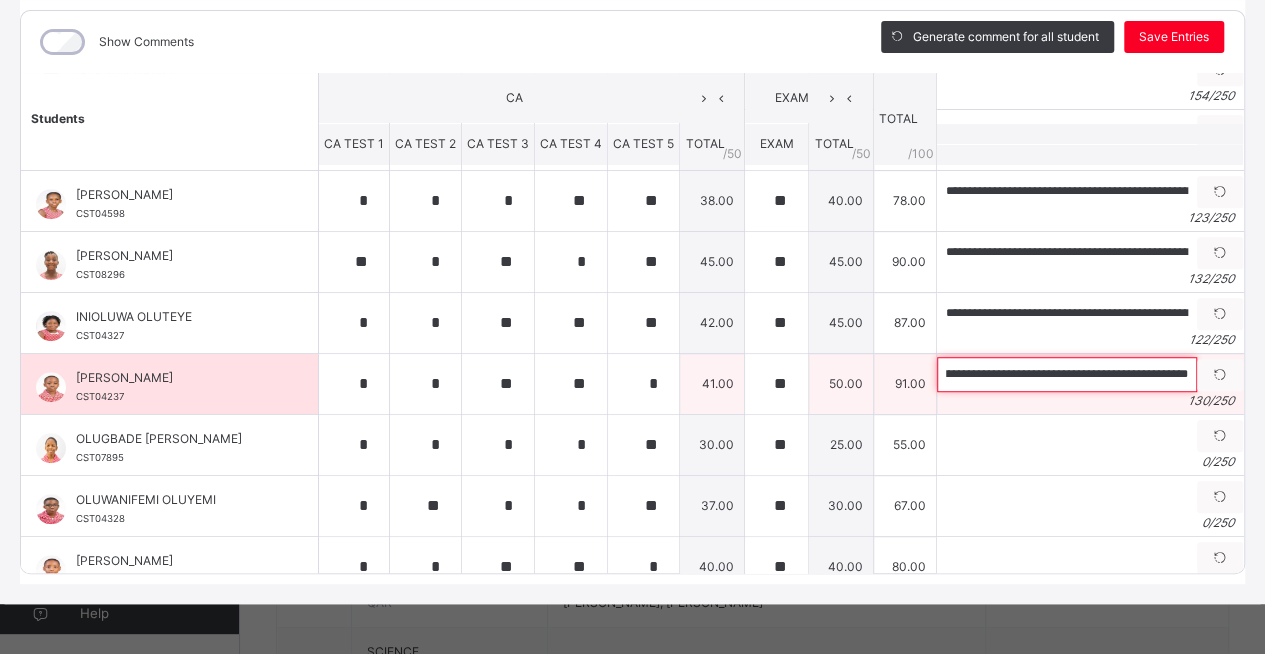 scroll, scrollTop: 0, scrollLeft: 500, axis: horizontal 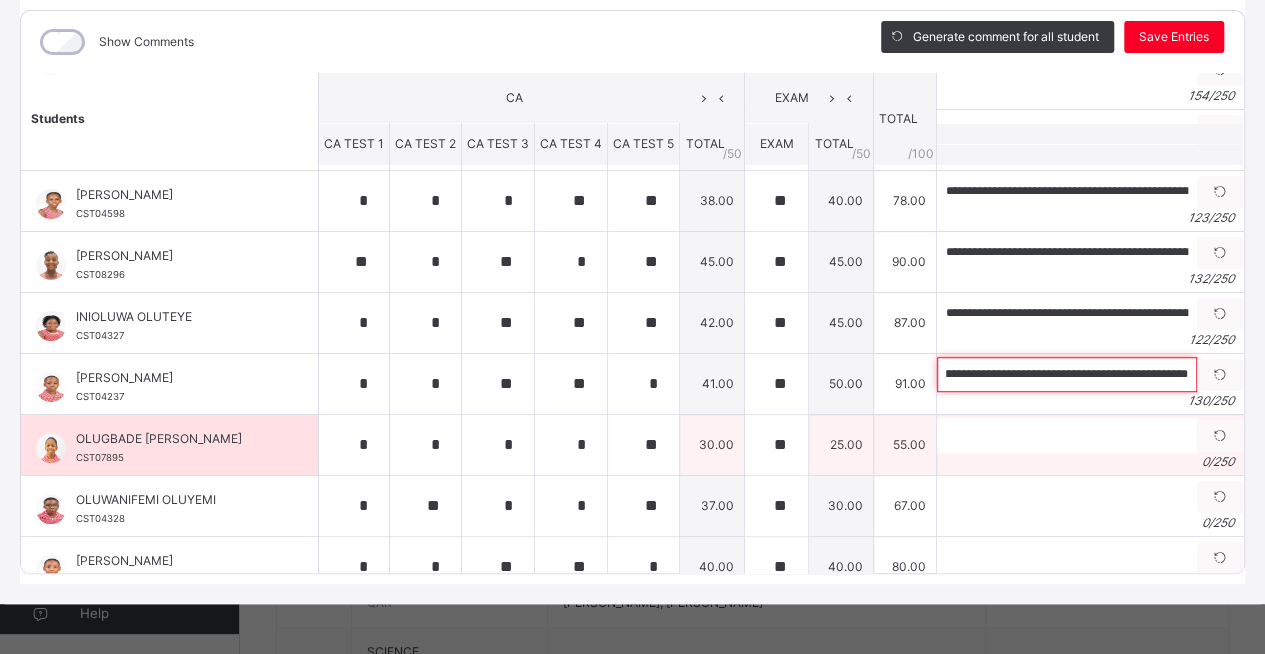 type on "**********" 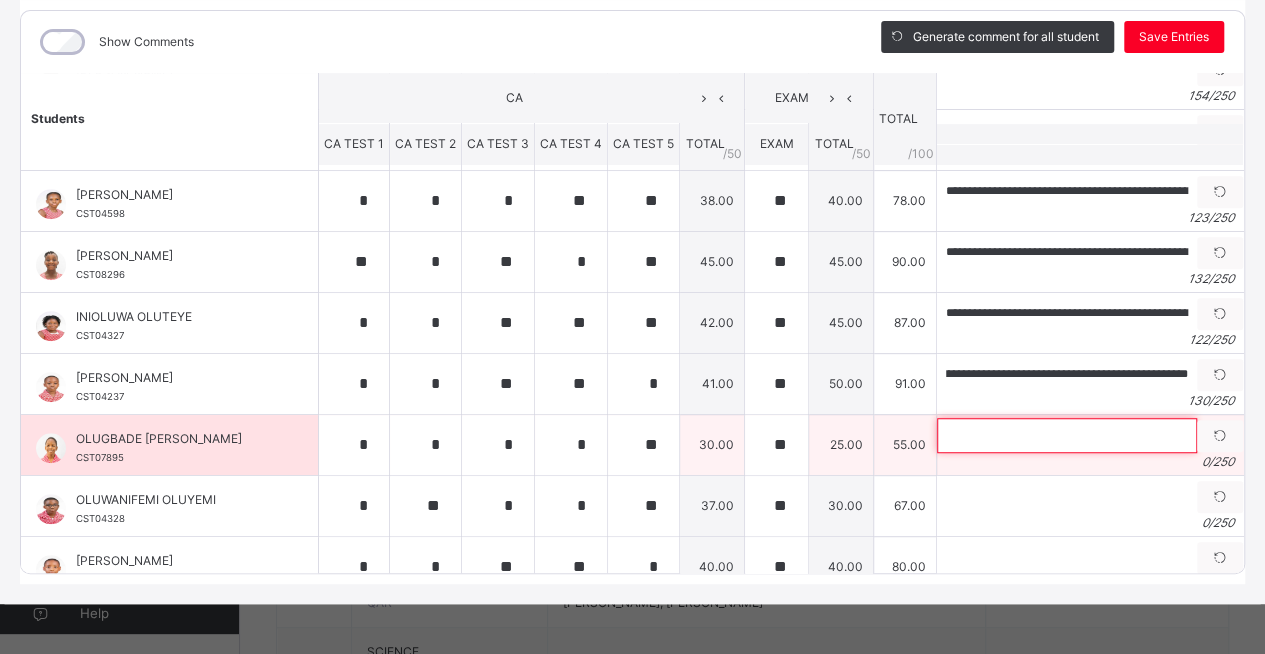 scroll, scrollTop: 0, scrollLeft: 0, axis: both 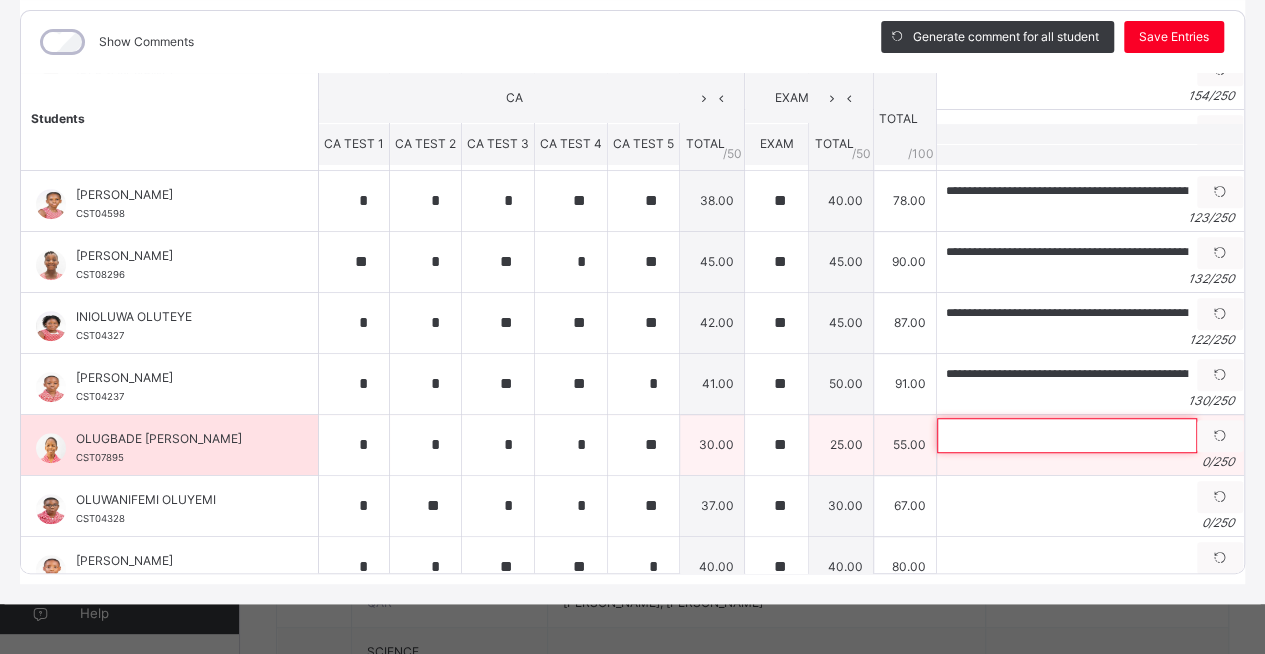 click at bounding box center [1067, 435] 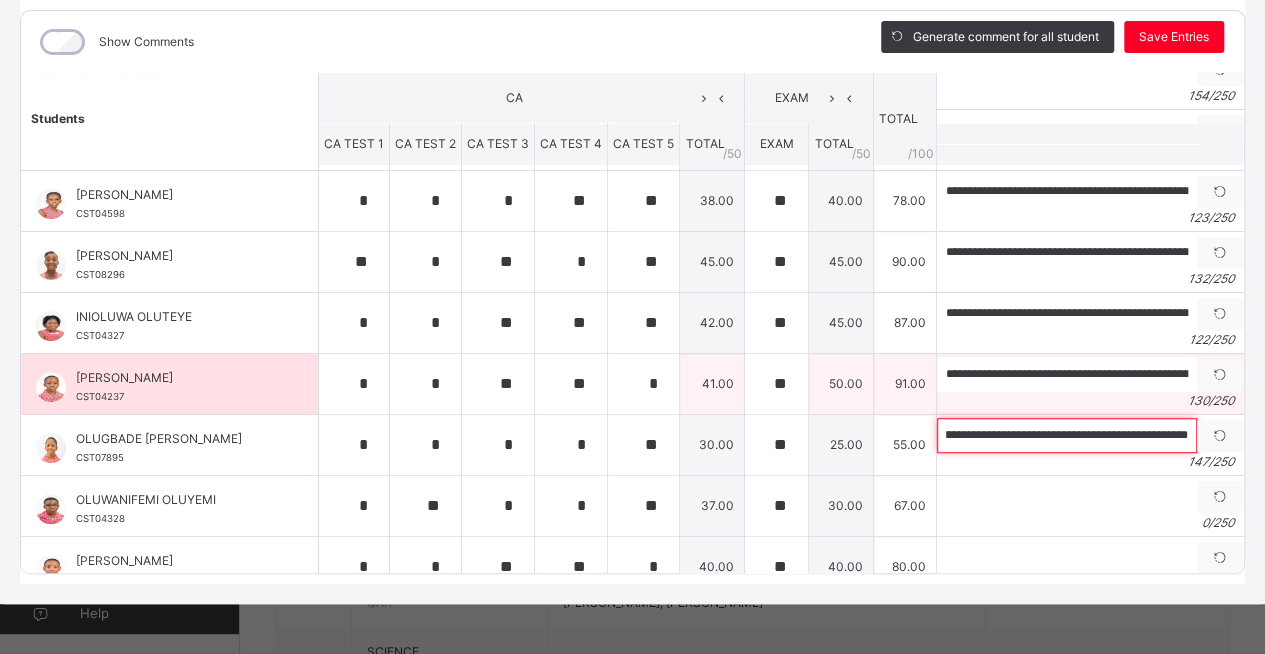 scroll, scrollTop: 0, scrollLeft: 612, axis: horizontal 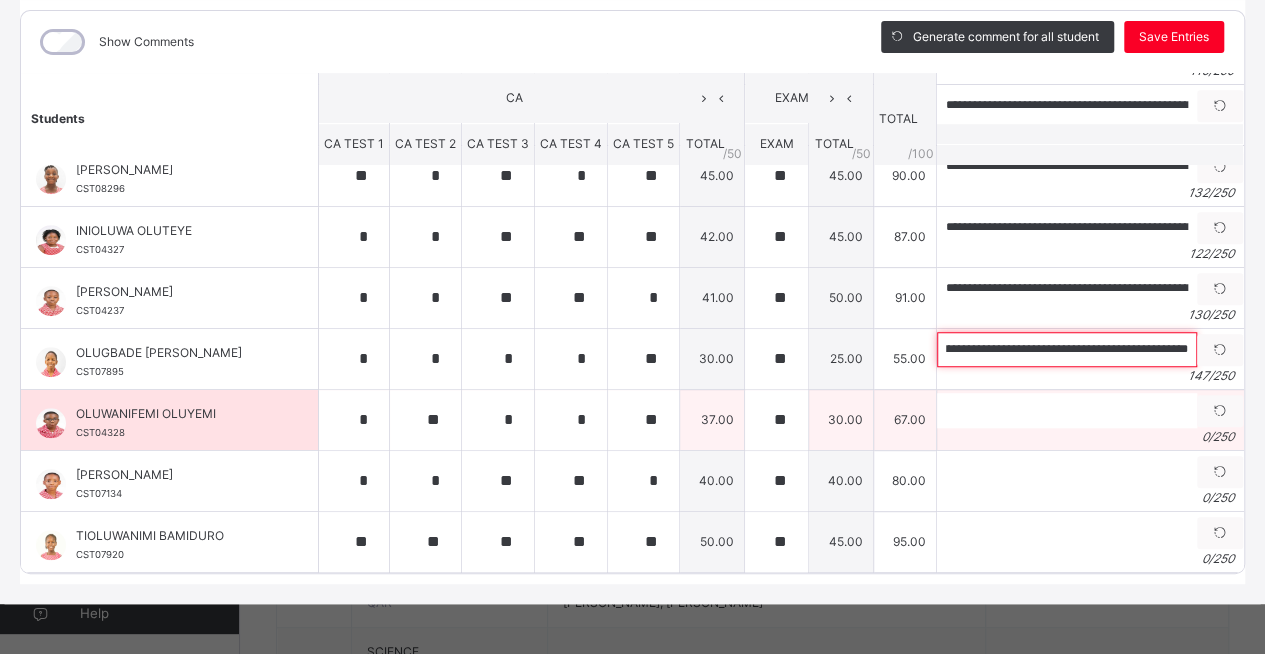 type on "**********" 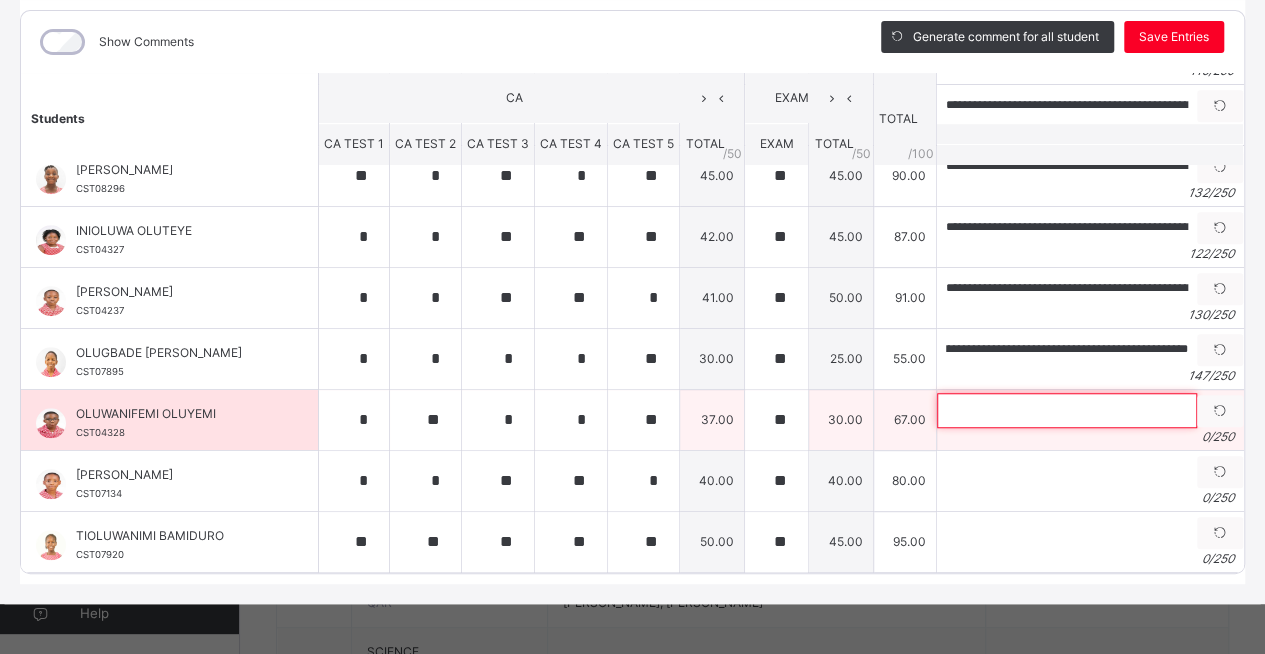 scroll, scrollTop: 0, scrollLeft: 0, axis: both 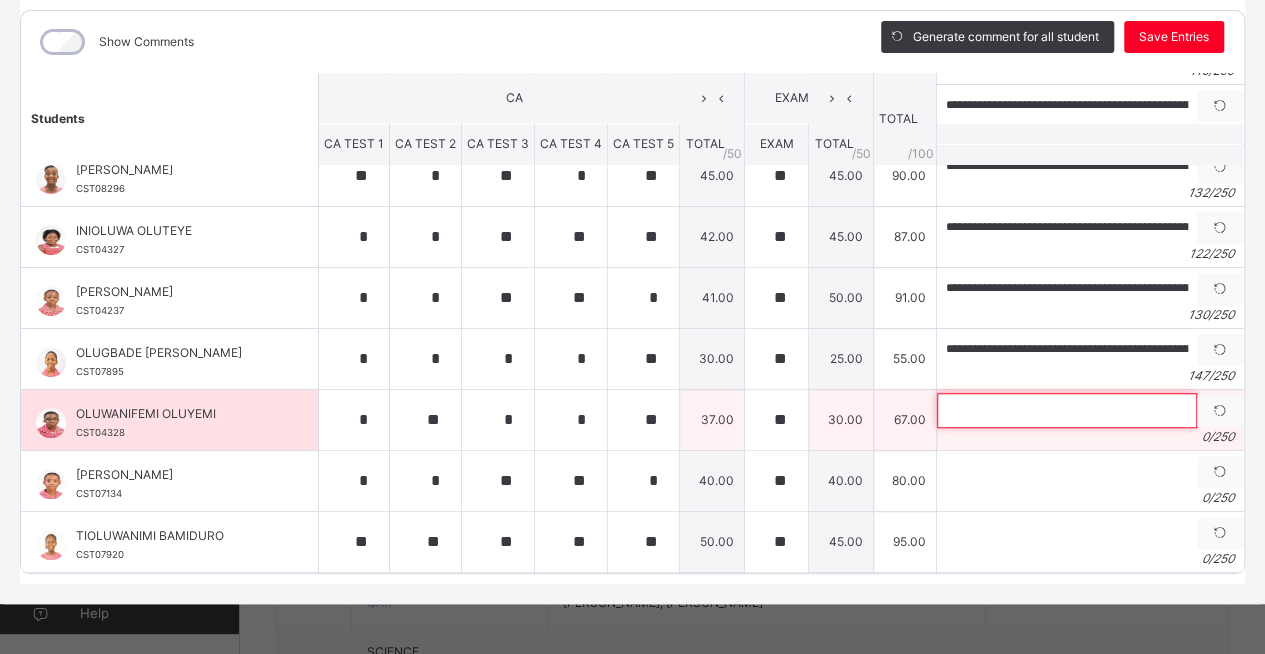 click at bounding box center [1067, 410] 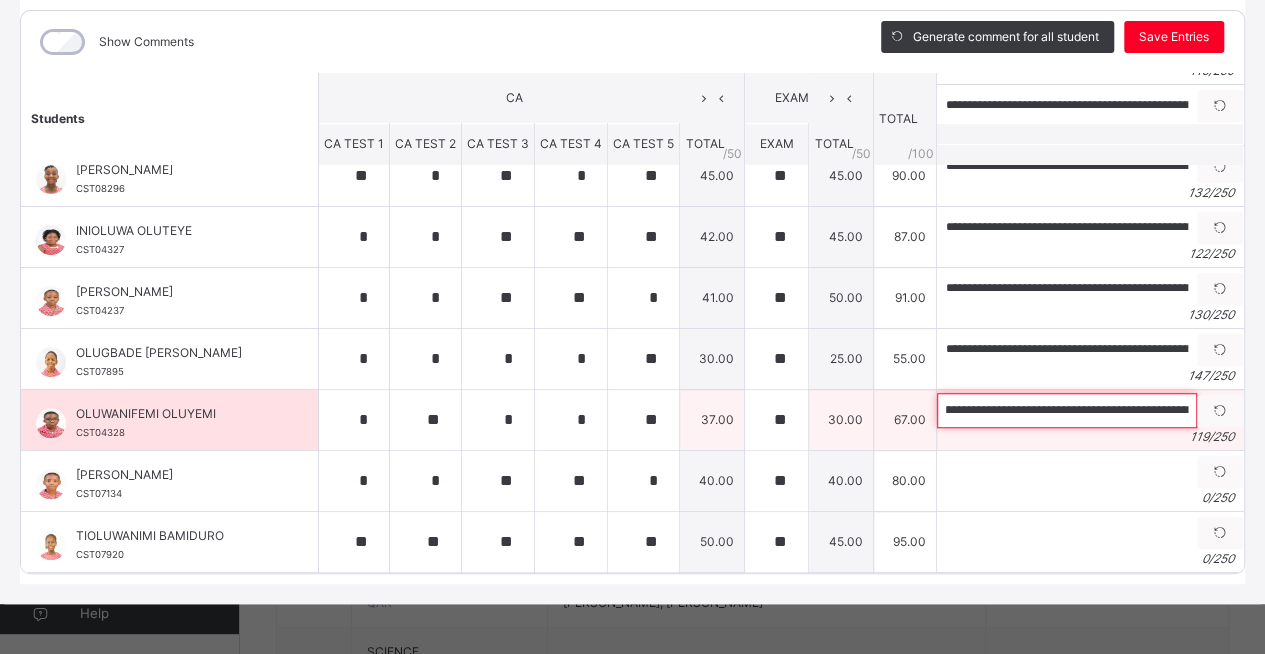 scroll, scrollTop: 0, scrollLeft: 0, axis: both 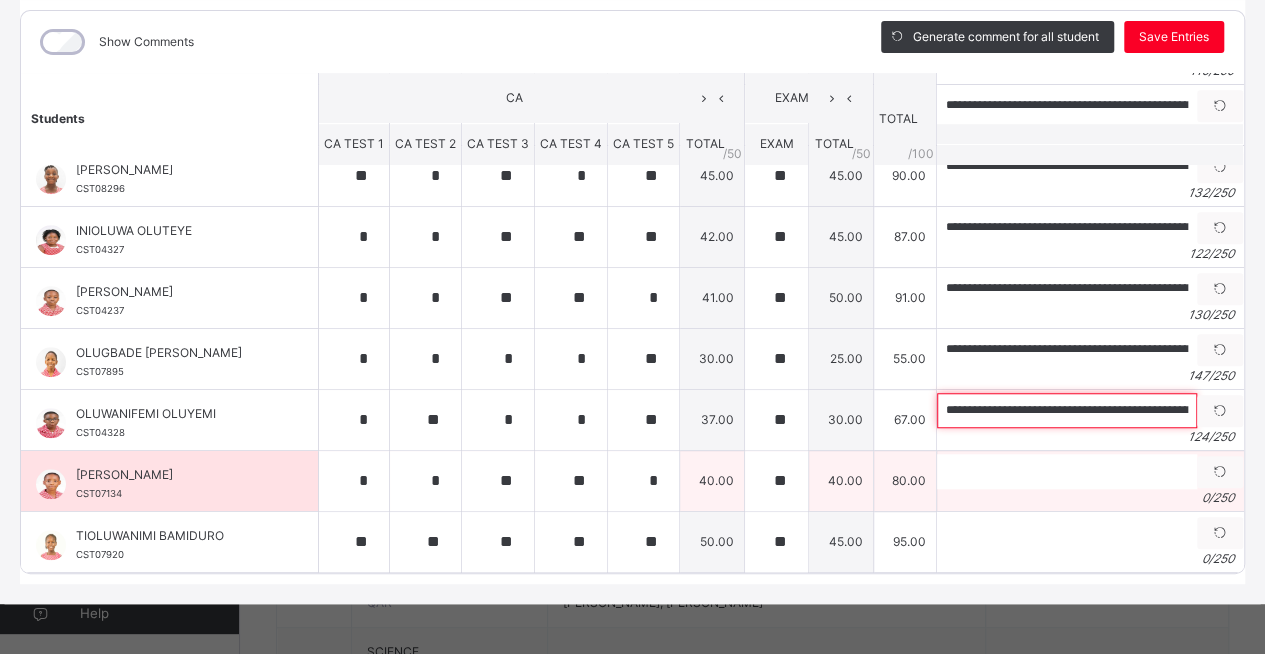 type on "**********" 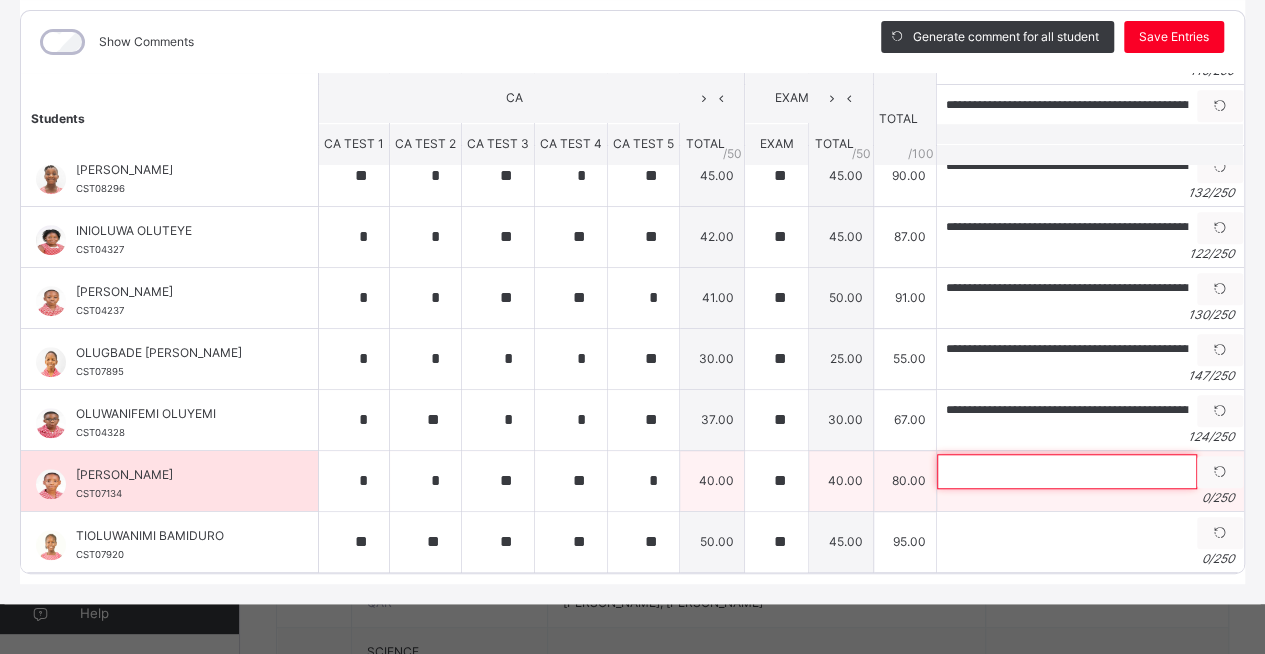 click at bounding box center (1067, 471) 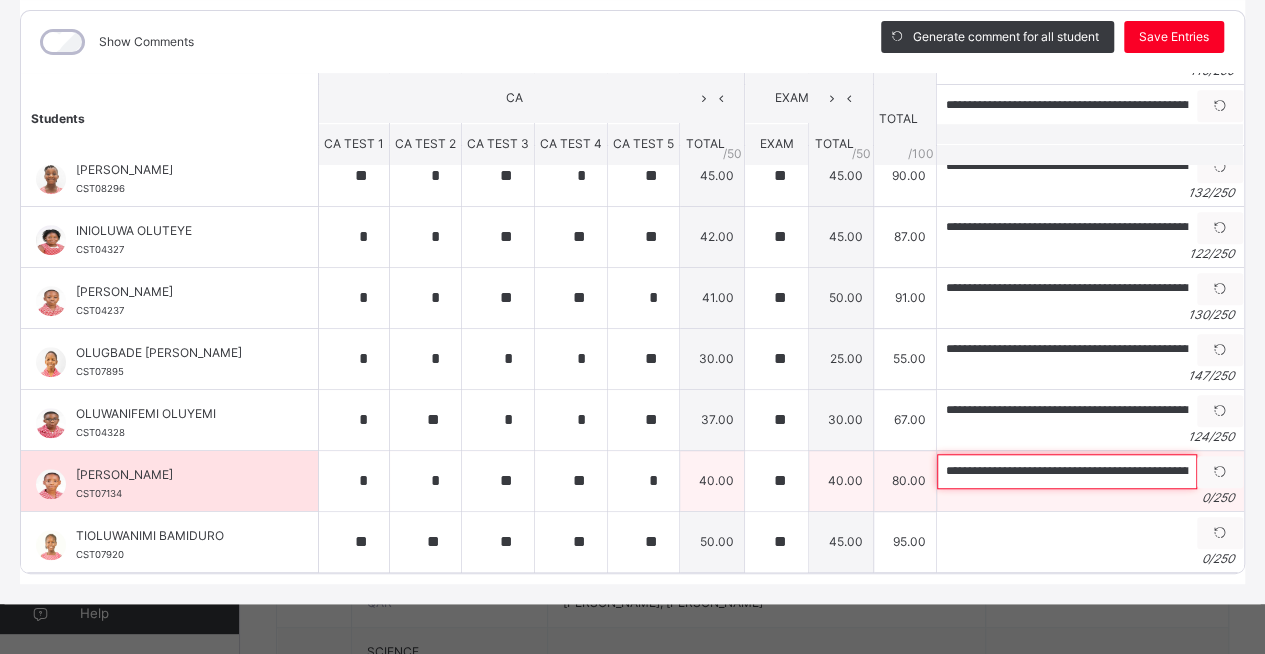 scroll, scrollTop: 0, scrollLeft: 438, axis: horizontal 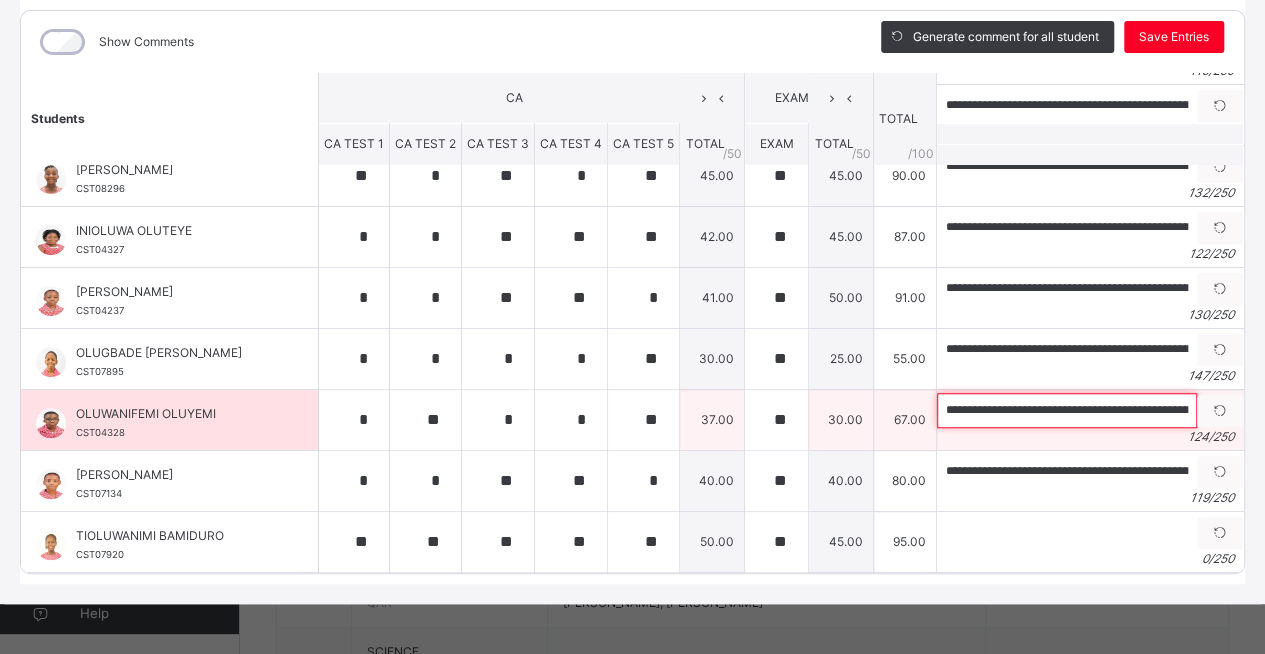 click on "**********" at bounding box center (1067, 410) 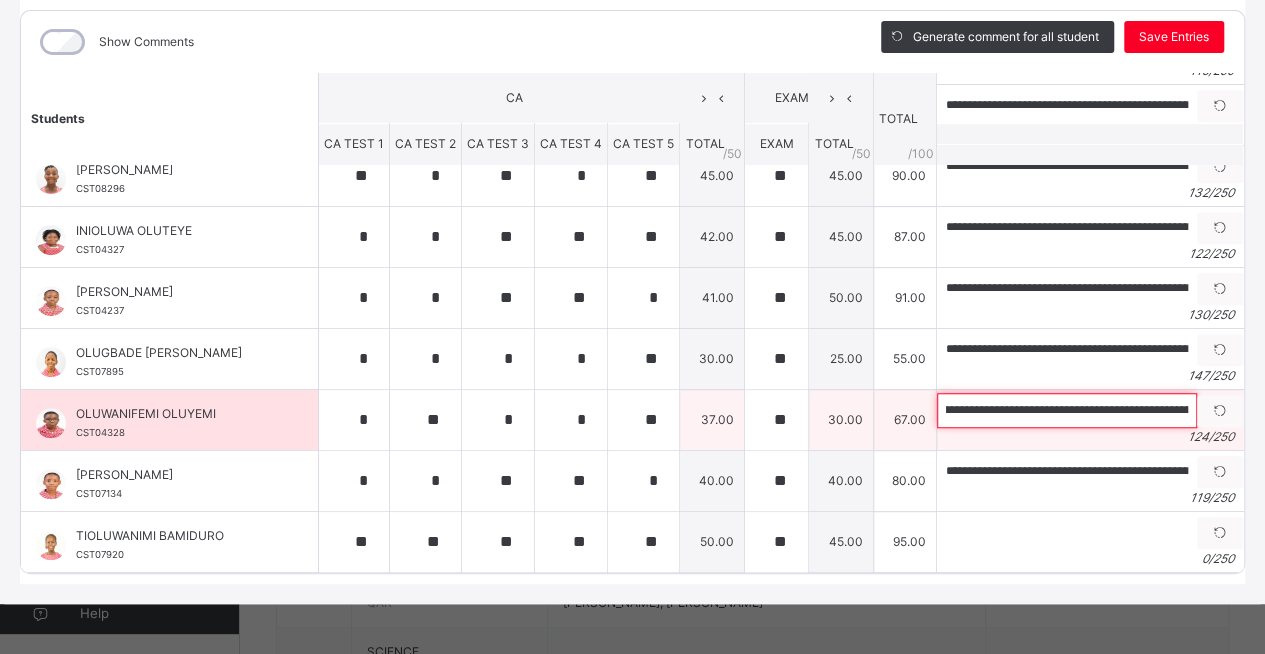 scroll, scrollTop: 0, scrollLeft: 0, axis: both 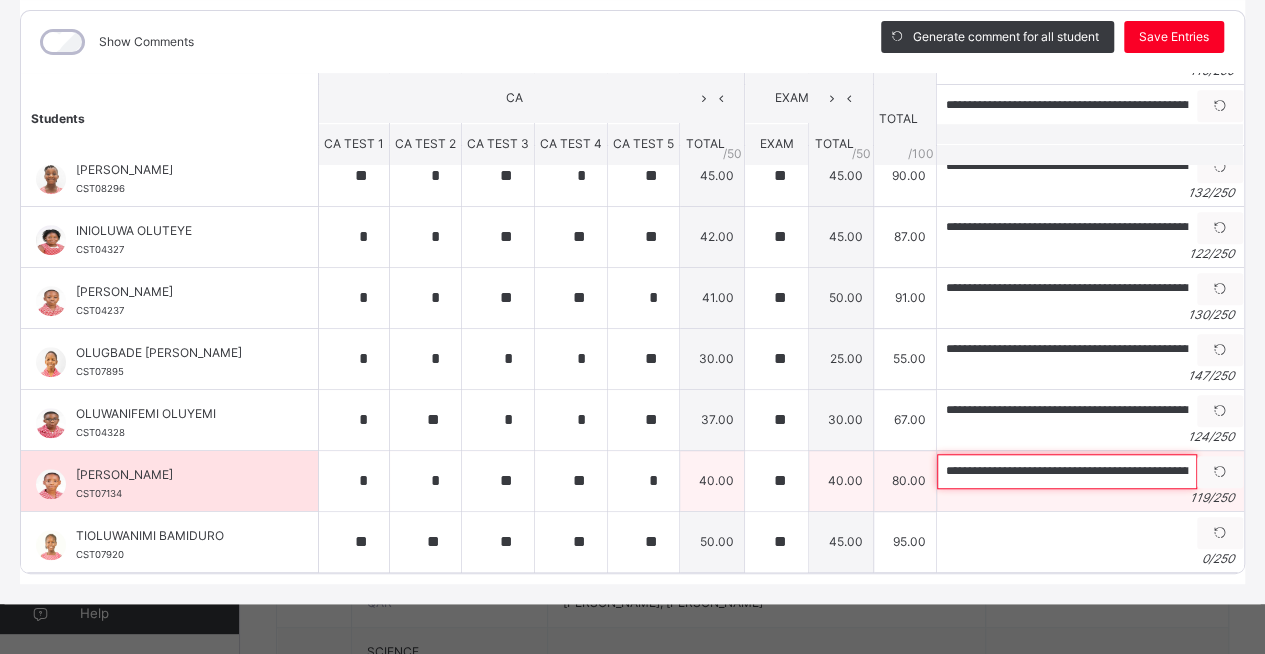 click on "**********" at bounding box center (1067, 471) 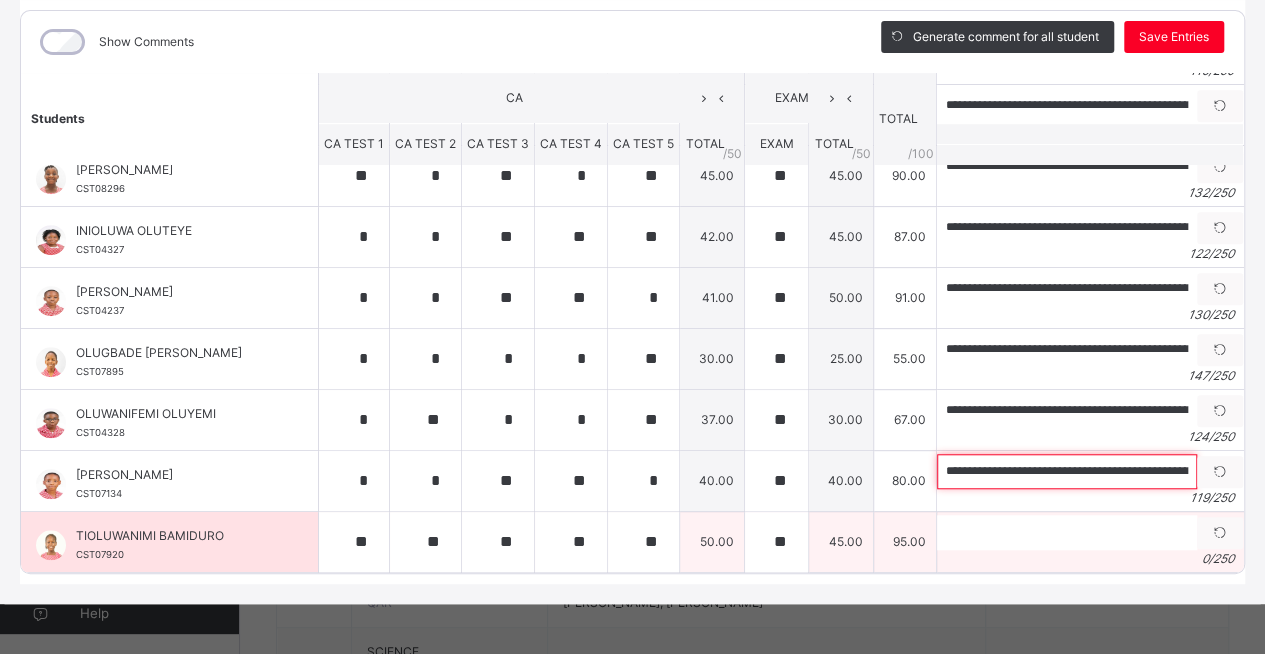 type on "**********" 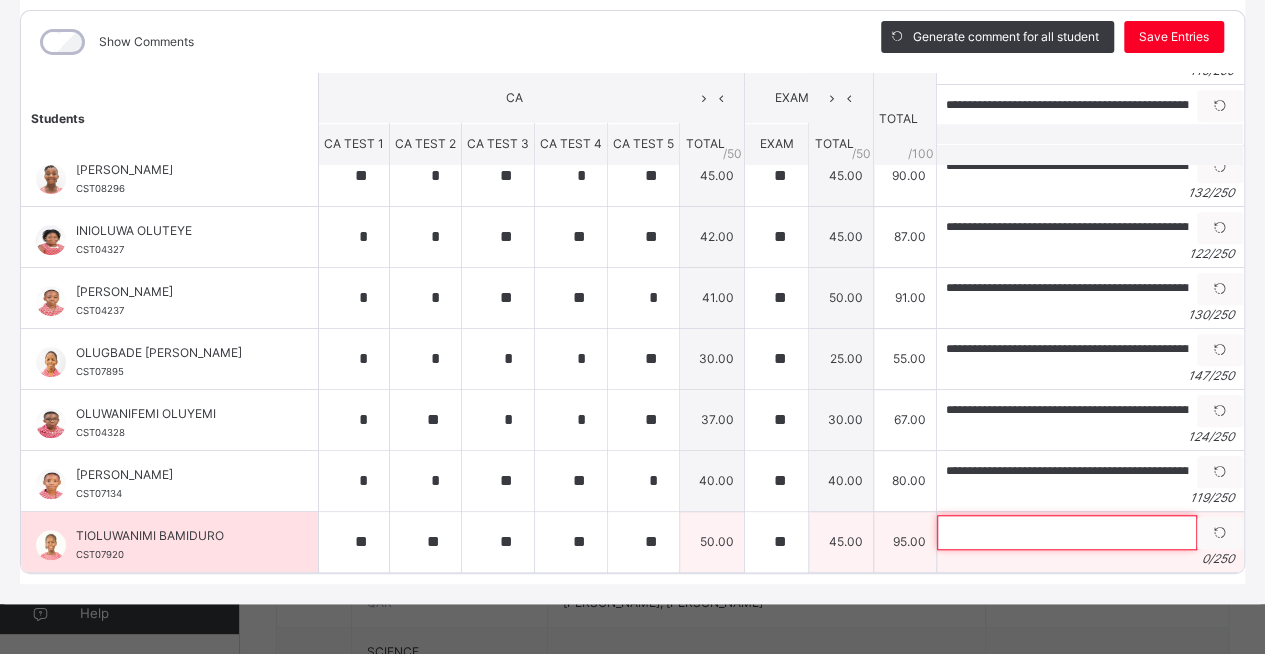 click at bounding box center [1067, 532] 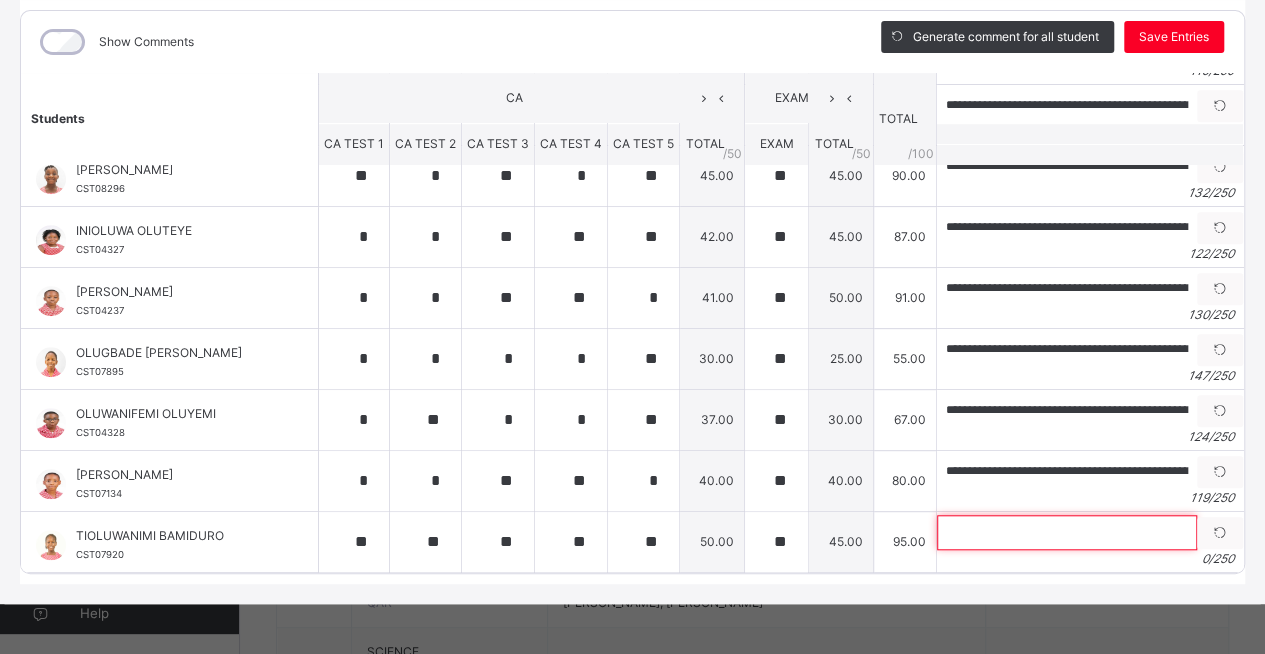 paste on "**********" 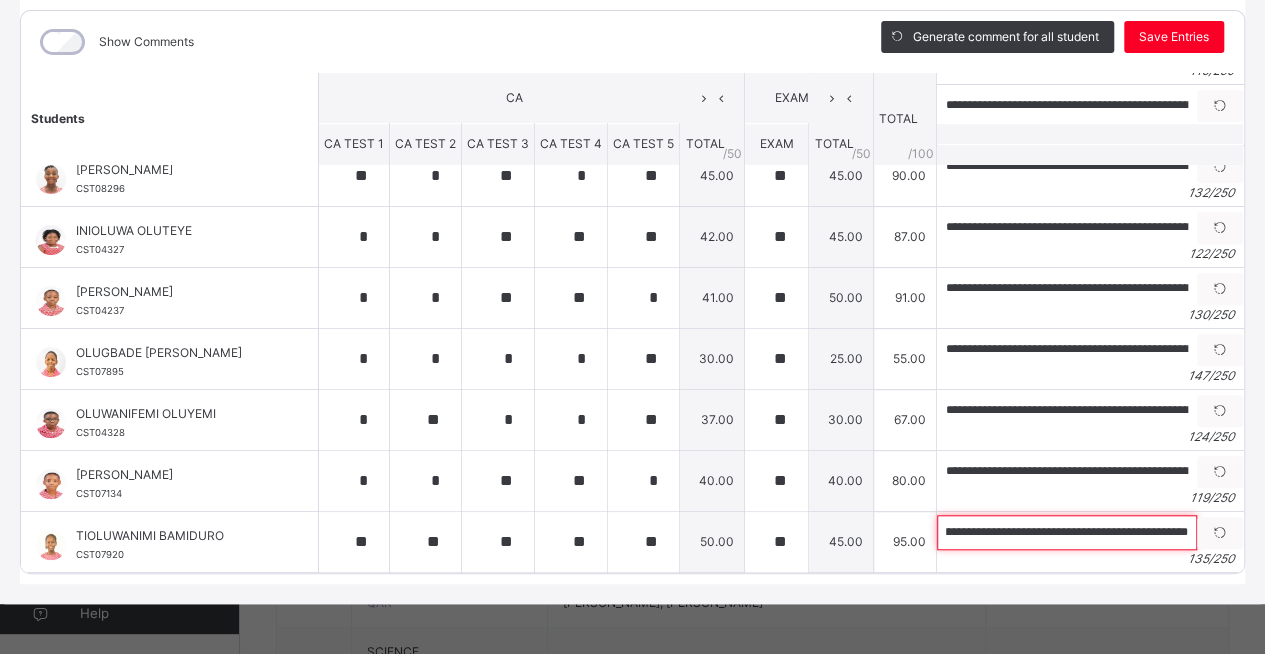 scroll, scrollTop: 0, scrollLeft: 530, axis: horizontal 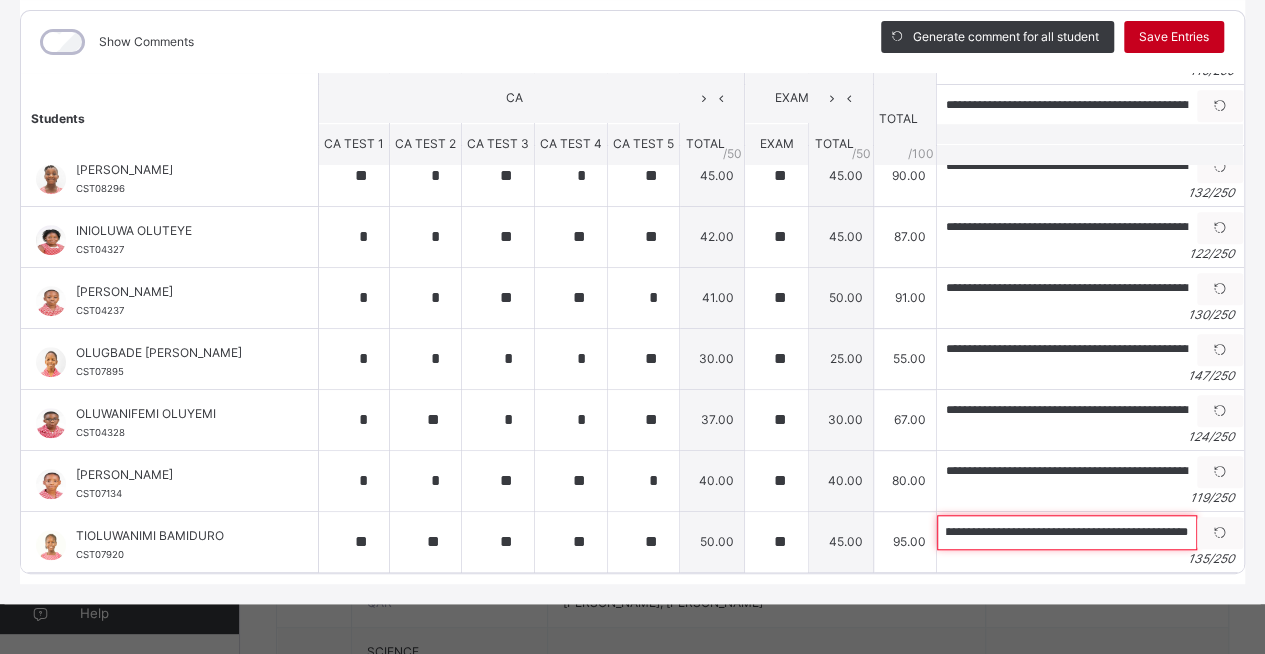 type on "**********" 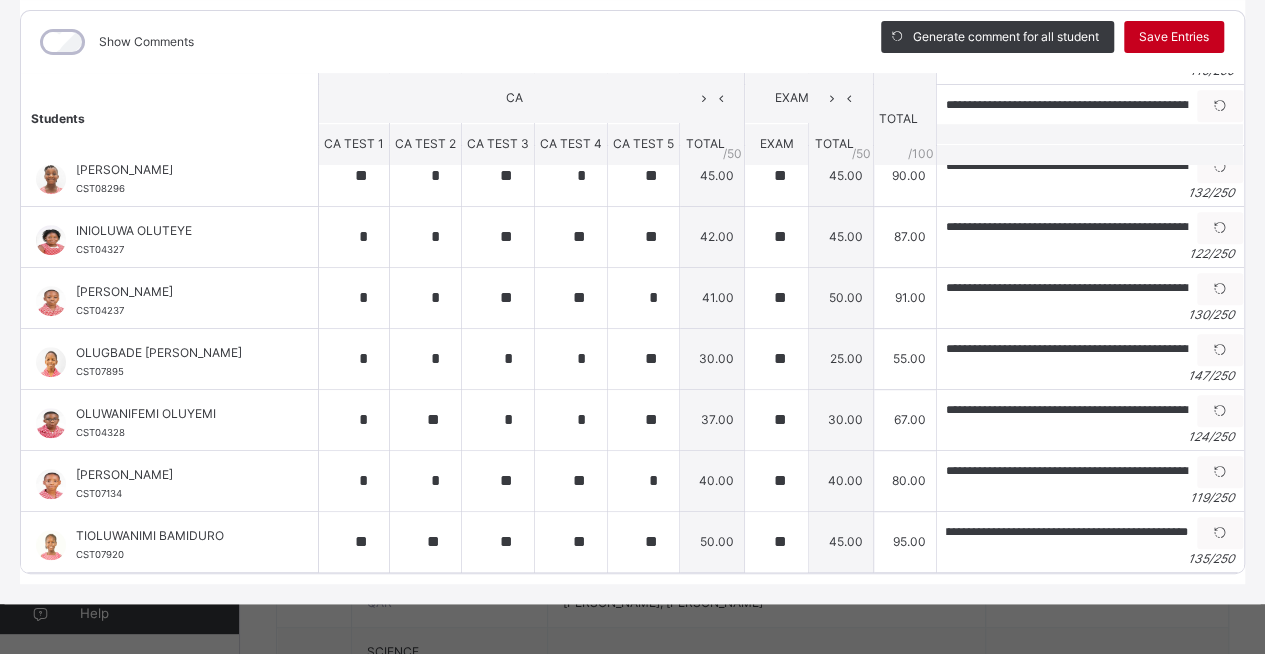 scroll, scrollTop: 0, scrollLeft: 0, axis: both 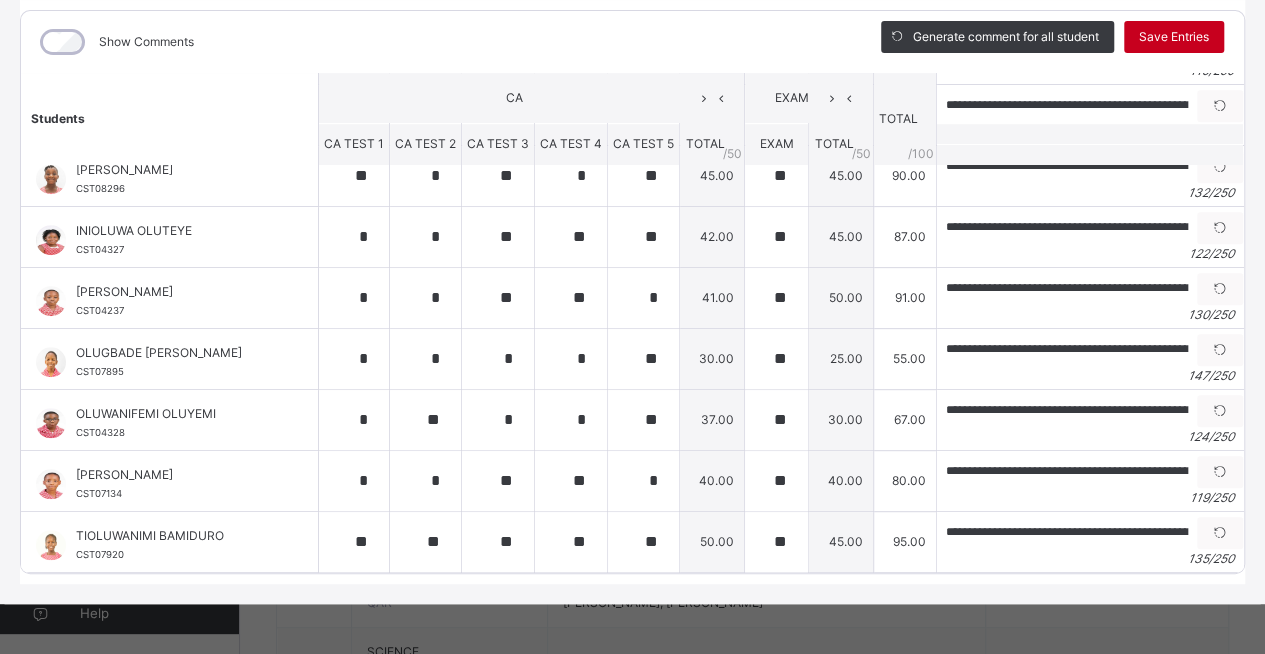 click on "Save Entries" at bounding box center (1174, 37) 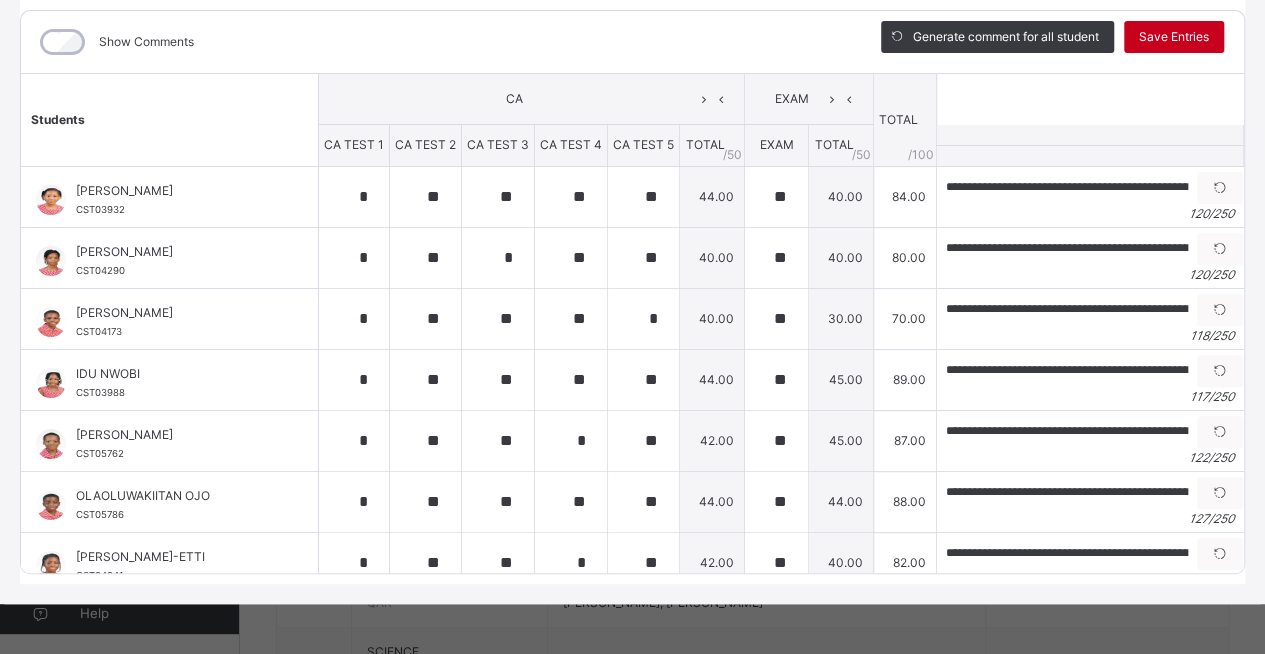 click on "Save Entries" at bounding box center [1174, 37] 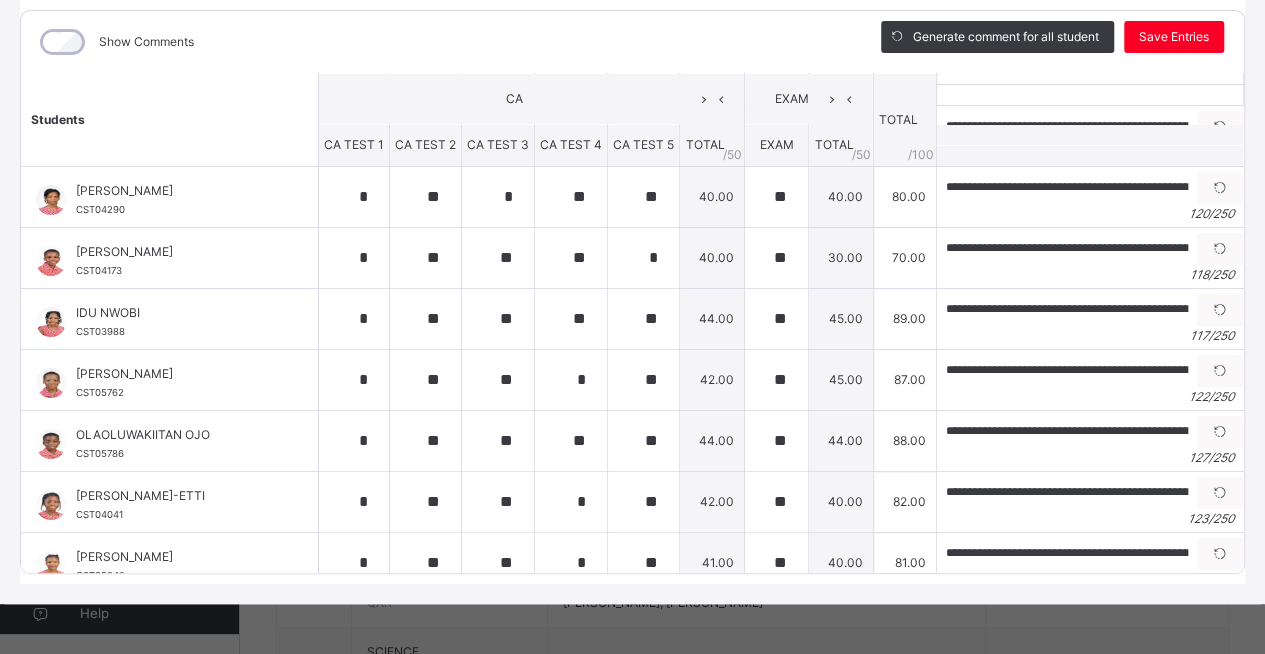 scroll, scrollTop: 0, scrollLeft: 0, axis: both 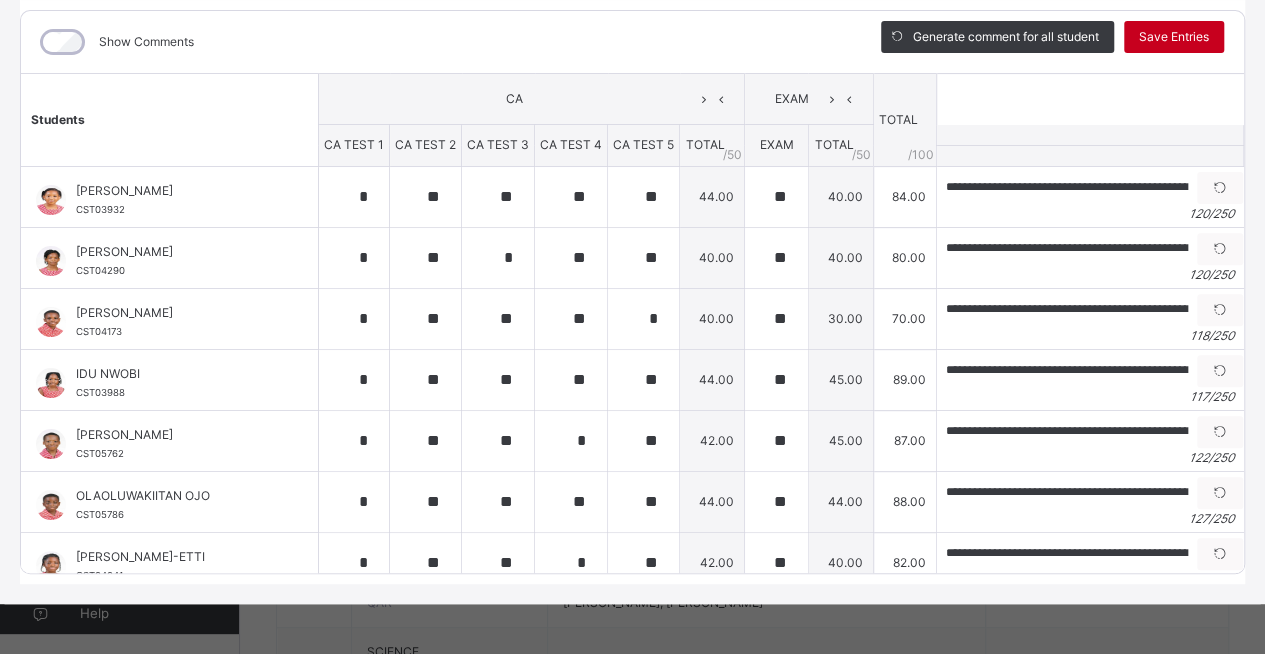 click on "Save Entries" at bounding box center [1174, 37] 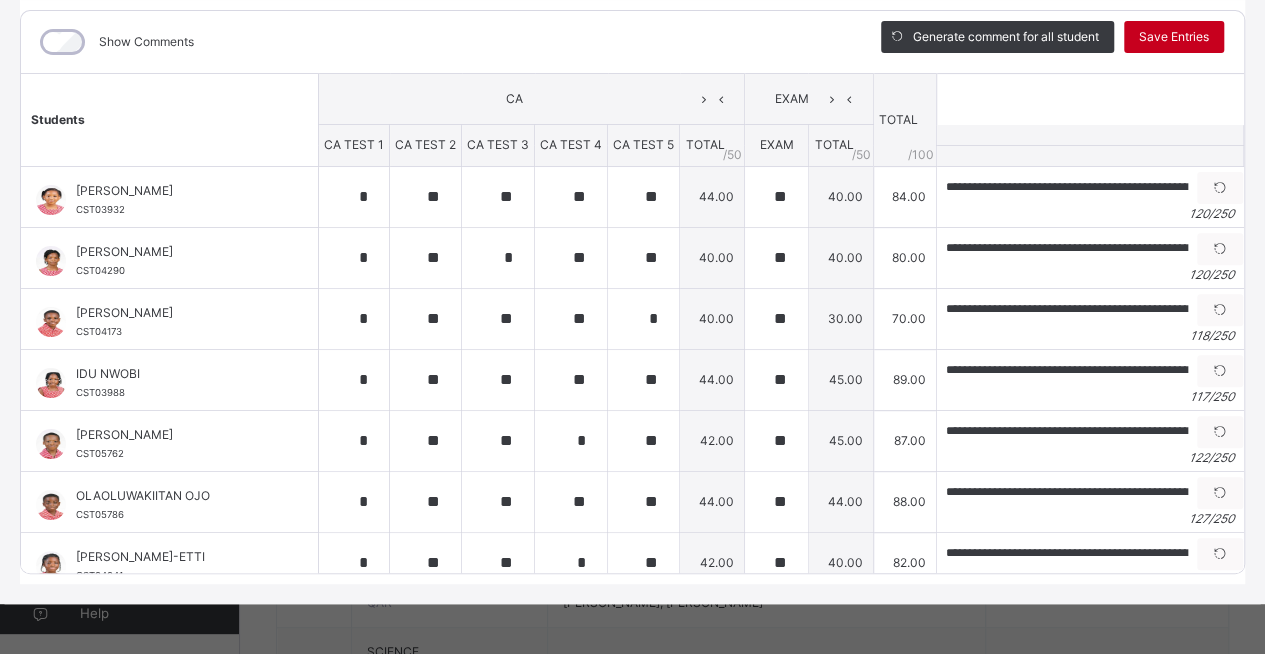 click on "Save Entries" at bounding box center (1174, 37) 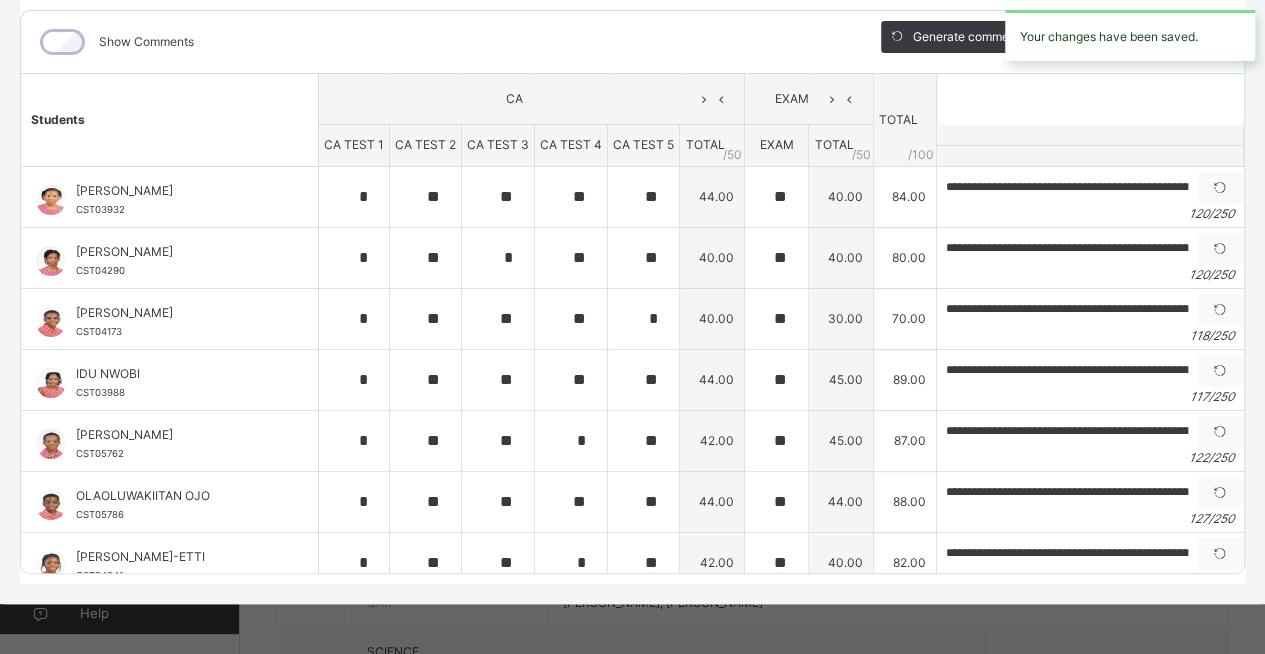 click on "Your changes have been saved." at bounding box center [1130, 35] 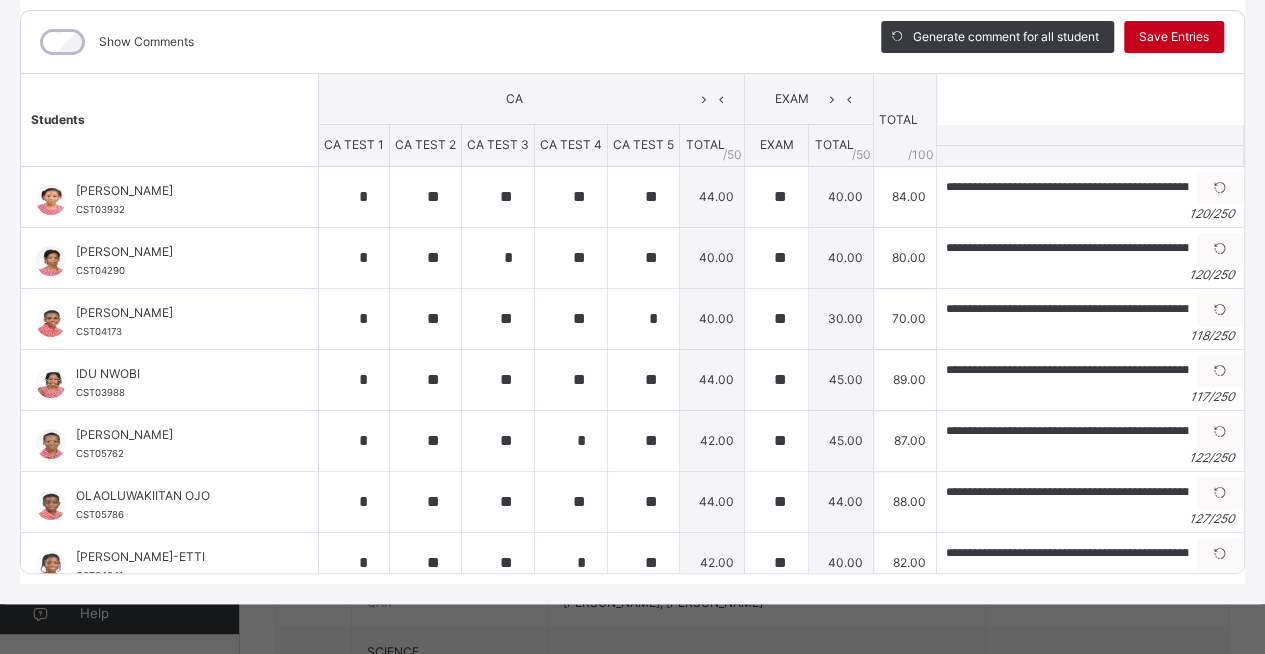 click on "Save Entries" at bounding box center [1174, 37] 